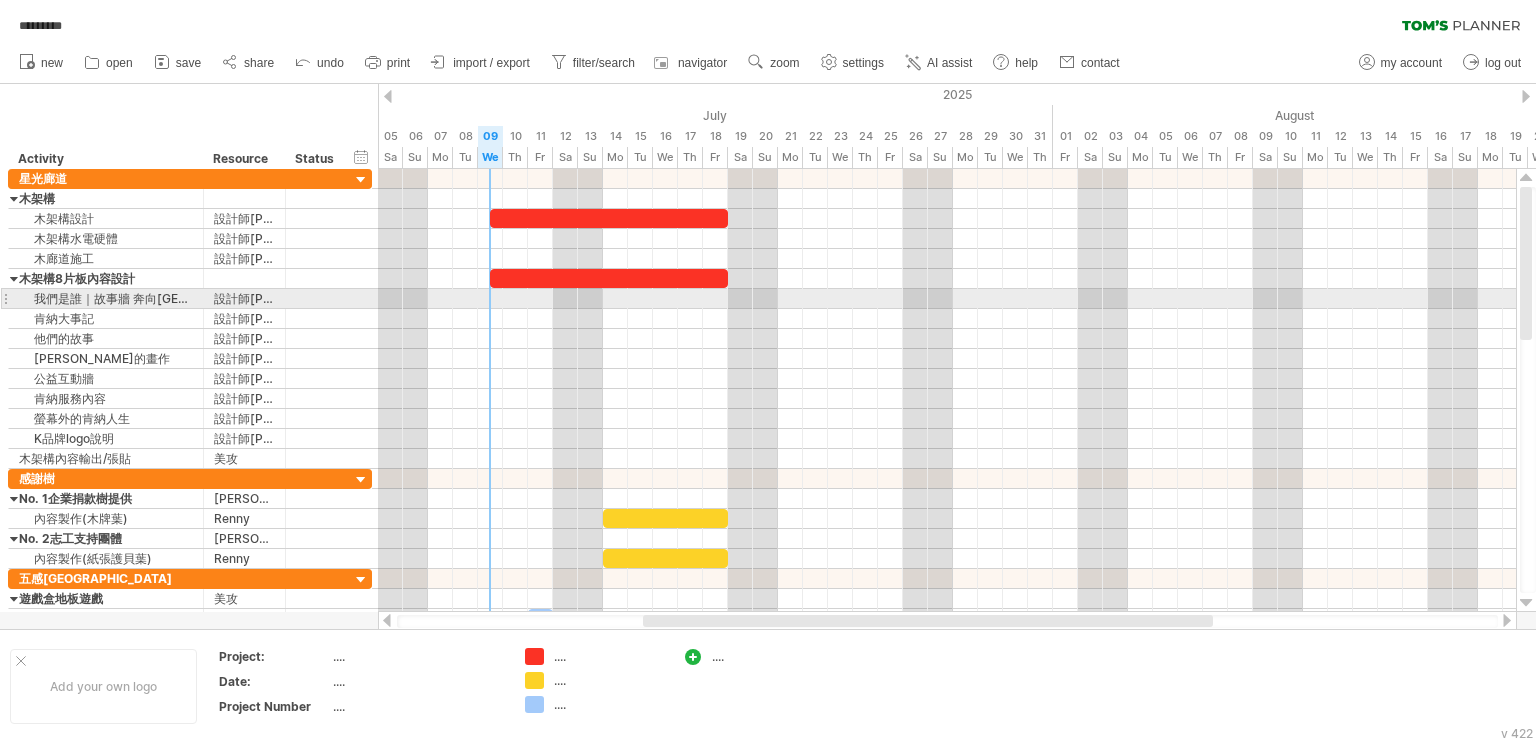scroll, scrollTop: 0, scrollLeft: 0, axis: both 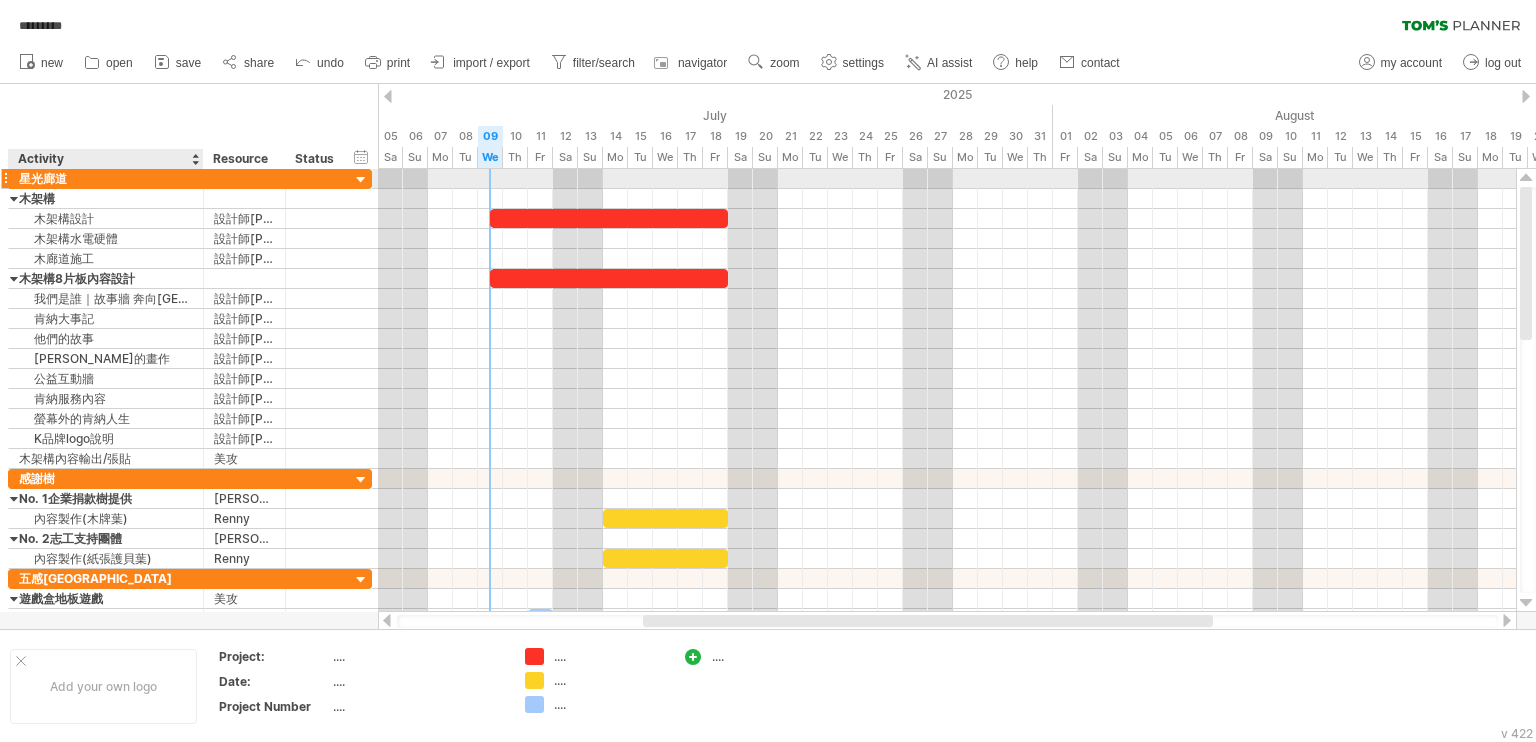 click on "星光廊道" at bounding box center (106, 178) 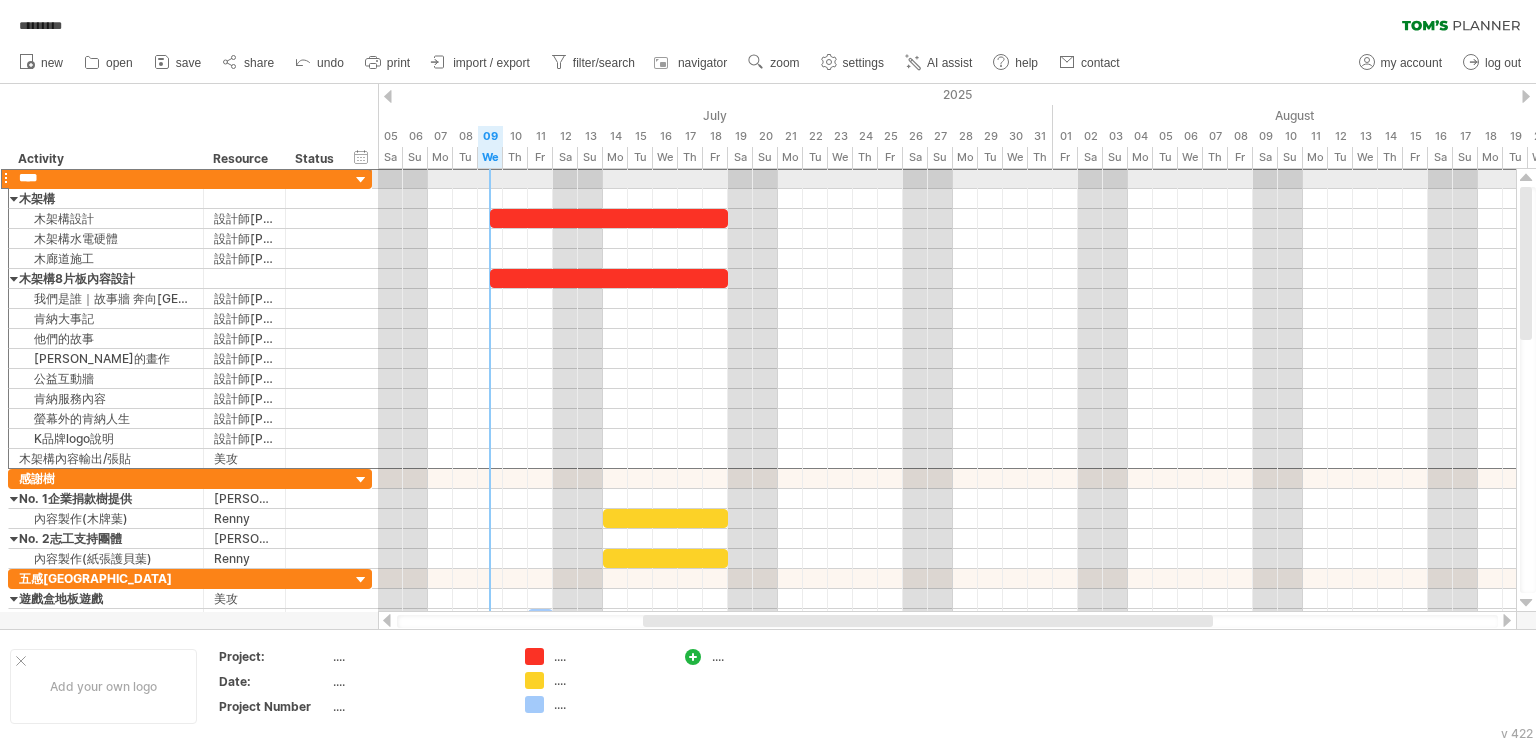 drag, startPoint x: 72, startPoint y: 179, endPoint x: 13, endPoint y: 179, distance: 59 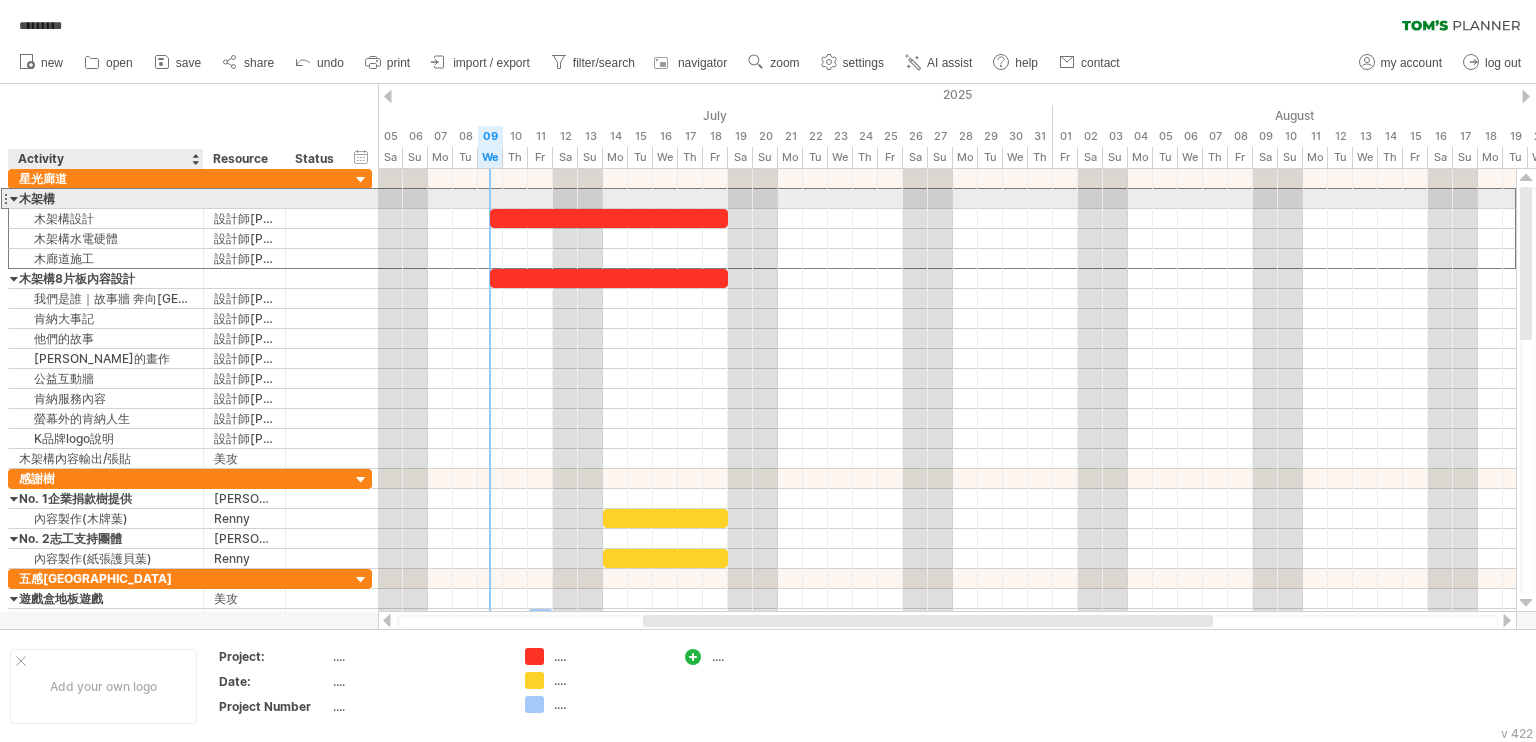 click on "木架構" at bounding box center (106, 198) 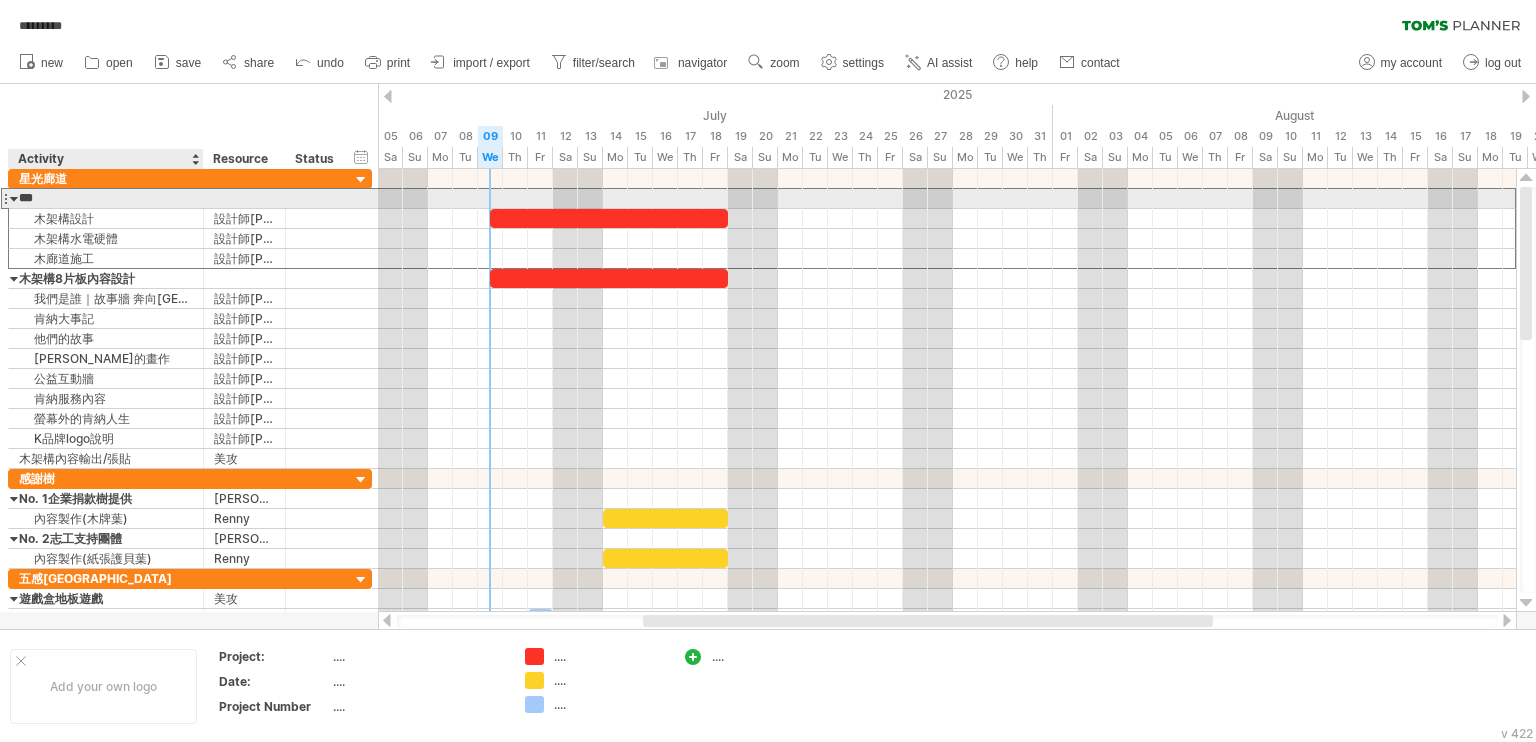 drag, startPoint x: 69, startPoint y: 199, endPoint x: 17, endPoint y: 195, distance: 52.153618 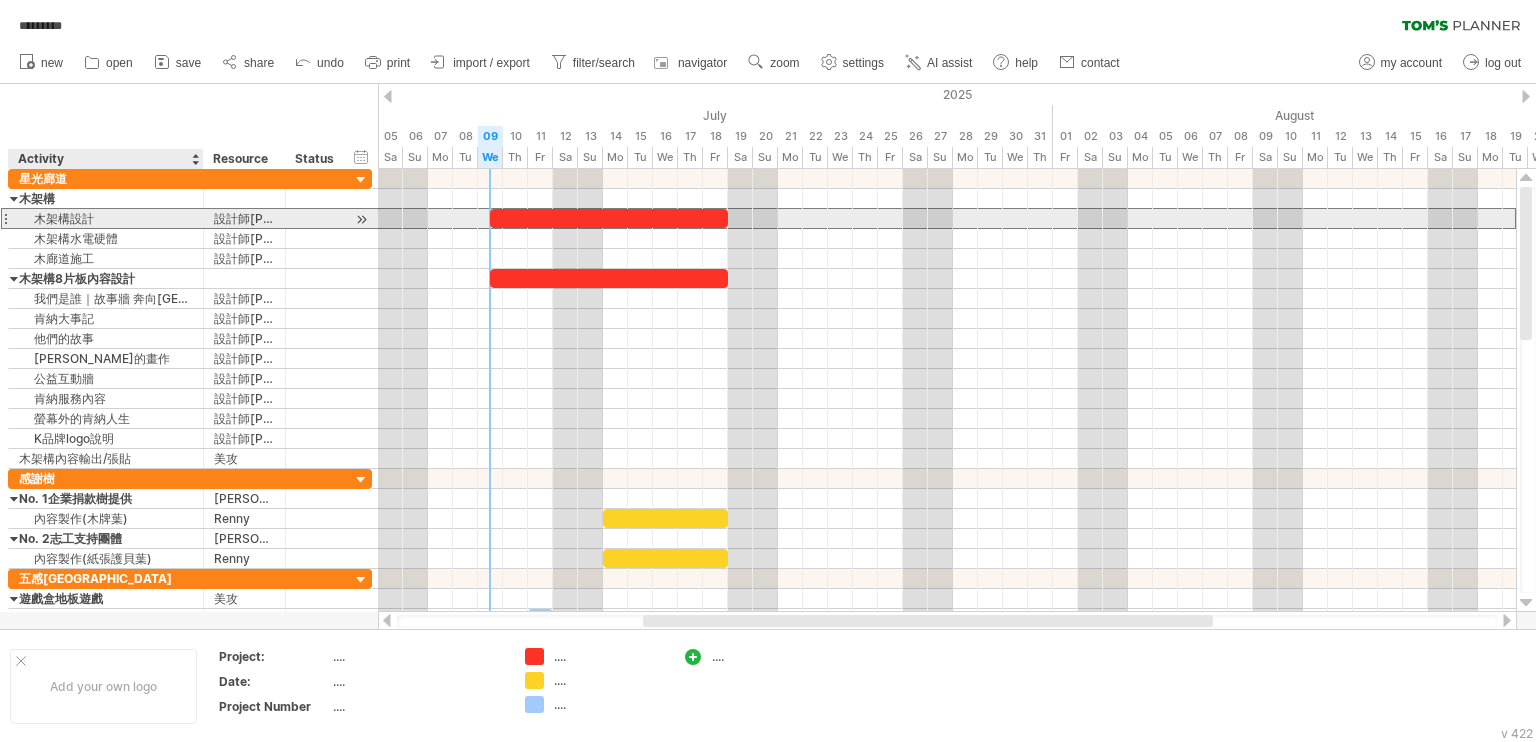 drag, startPoint x: 142, startPoint y: 219, endPoint x: 17, endPoint y: 213, distance: 125.14392 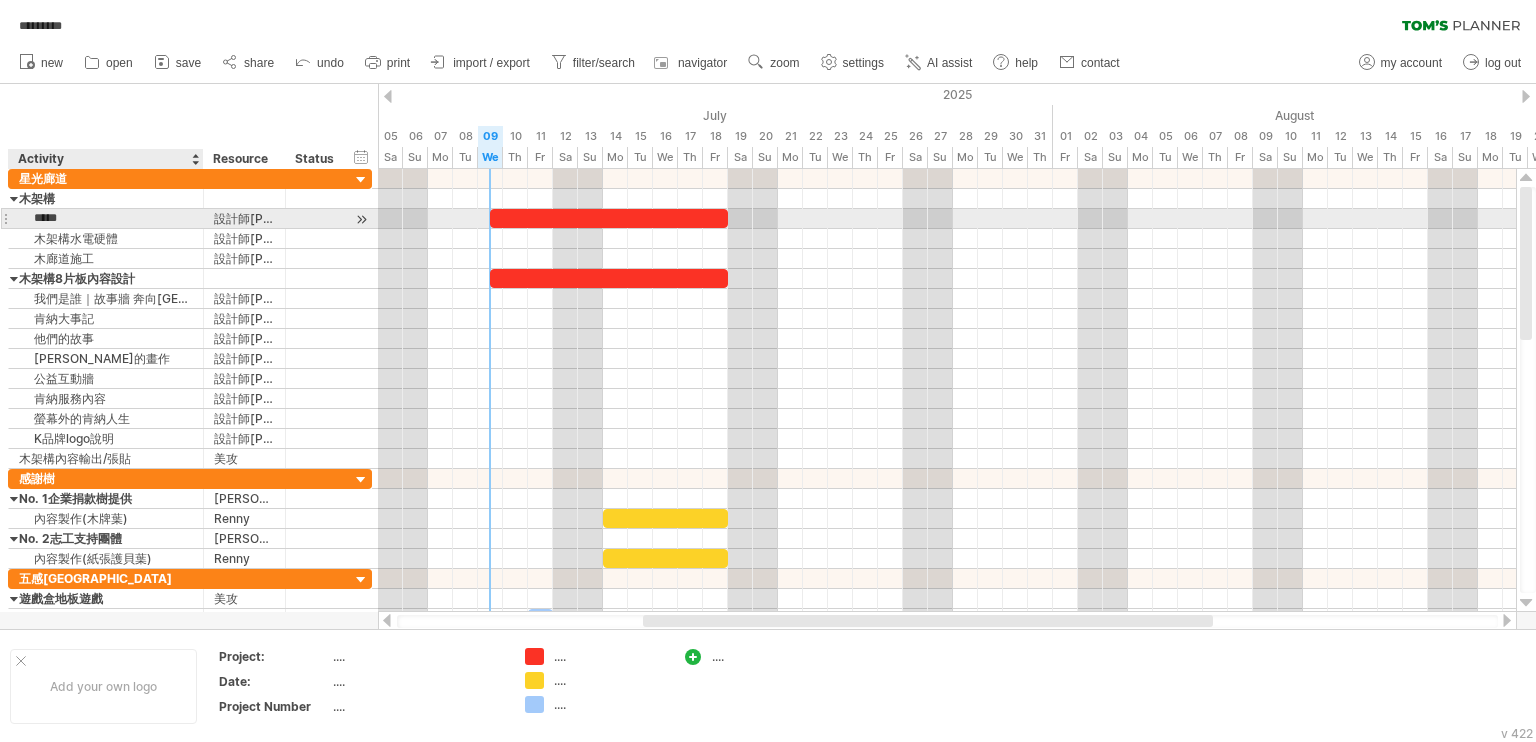 click on "*****" at bounding box center [106, 218] 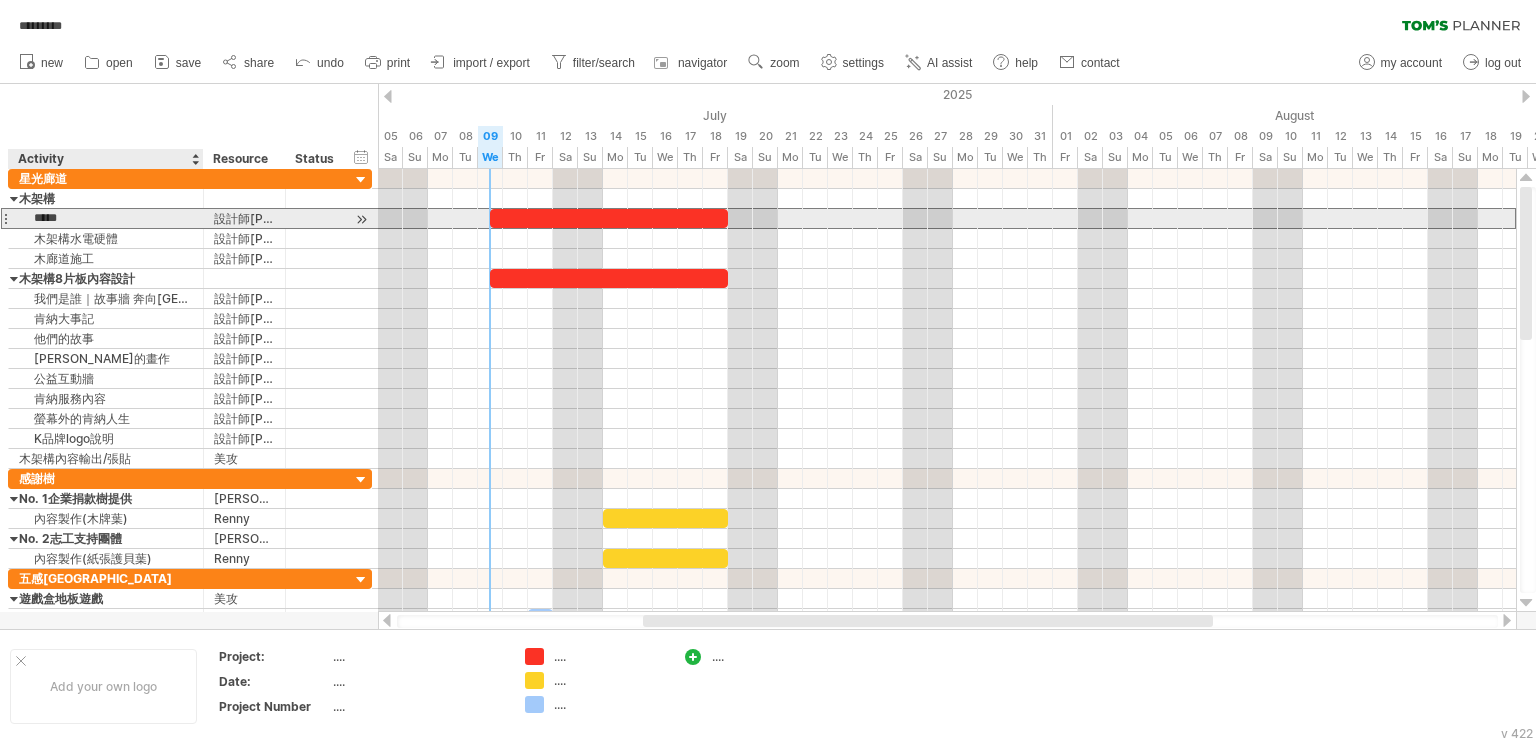 drag, startPoint x: 88, startPoint y: 216, endPoint x: 32, endPoint y: 216, distance: 56 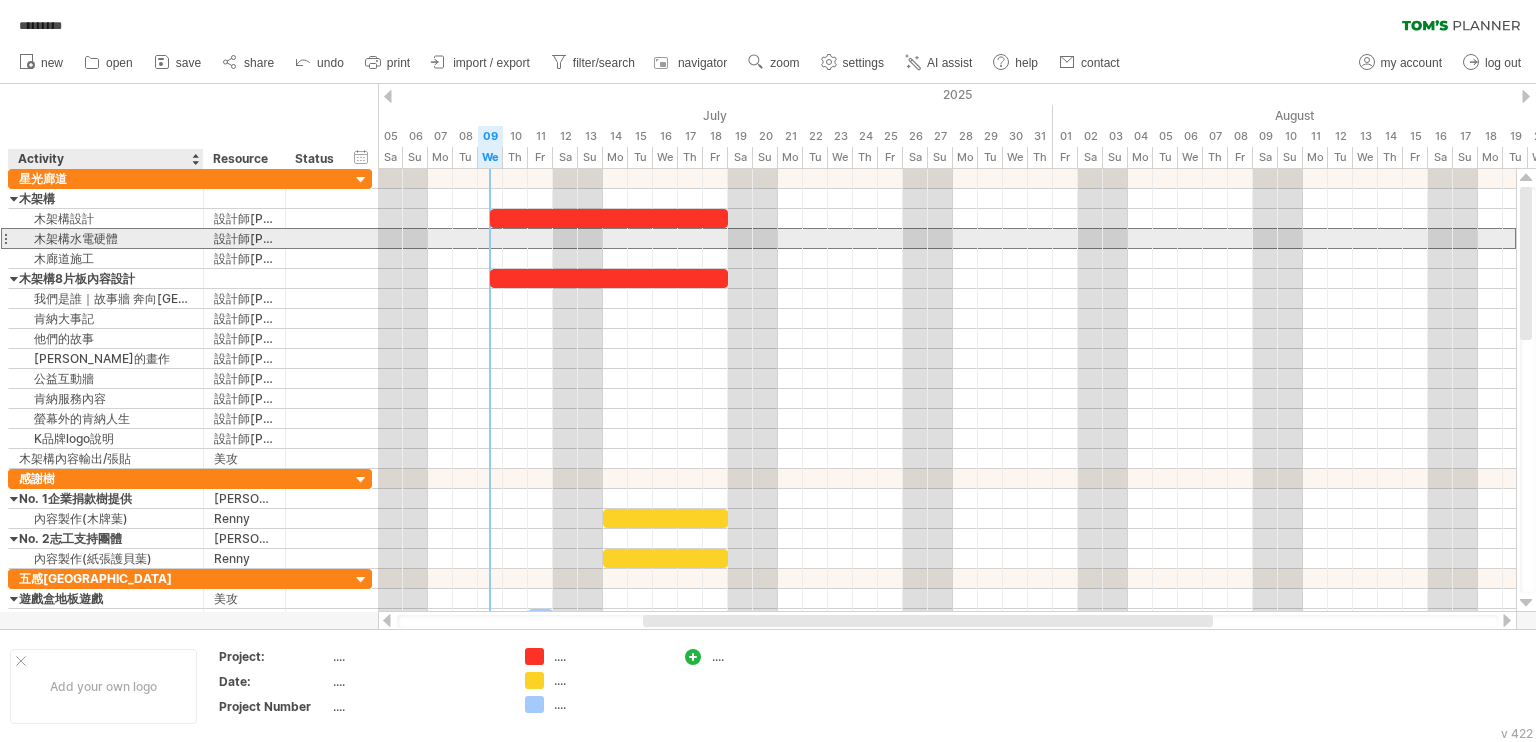 click on "木架構水電硬體" at bounding box center [106, 238] 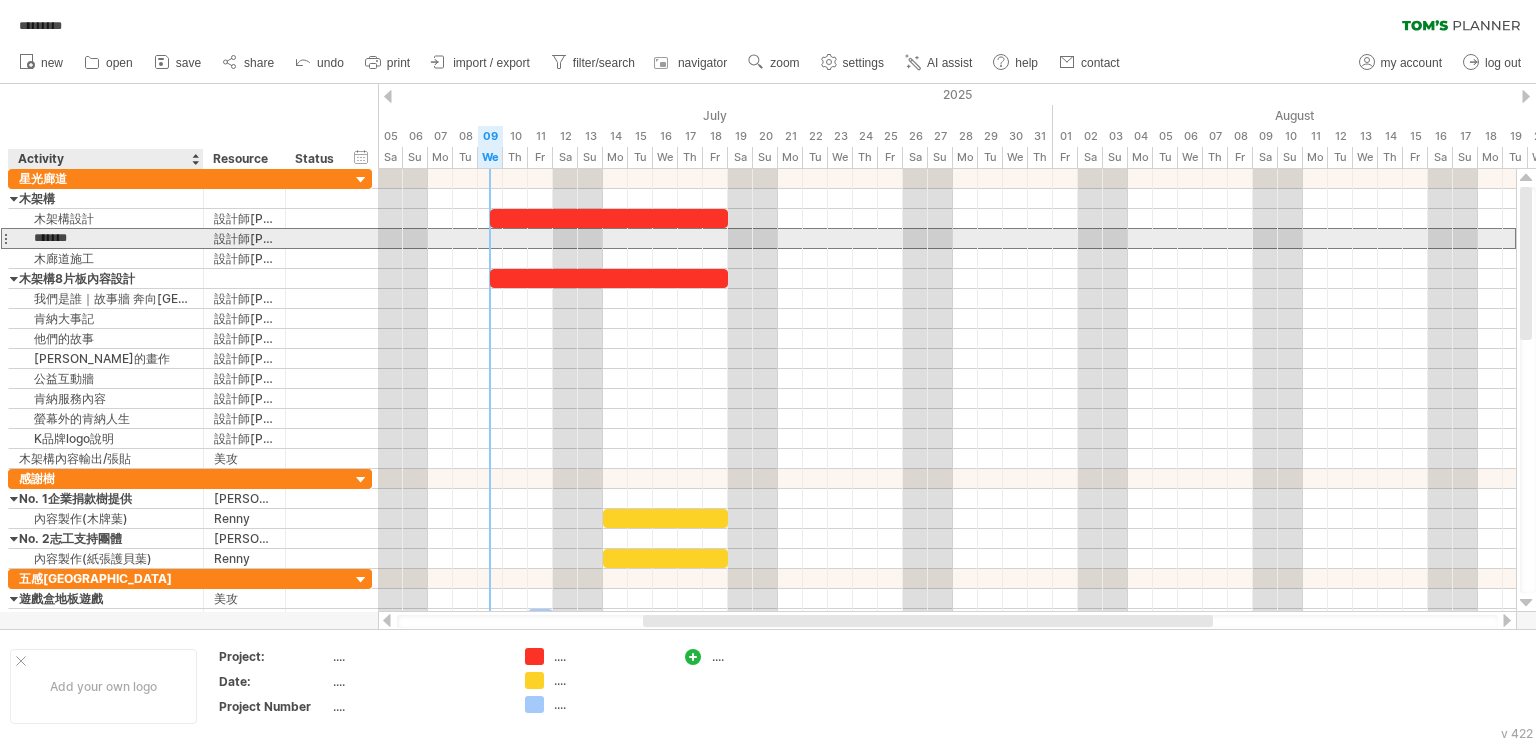 drag, startPoint x: 140, startPoint y: 241, endPoint x: 32, endPoint y: 245, distance: 108.07405 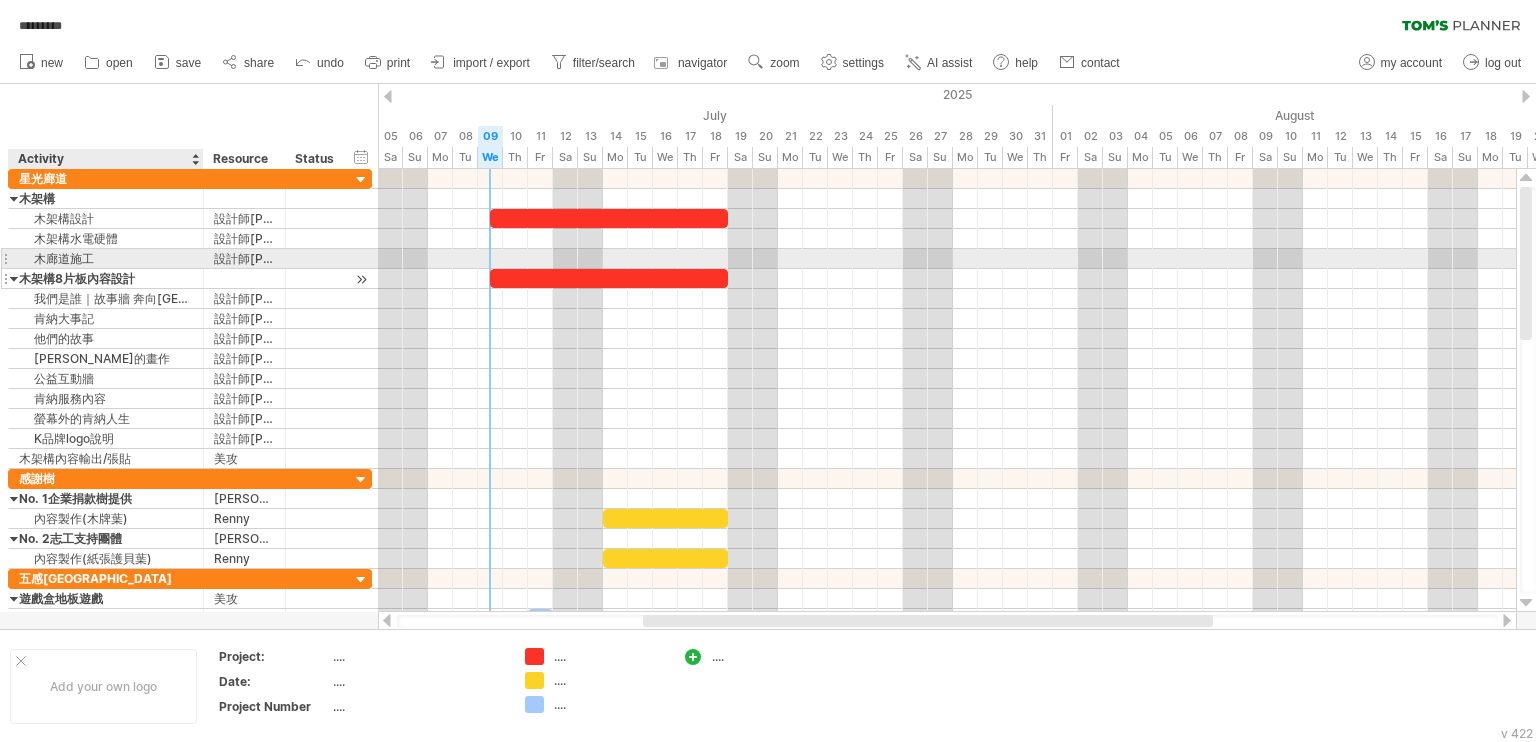 click on "木架構8片板內容設計" at bounding box center [106, 278] 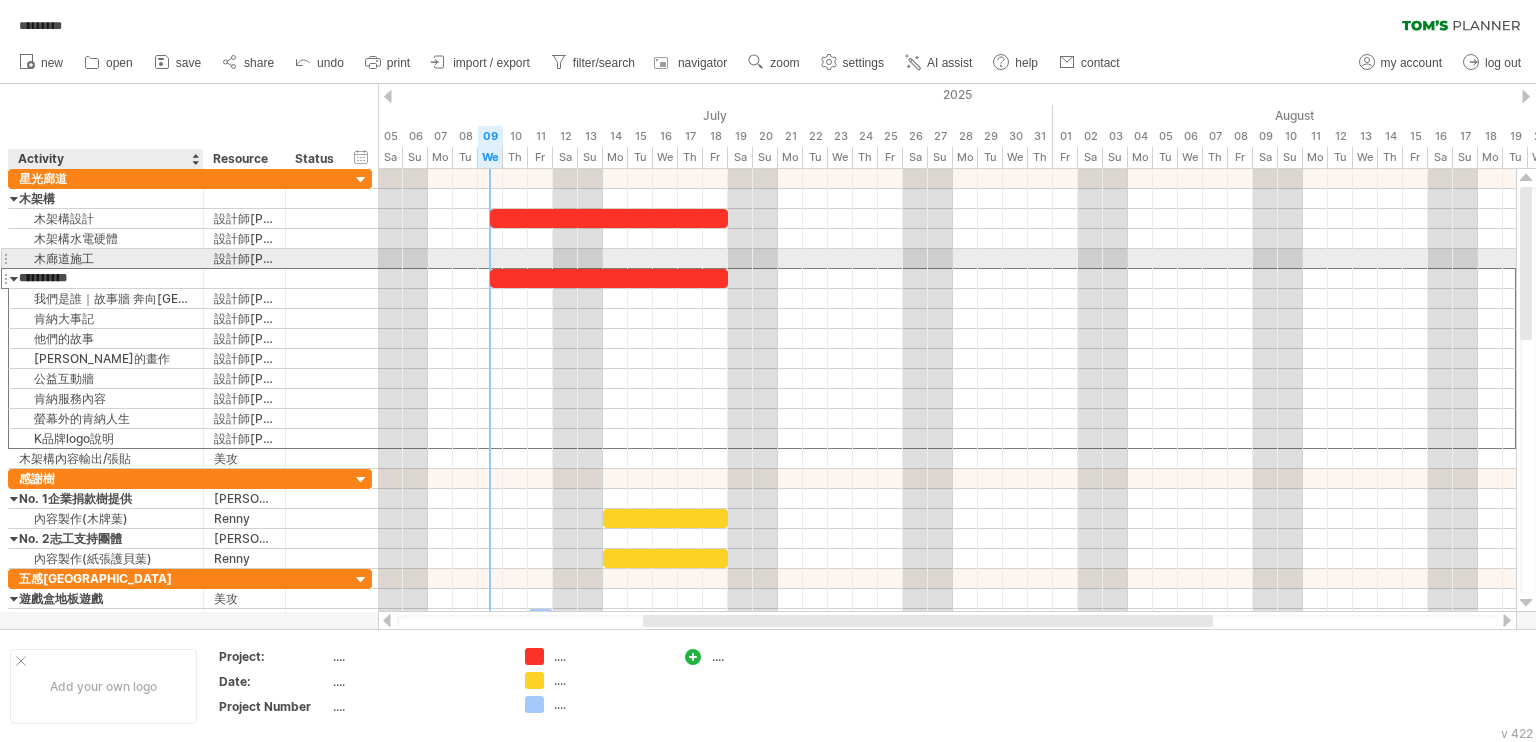 click on "木廊道施工" at bounding box center (106, 258) 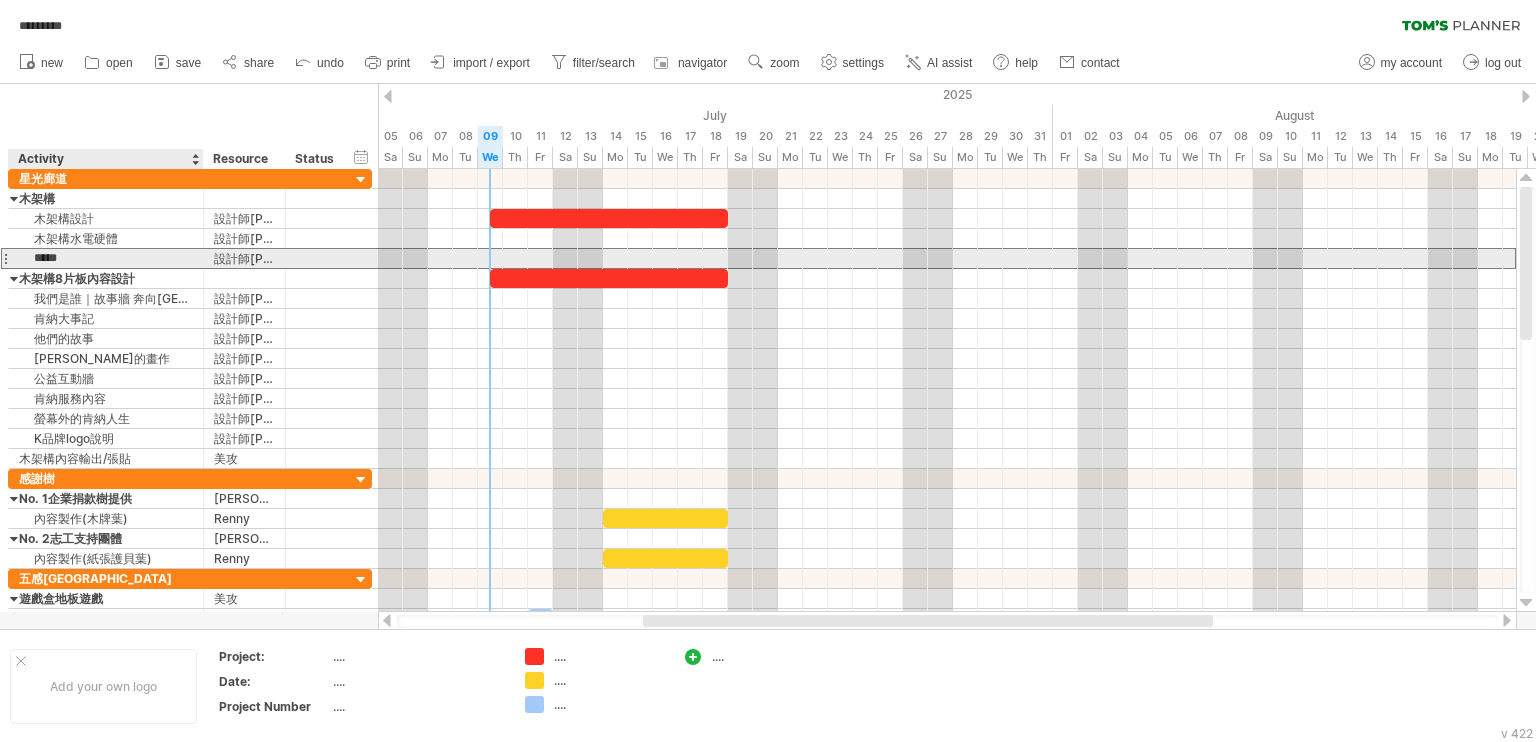 drag, startPoint x: 122, startPoint y: 261, endPoint x: 25, endPoint y: 261, distance: 97 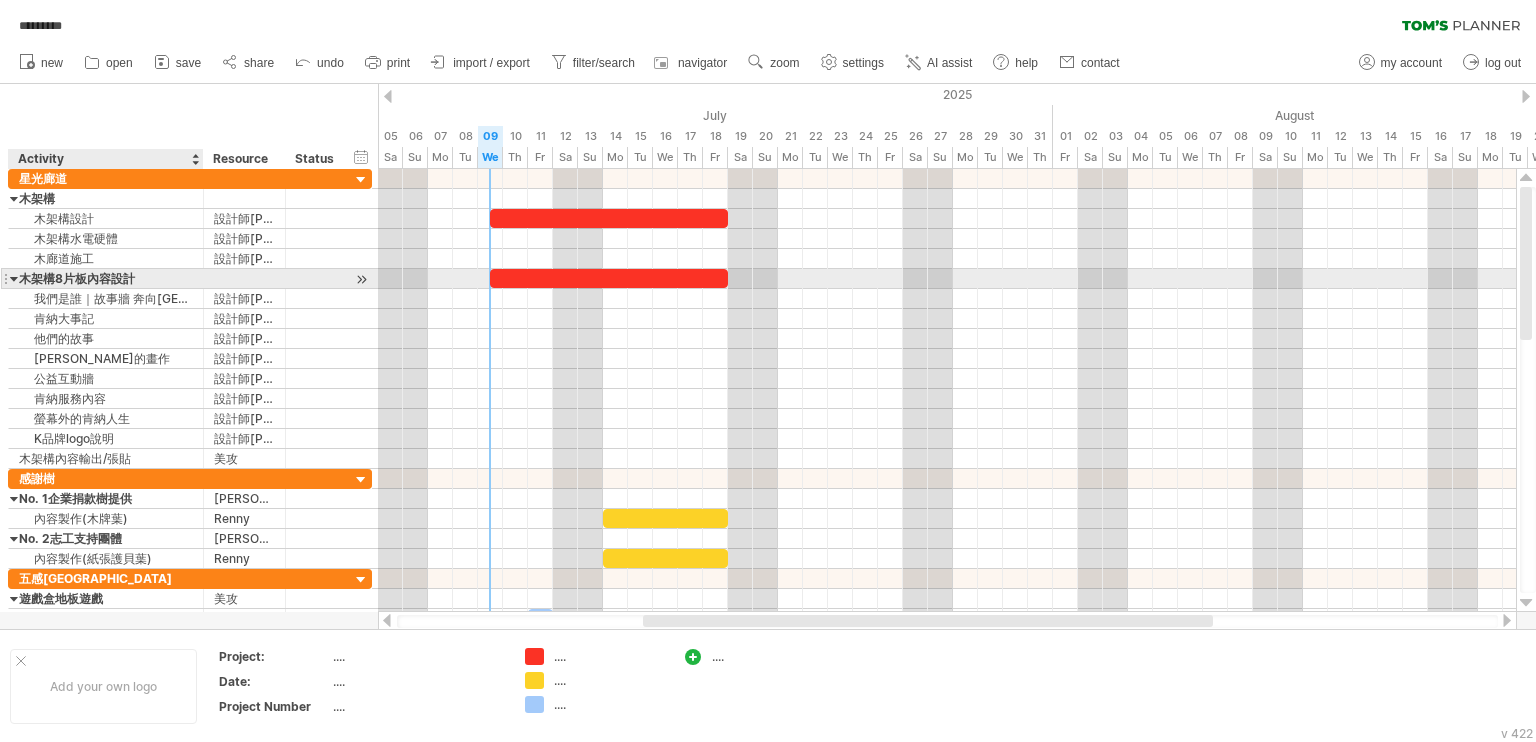 click on "木架構8片板內容設計" at bounding box center [106, 278] 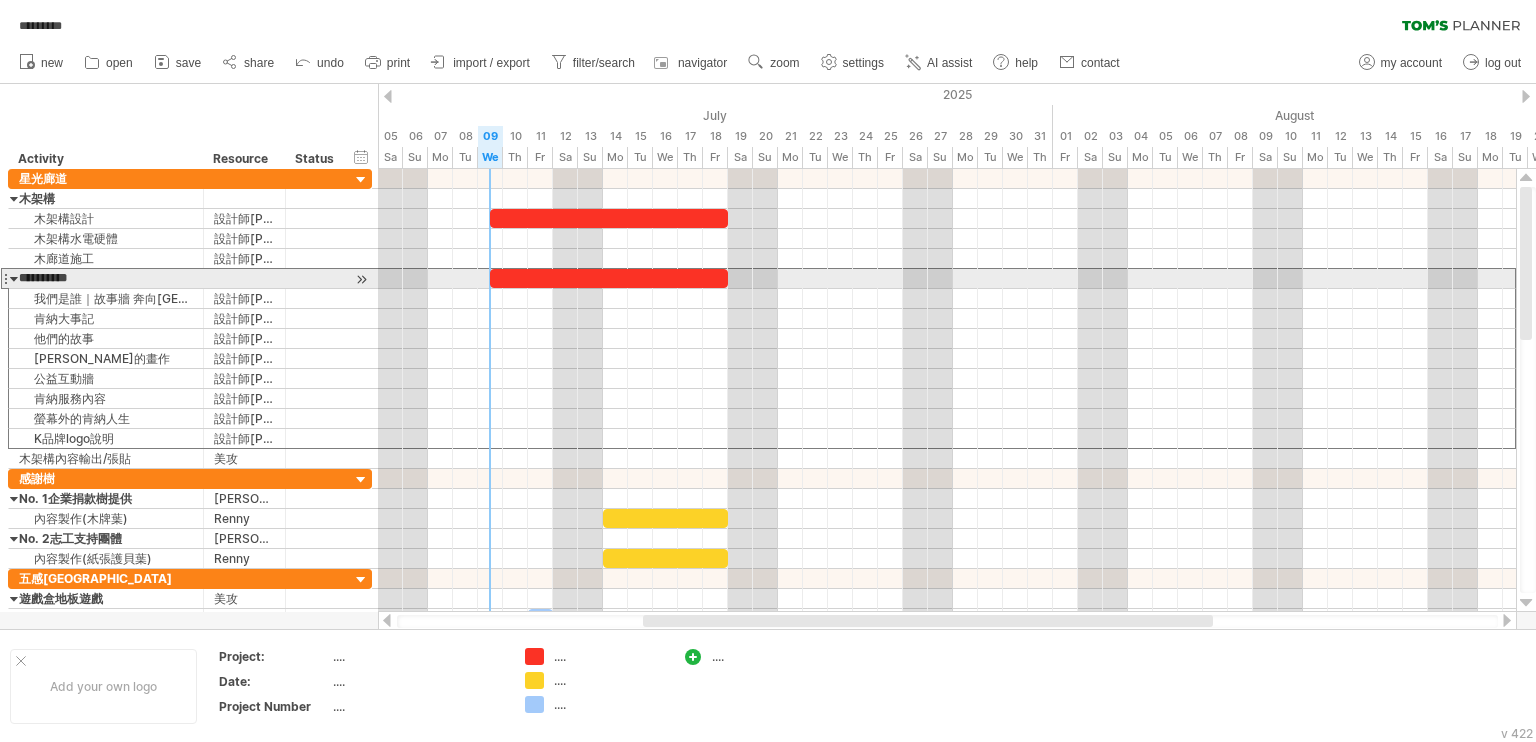drag, startPoint x: 142, startPoint y: 280, endPoint x: 13, endPoint y: 279, distance: 129.00388 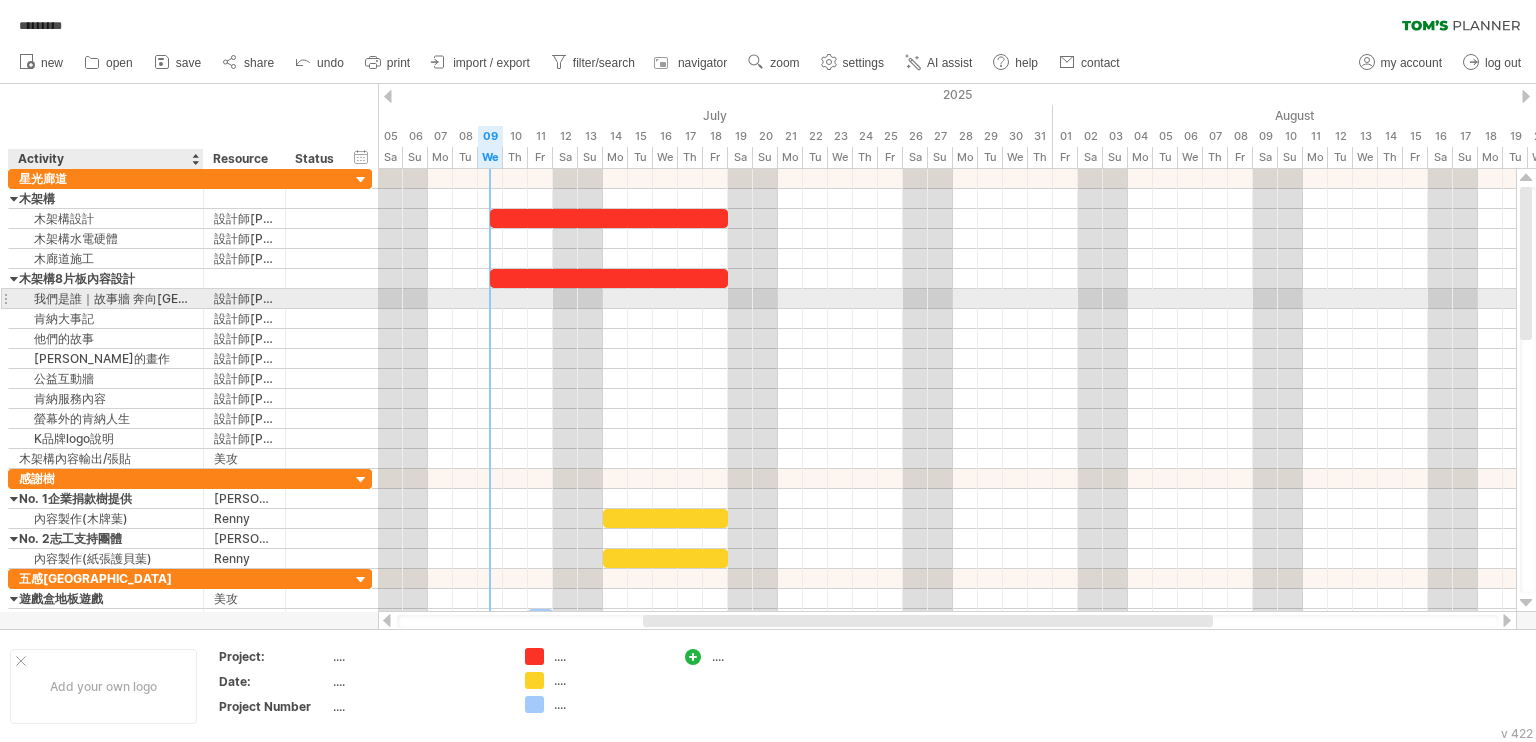click on "我們是誰｜故事牆 奔向[GEOGRAPHIC_DATA]" at bounding box center (106, 298) 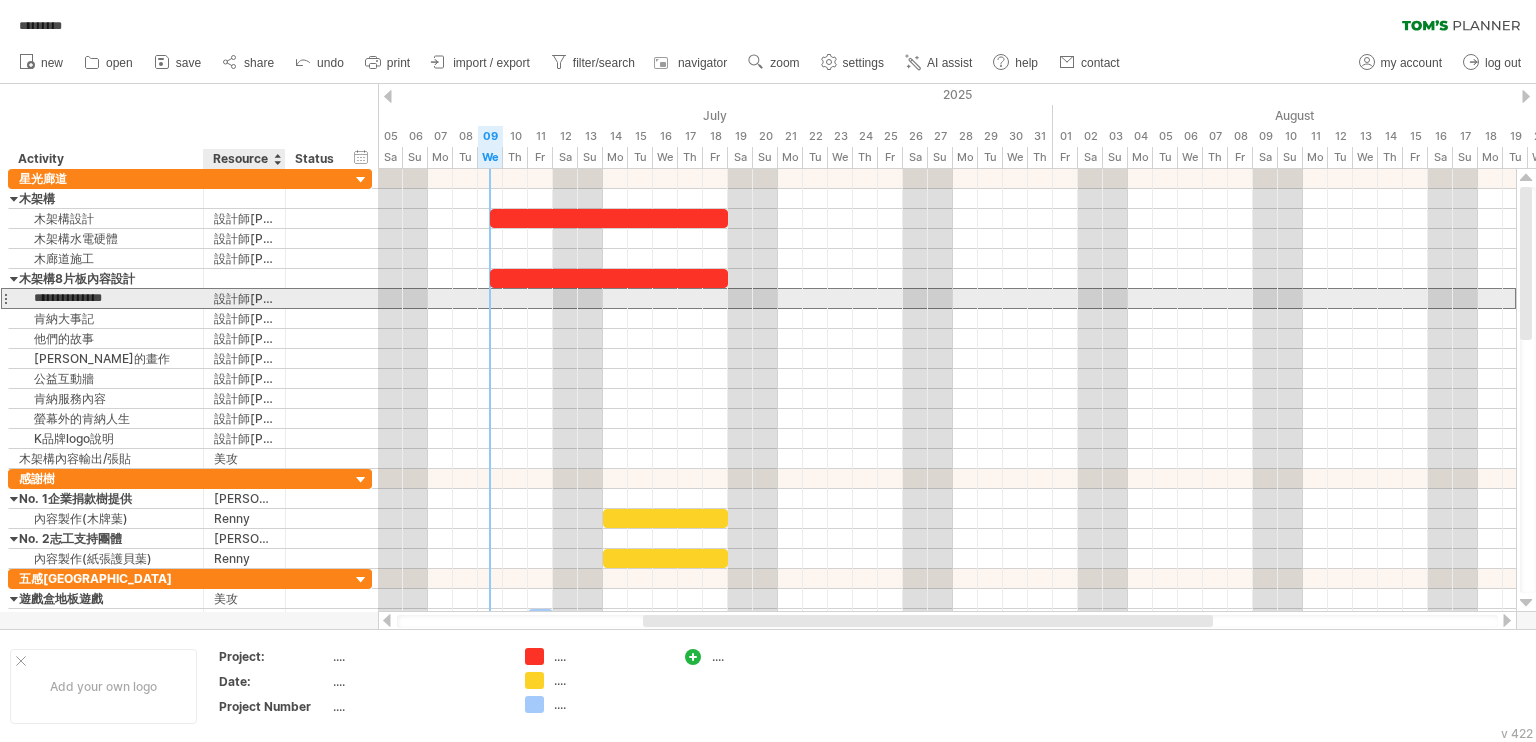 drag, startPoint x: 36, startPoint y: 297, endPoint x: 214, endPoint y: 297, distance: 178 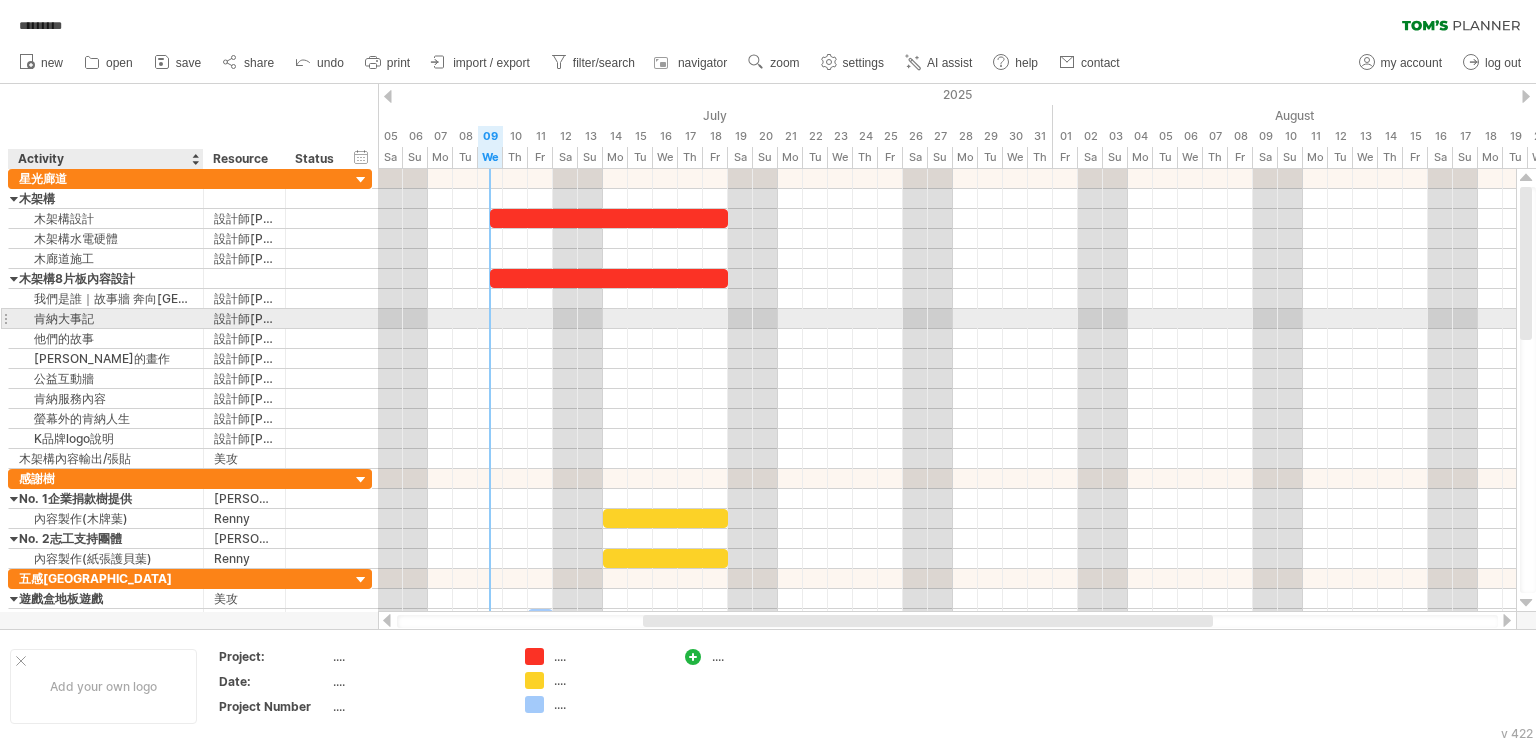 click on "肯納大事記" at bounding box center (106, 318) 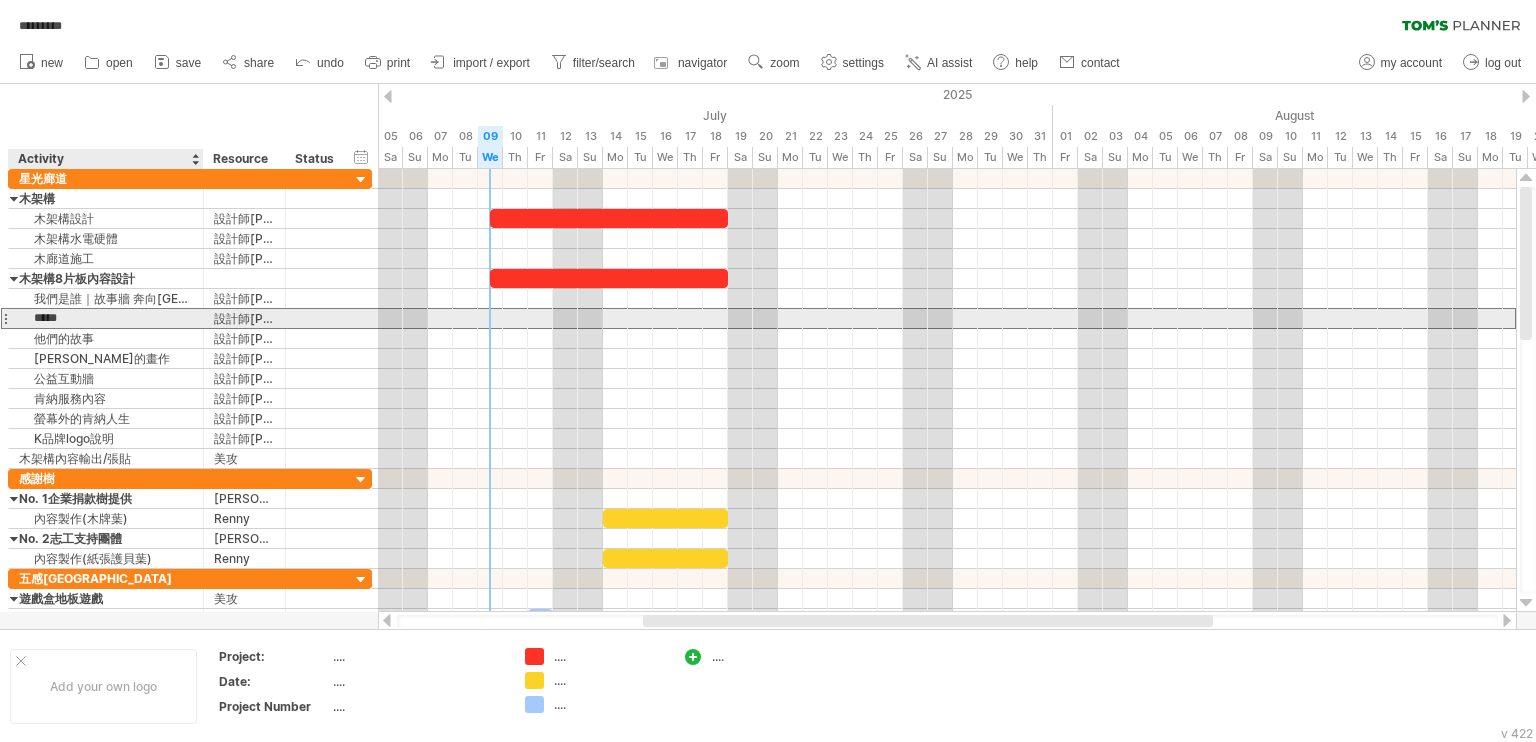 drag, startPoint x: 107, startPoint y: 320, endPoint x: 27, endPoint y: 323, distance: 80.05623 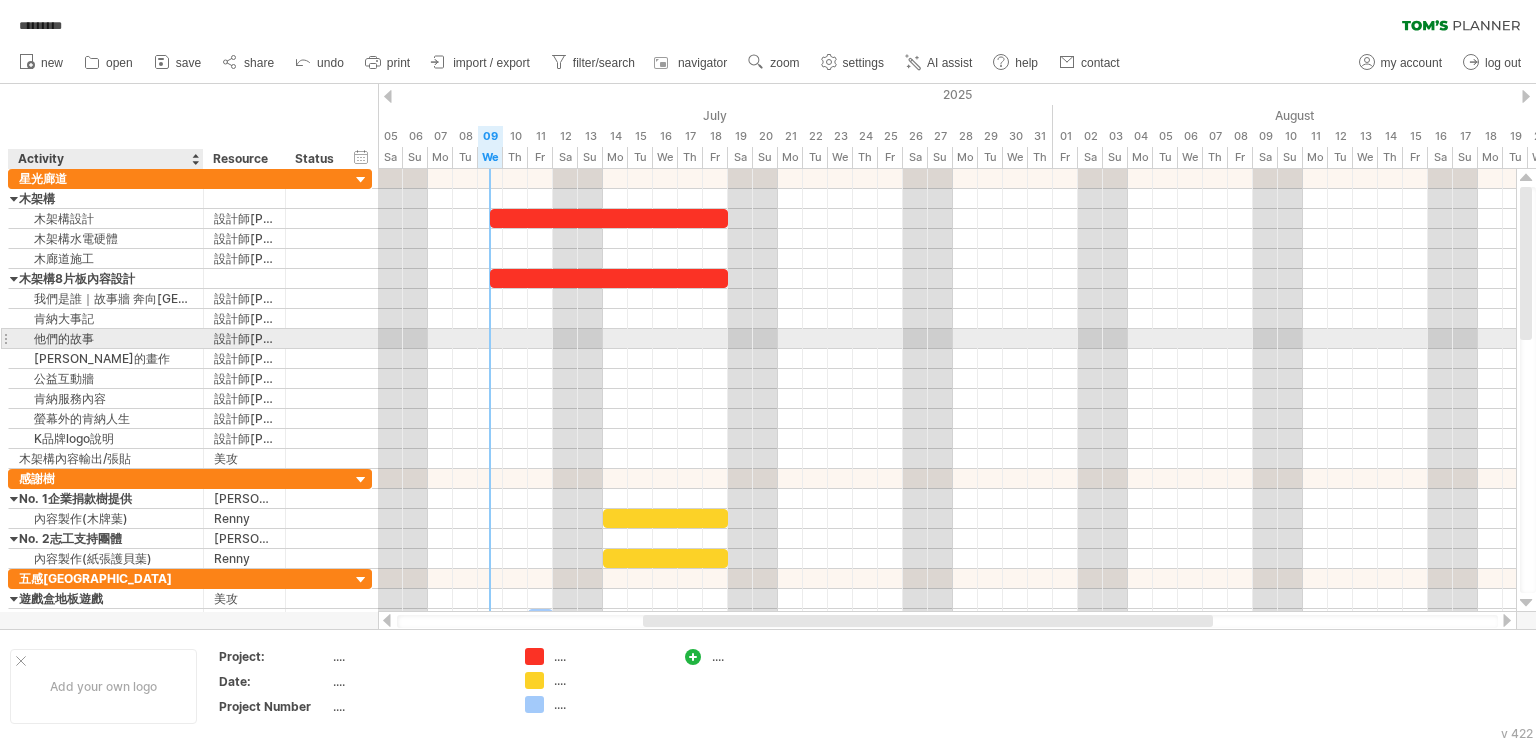click on "他們的故事" at bounding box center (106, 338) 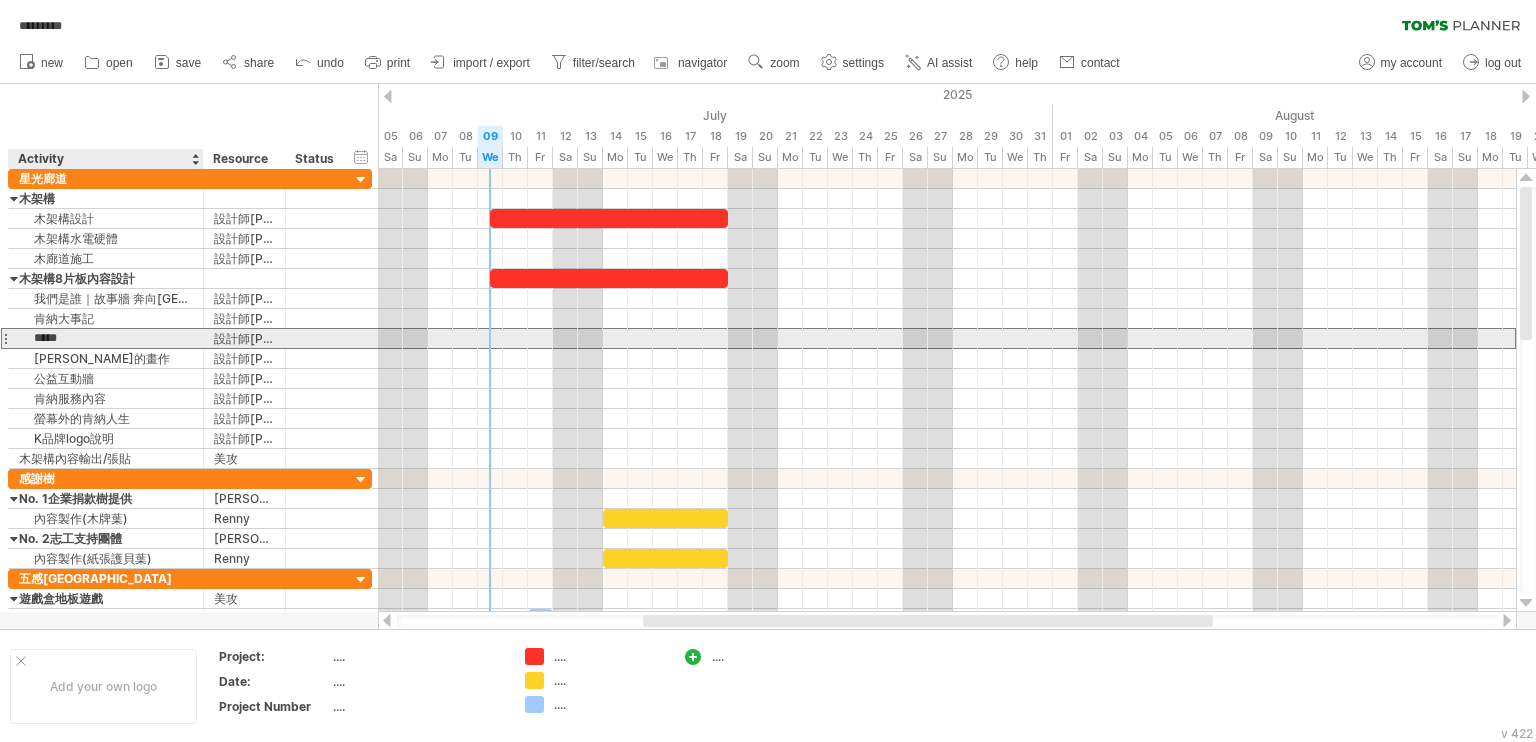 drag, startPoint x: 117, startPoint y: 341, endPoint x: 31, endPoint y: 339, distance: 86.023254 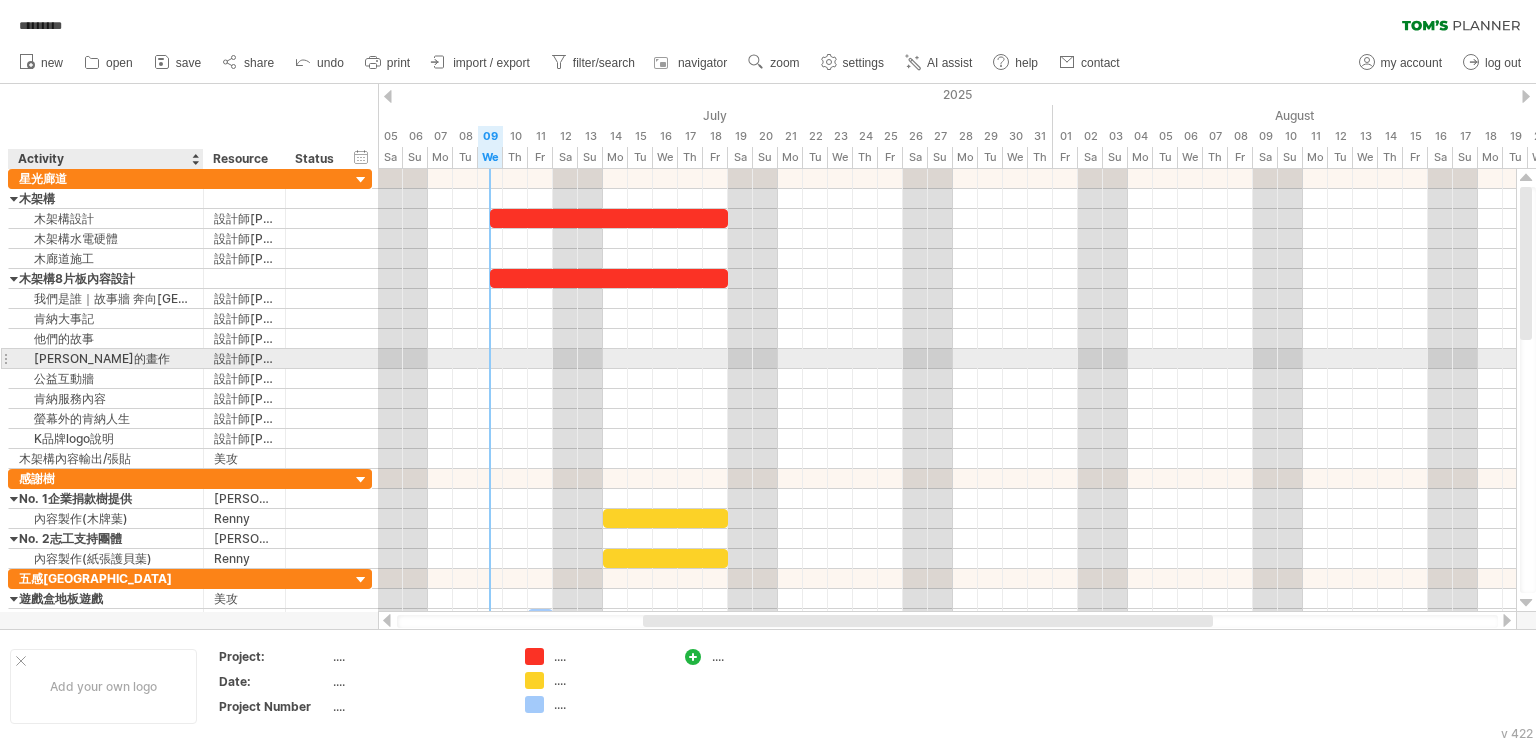 drag, startPoint x: 44, startPoint y: 361, endPoint x: 29, endPoint y: 363, distance: 15.132746 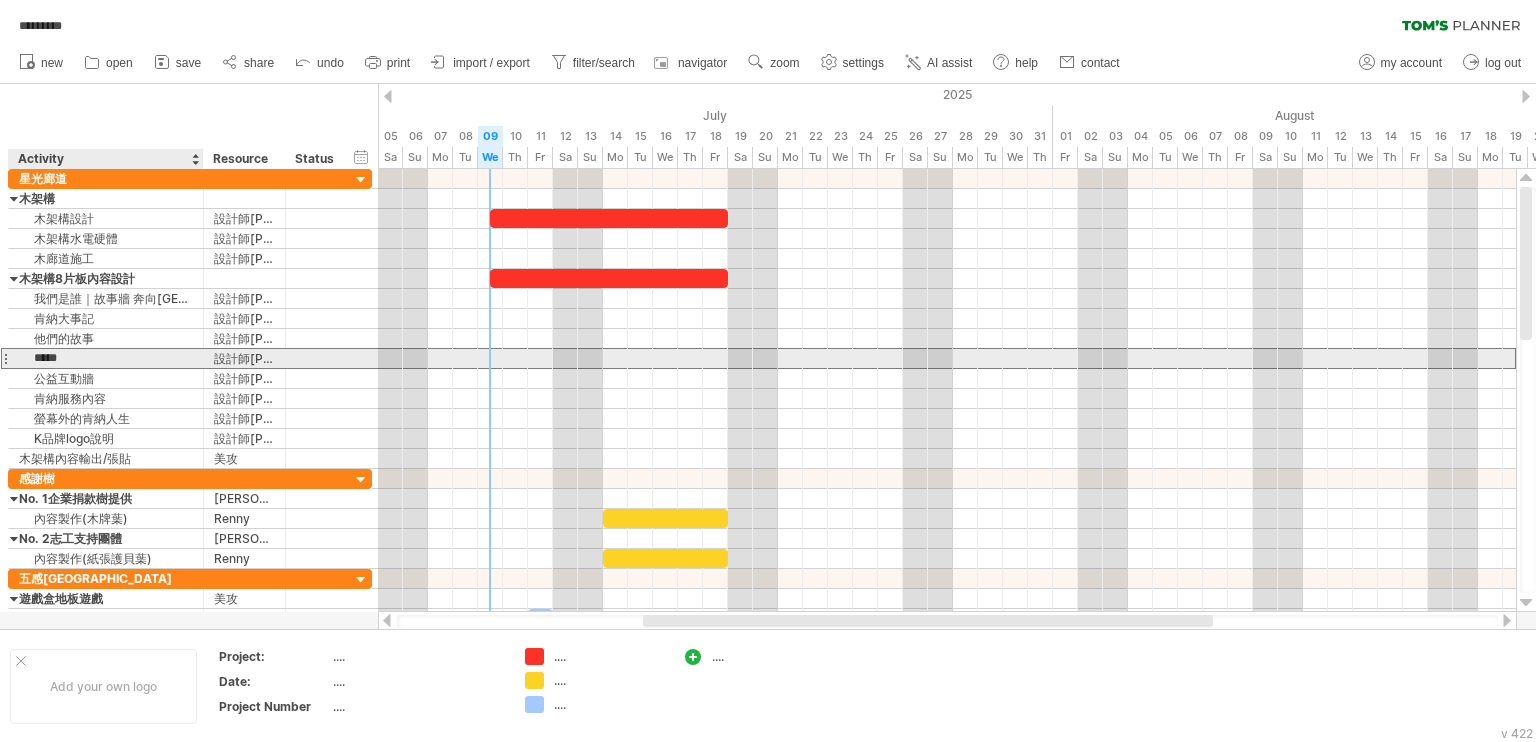 drag, startPoint x: 31, startPoint y: 356, endPoint x: 14, endPoint y: 362, distance: 18.027756 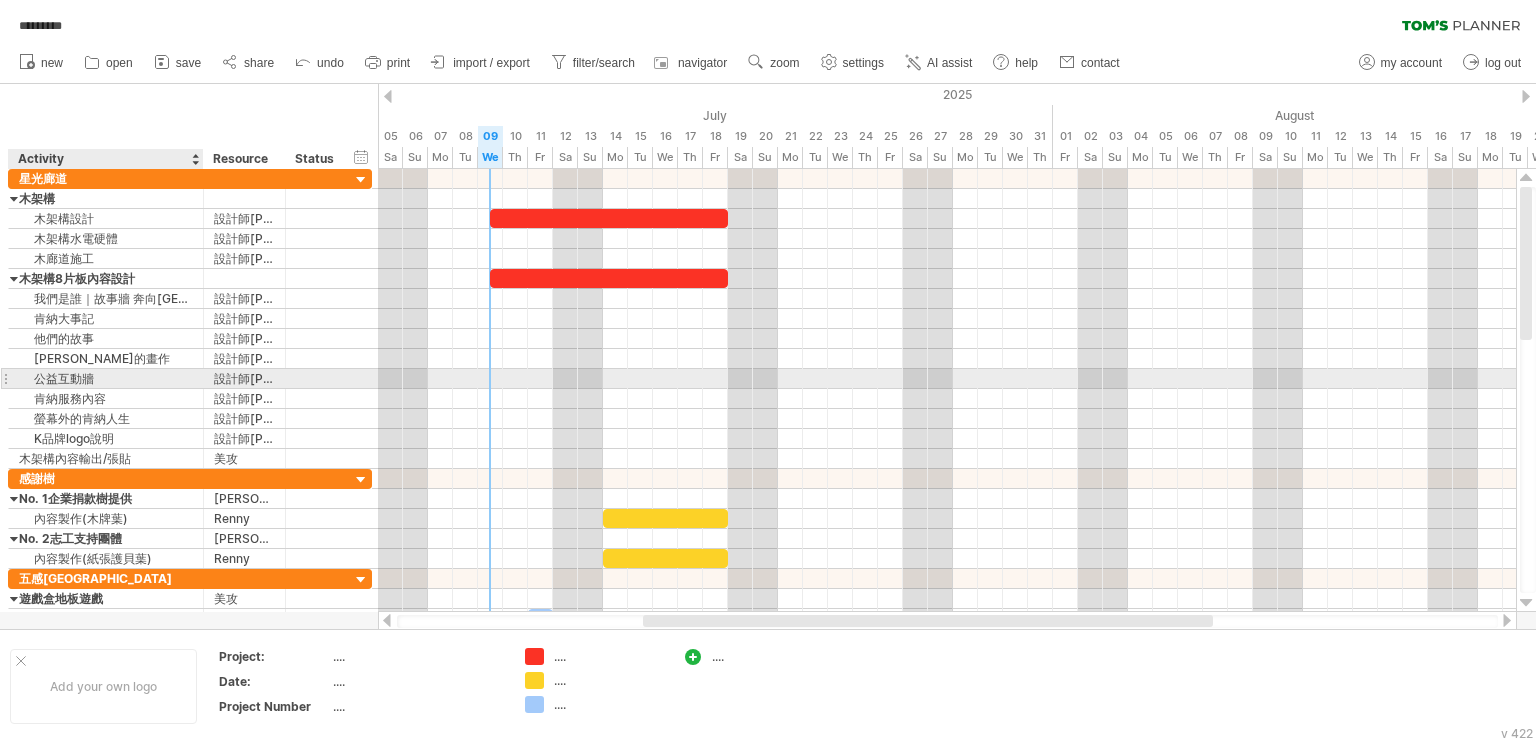 click on "公益互動牆" at bounding box center (106, 378) 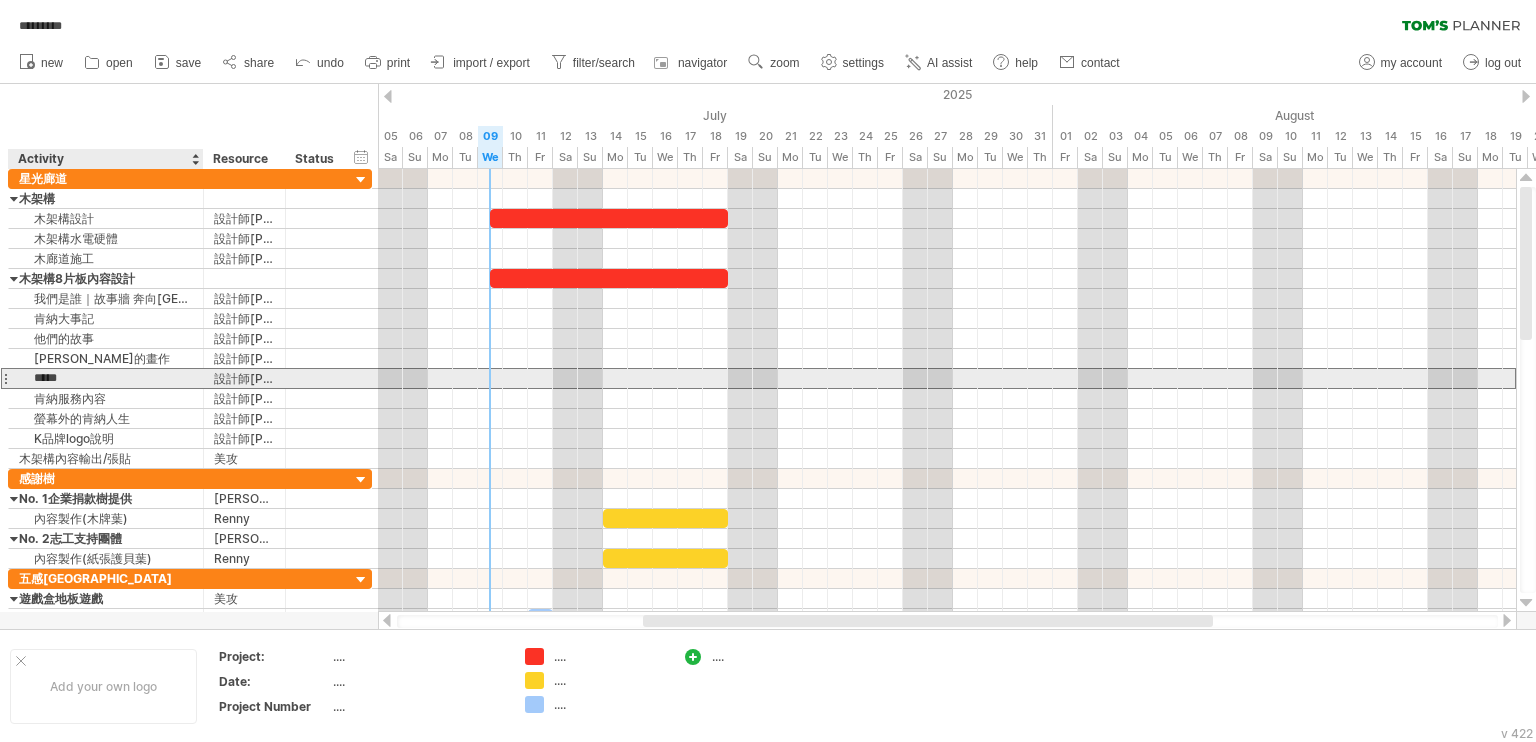 drag, startPoint x: 107, startPoint y: 375, endPoint x: 19, endPoint y: 377, distance: 88.02273 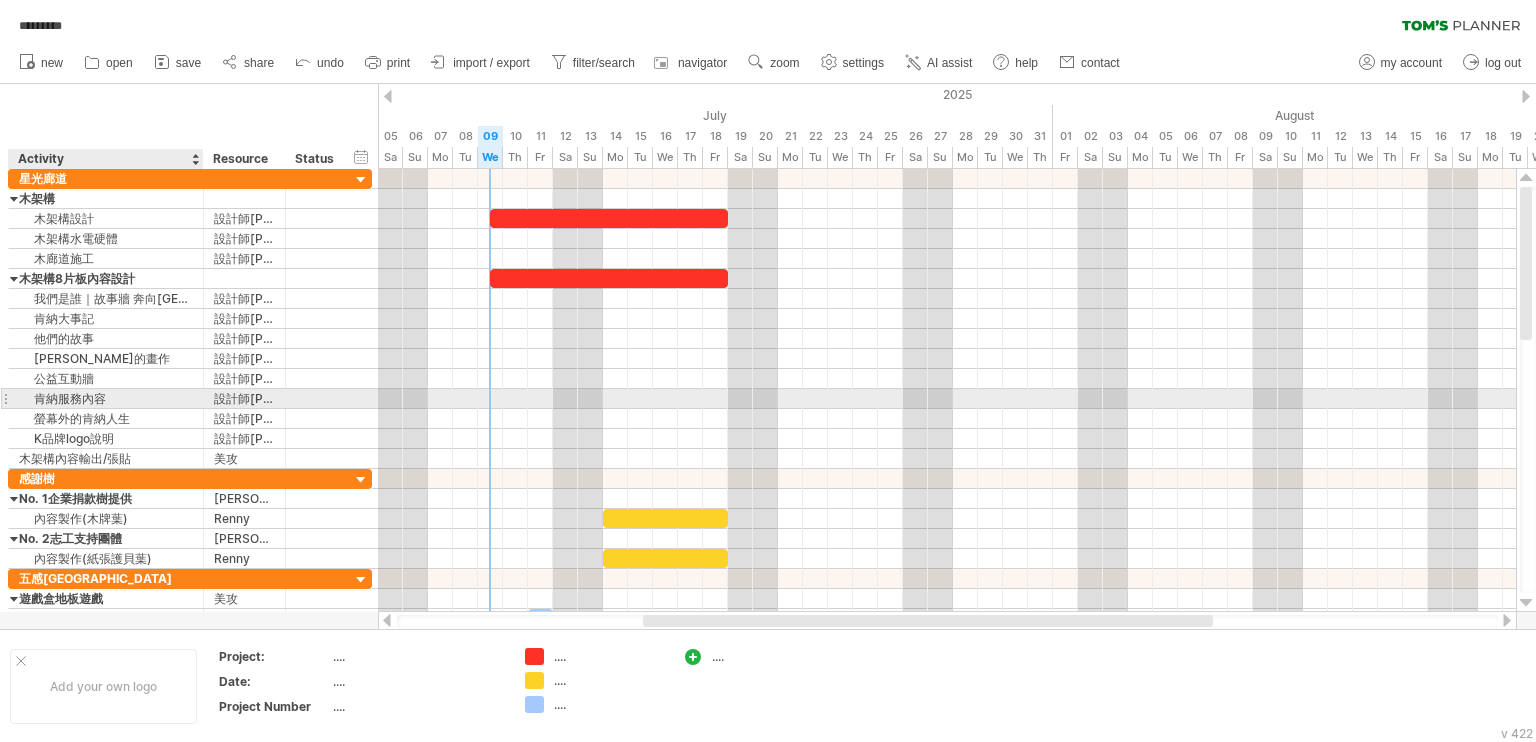 click on "肯納服務內容" at bounding box center (106, 398) 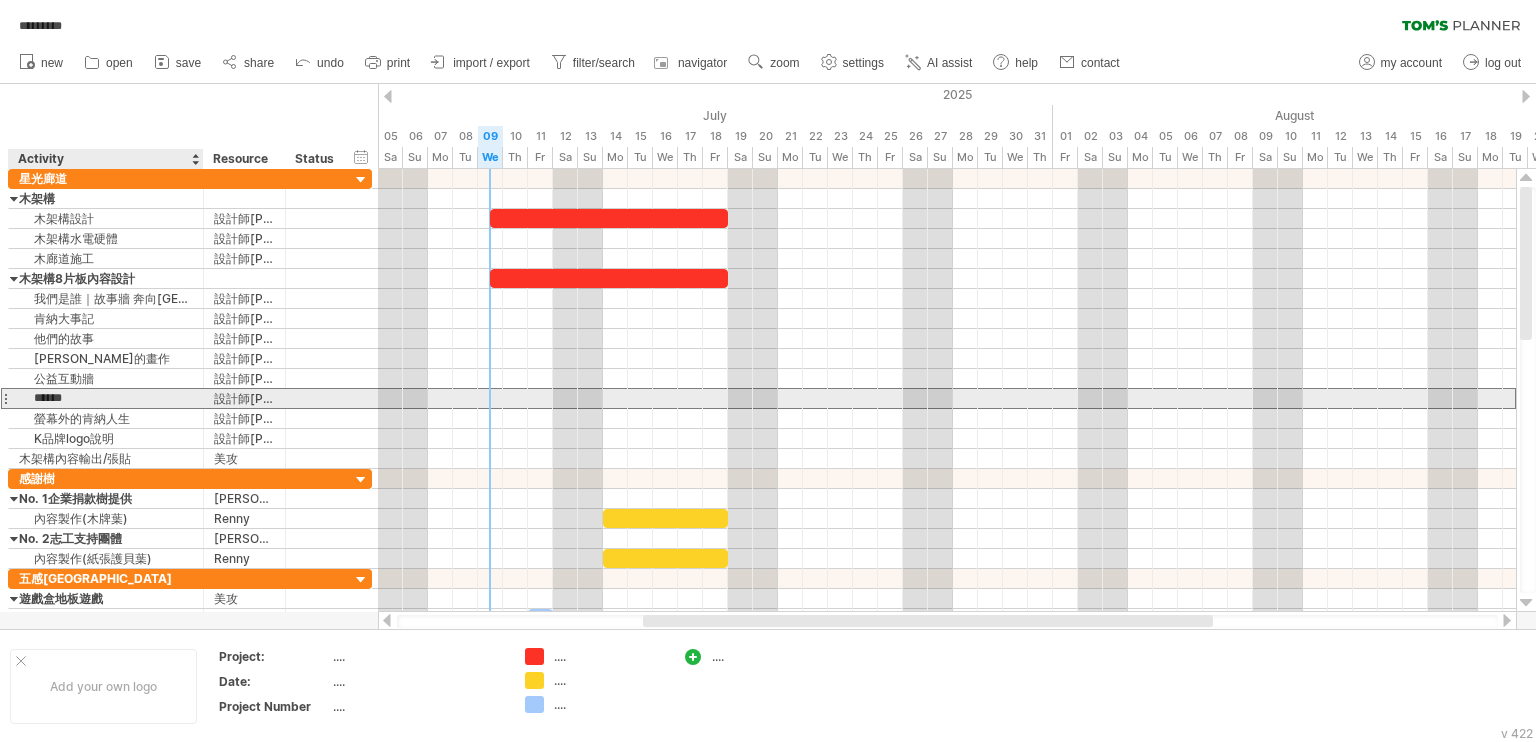 drag, startPoint x: 136, startPoint y: 399, endPoint x: 36, endPoint y: 399, distance: 100 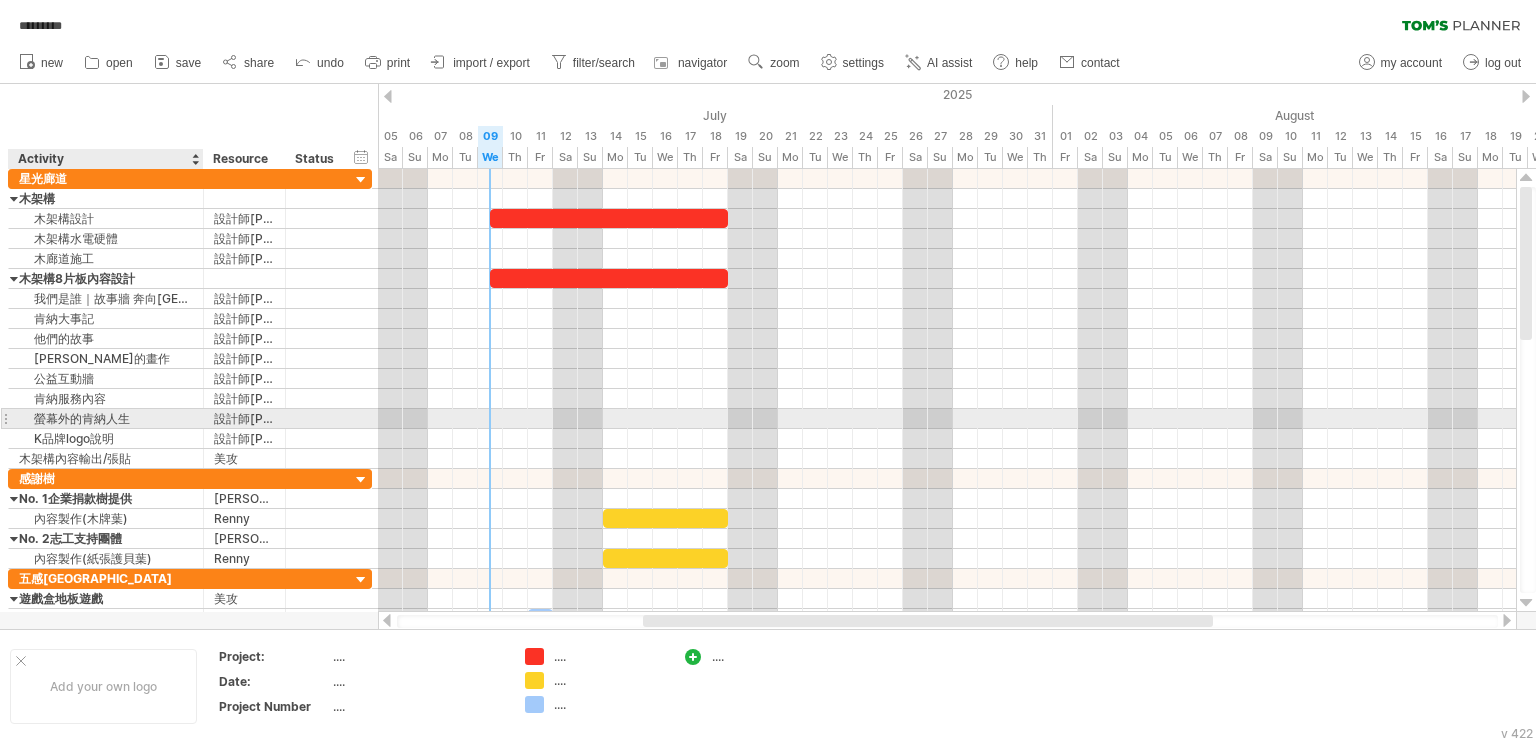 click on "螢幕外的肯納人生" at bounding box center (106, 418) 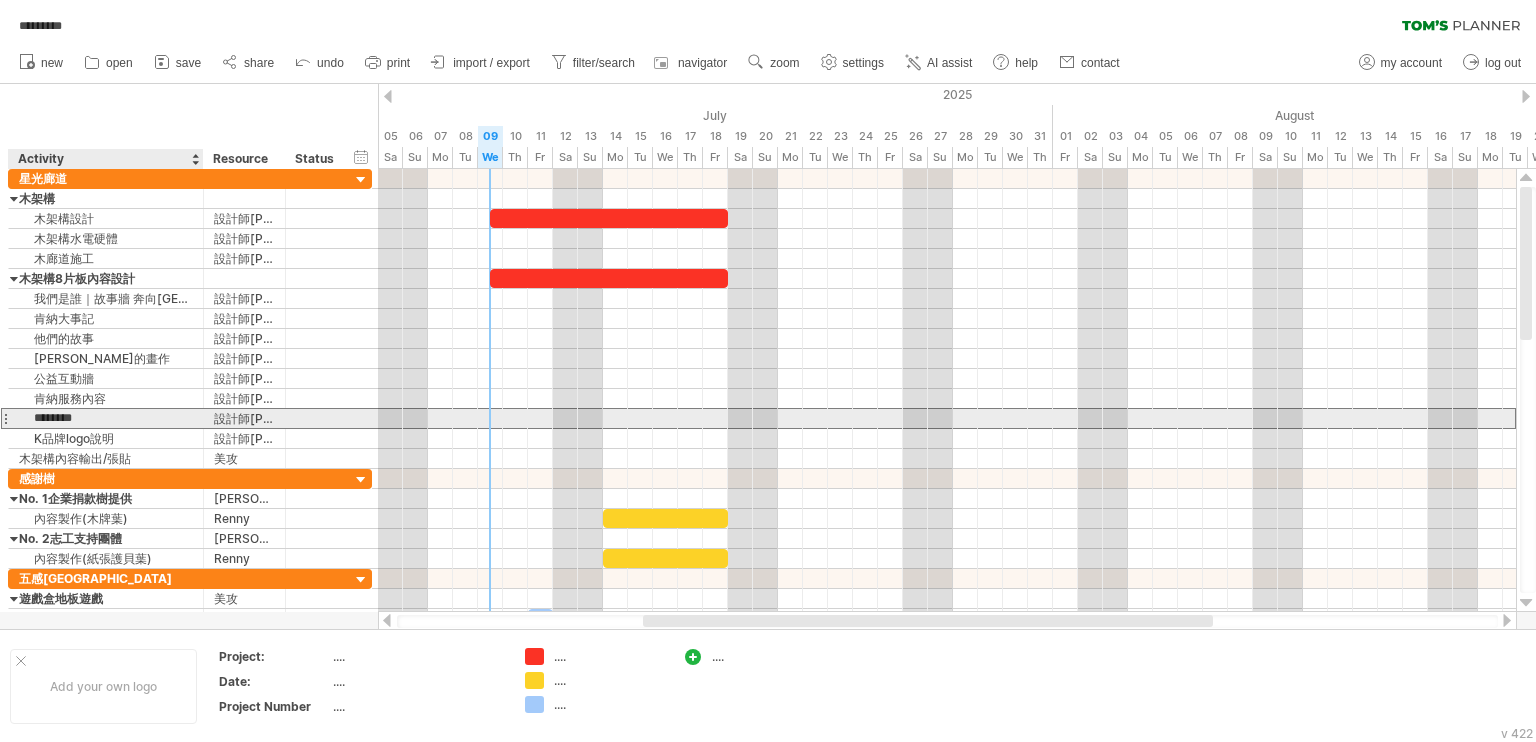 drag, startPoint x: 136, startPoint y: 416, endPoint x: 26, endPoint y: 419, distance: 110.0409 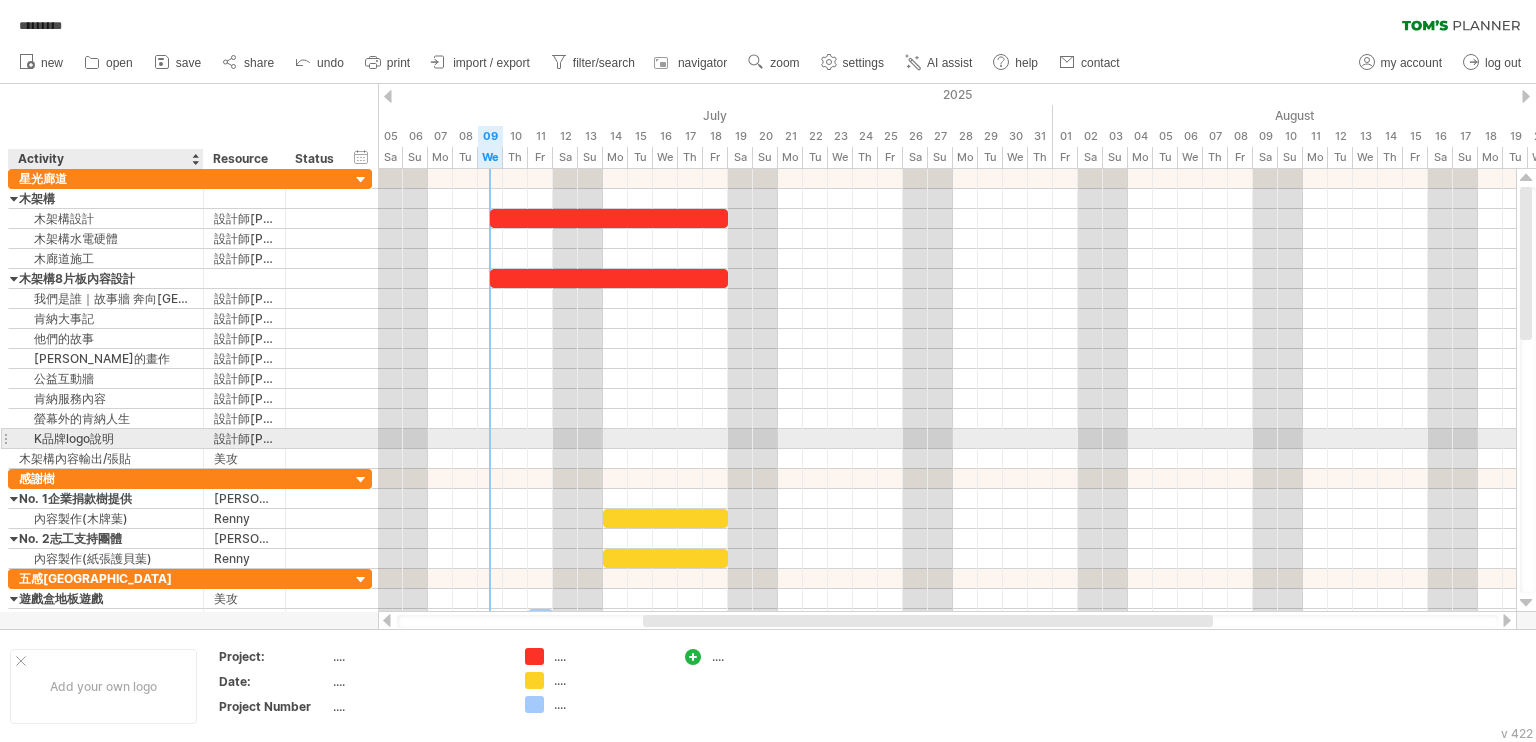 click on "K品牌logo說明" at bounding box center (106, 438) 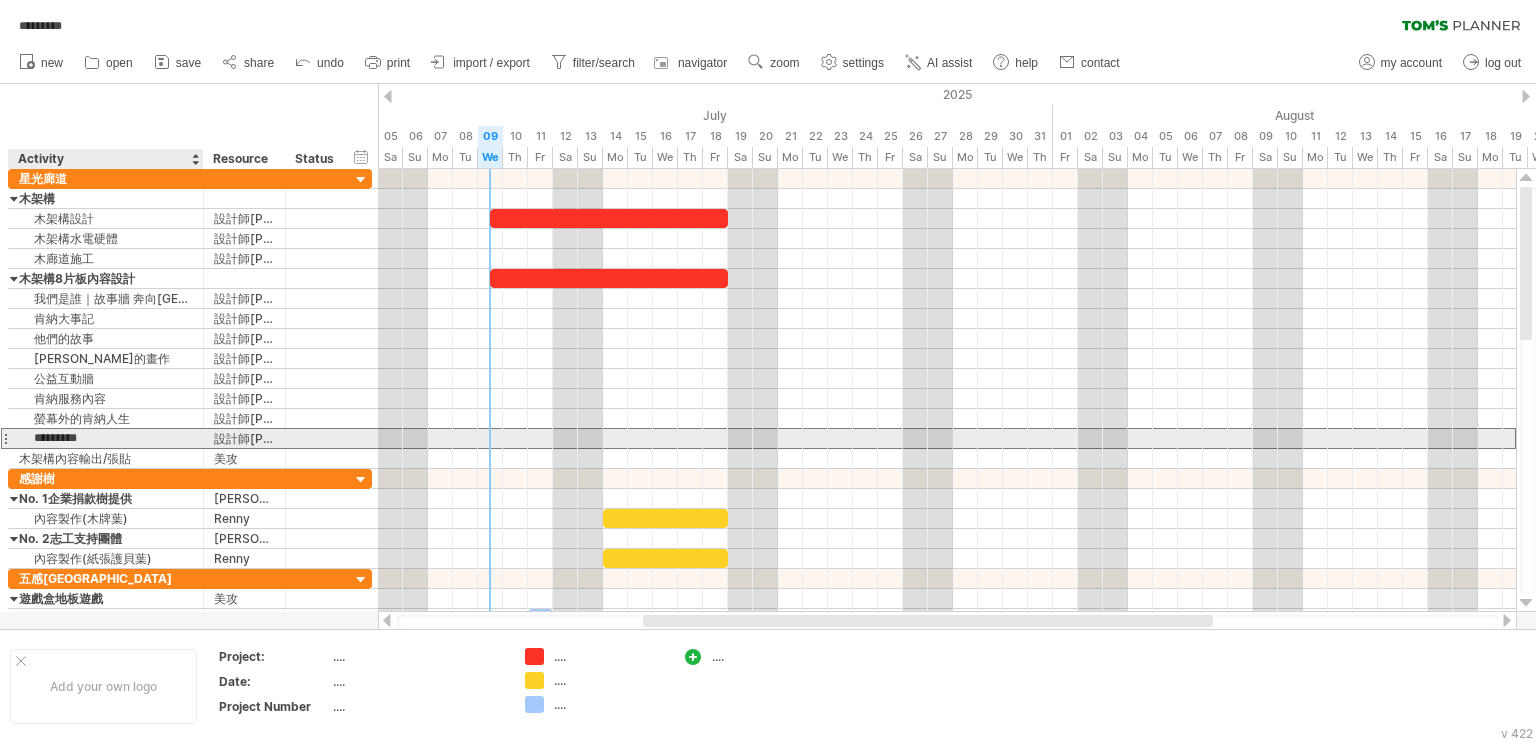 drag, startPoint x: 135, startPoint y: 431, endPoint x: 17, endPoint y: 437, distance: 118.15244 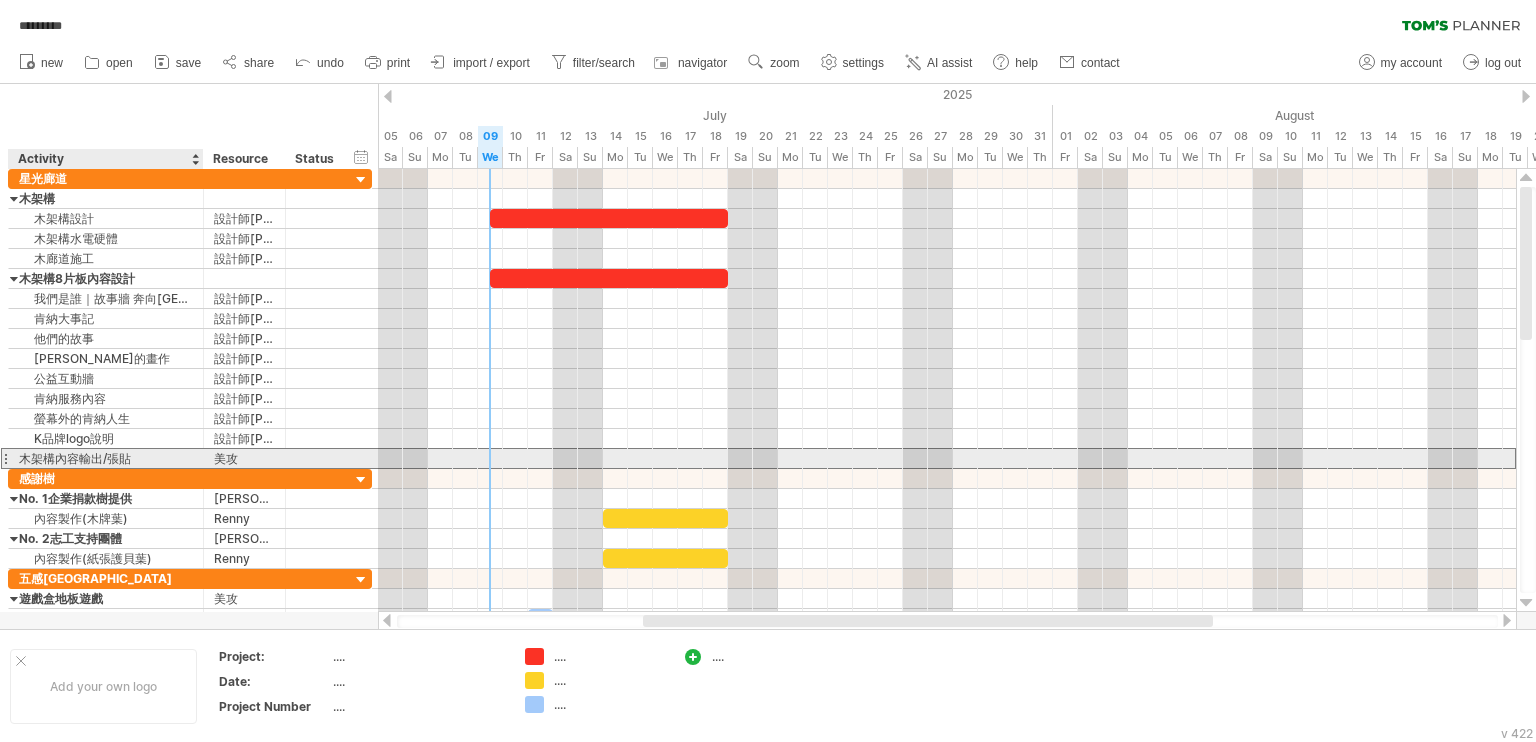 click on "木架構內容輸出/張貼" at bounding box center [106, 458] 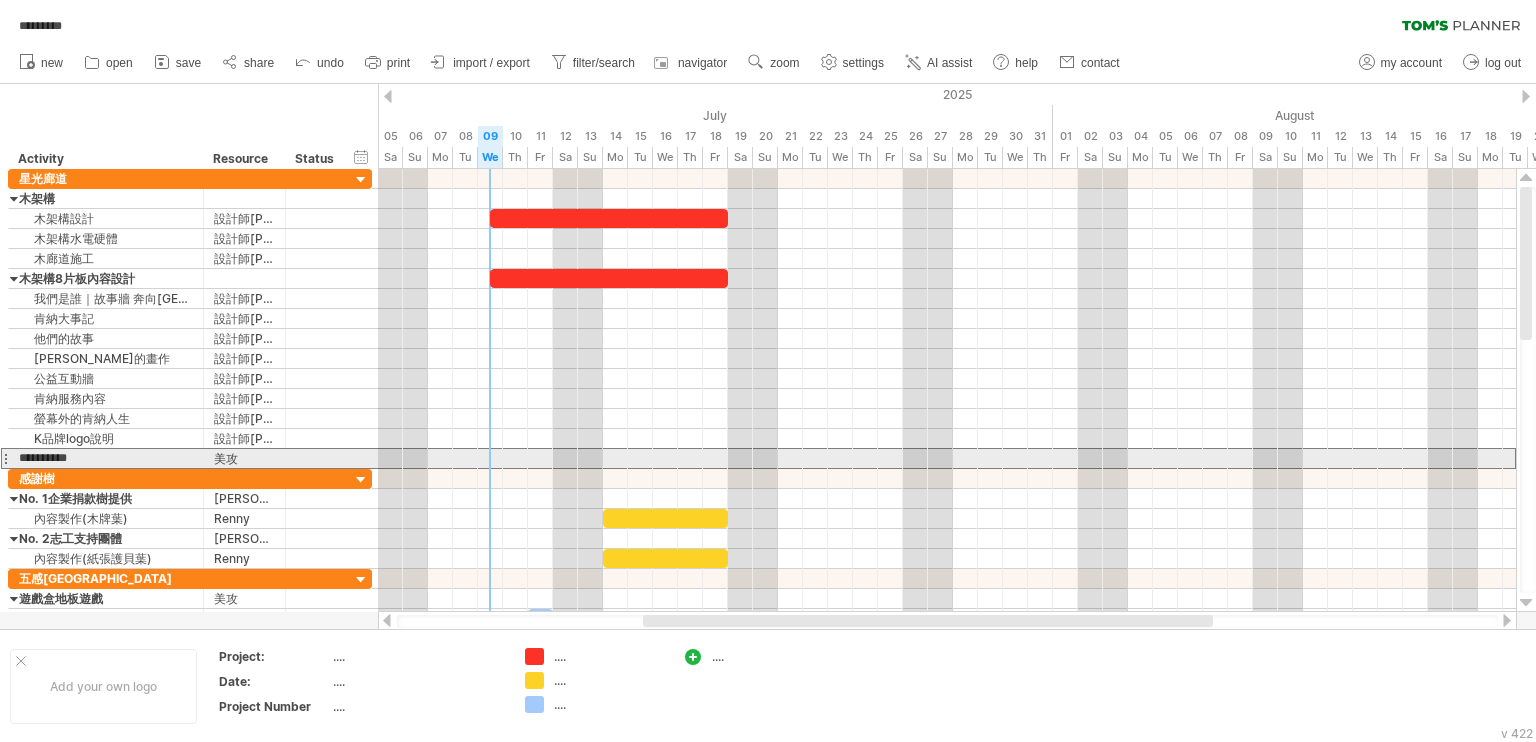 drag, startPoint x: 153, startPoint y: 456, endPoint x: -4, endPoint y: 452, distance: 157.05095 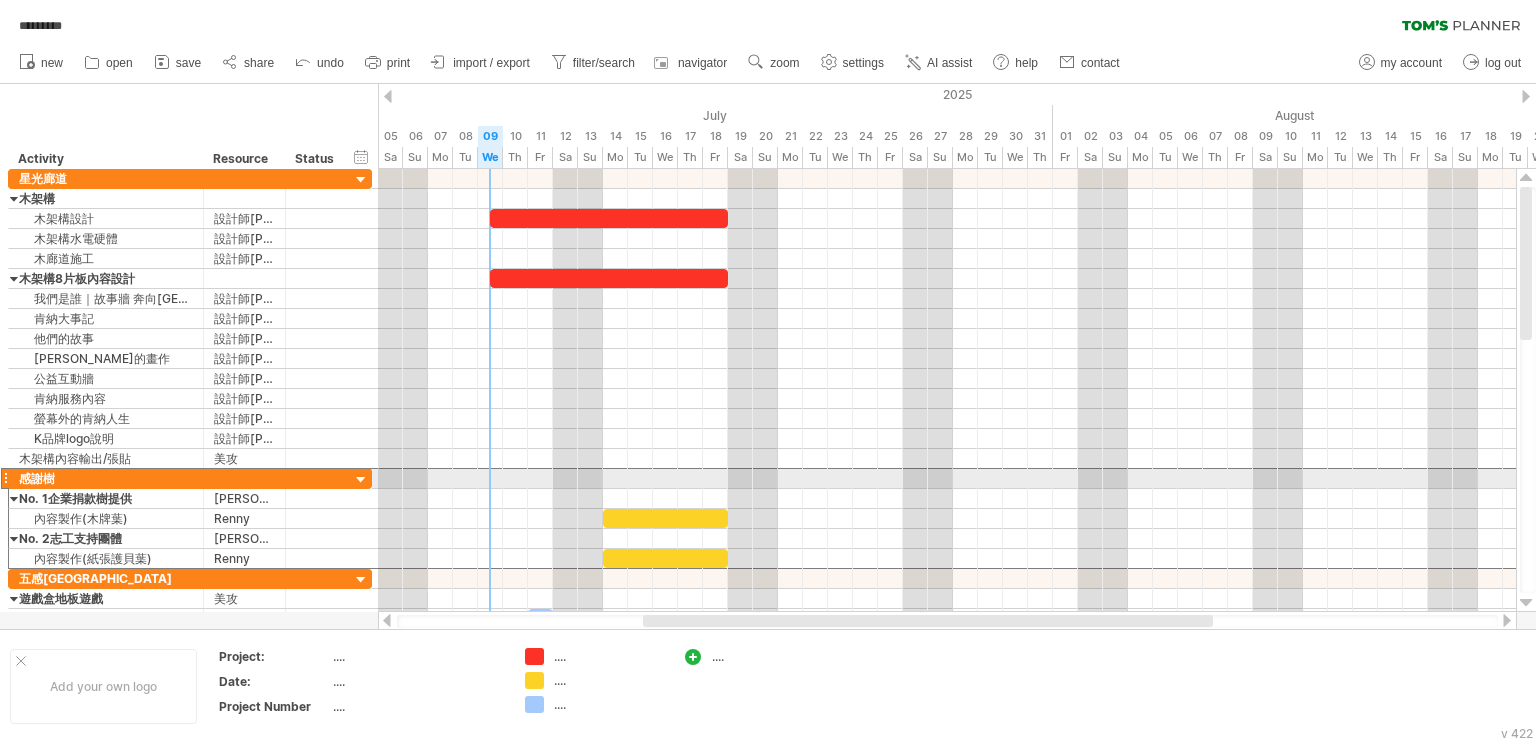 drag, startPoint x: 70, startPoint y: 475, endPoint x: 2, endPoint y: 477, distance: 68.0294 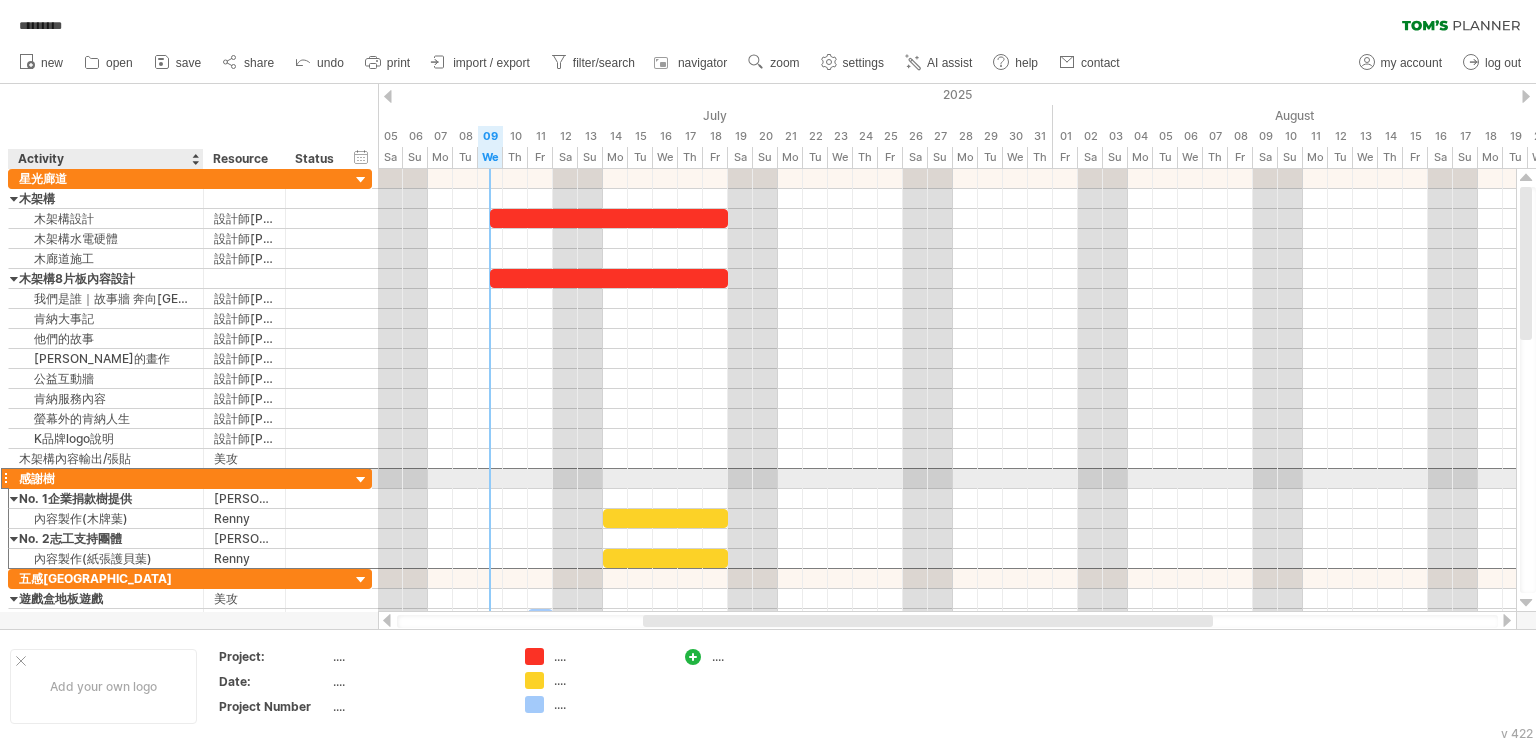 click on "感謝樹" at bounding box center [106, 478] 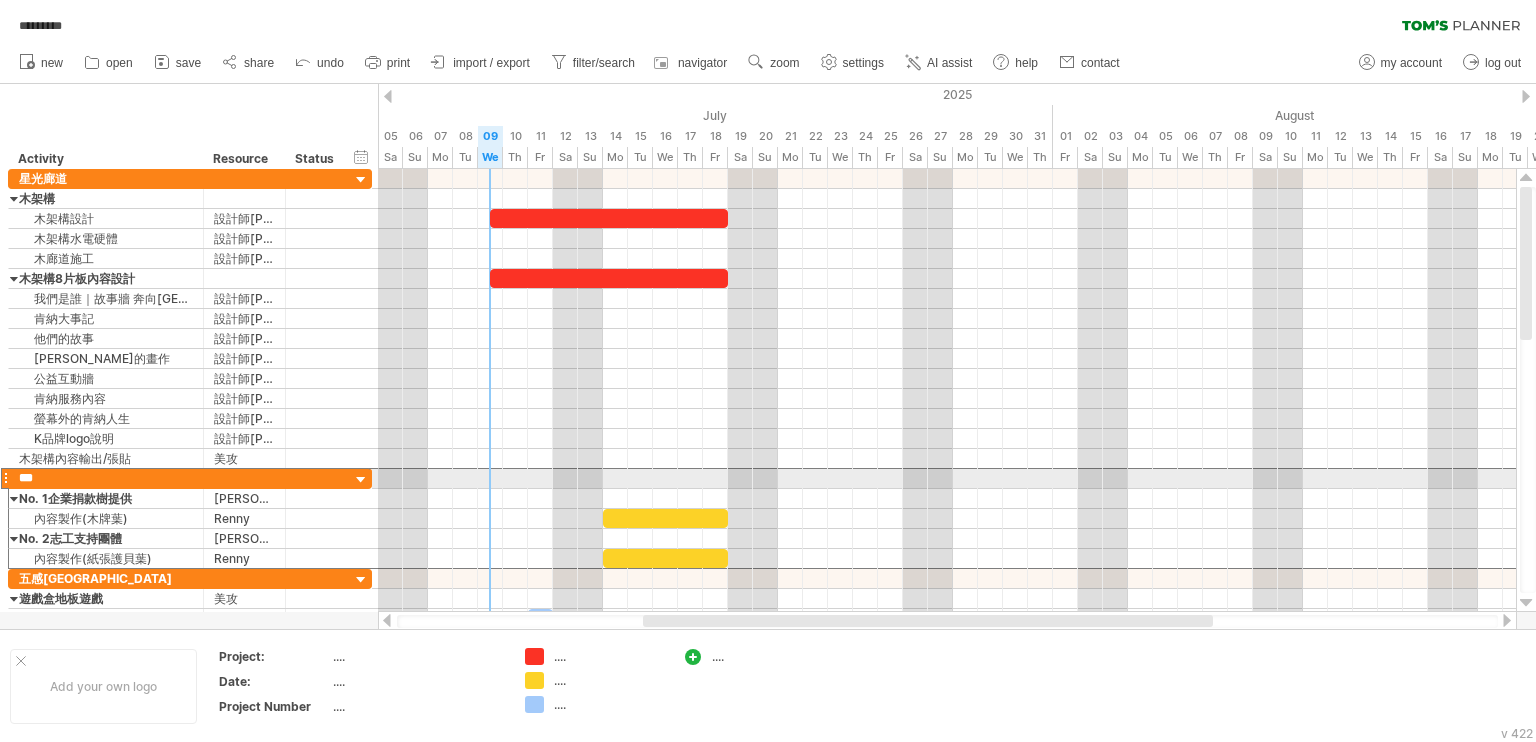 drag, startPoint x: 69, startPoint y: 474, endPoint x: 10, endPoint y: 475, distance: 59.008472 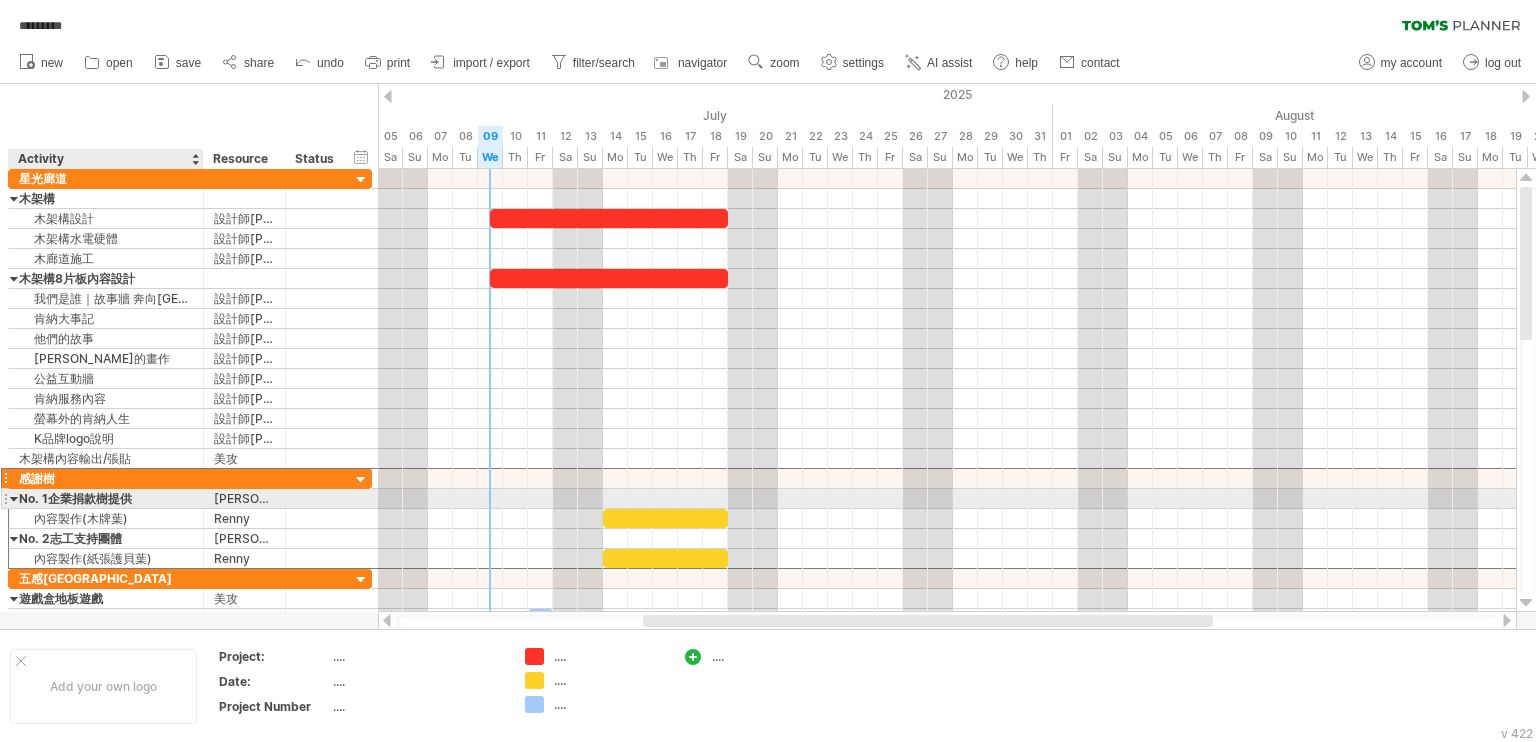 click on "No. 1企業捐款樹提供" at bounding box center (106, 498) 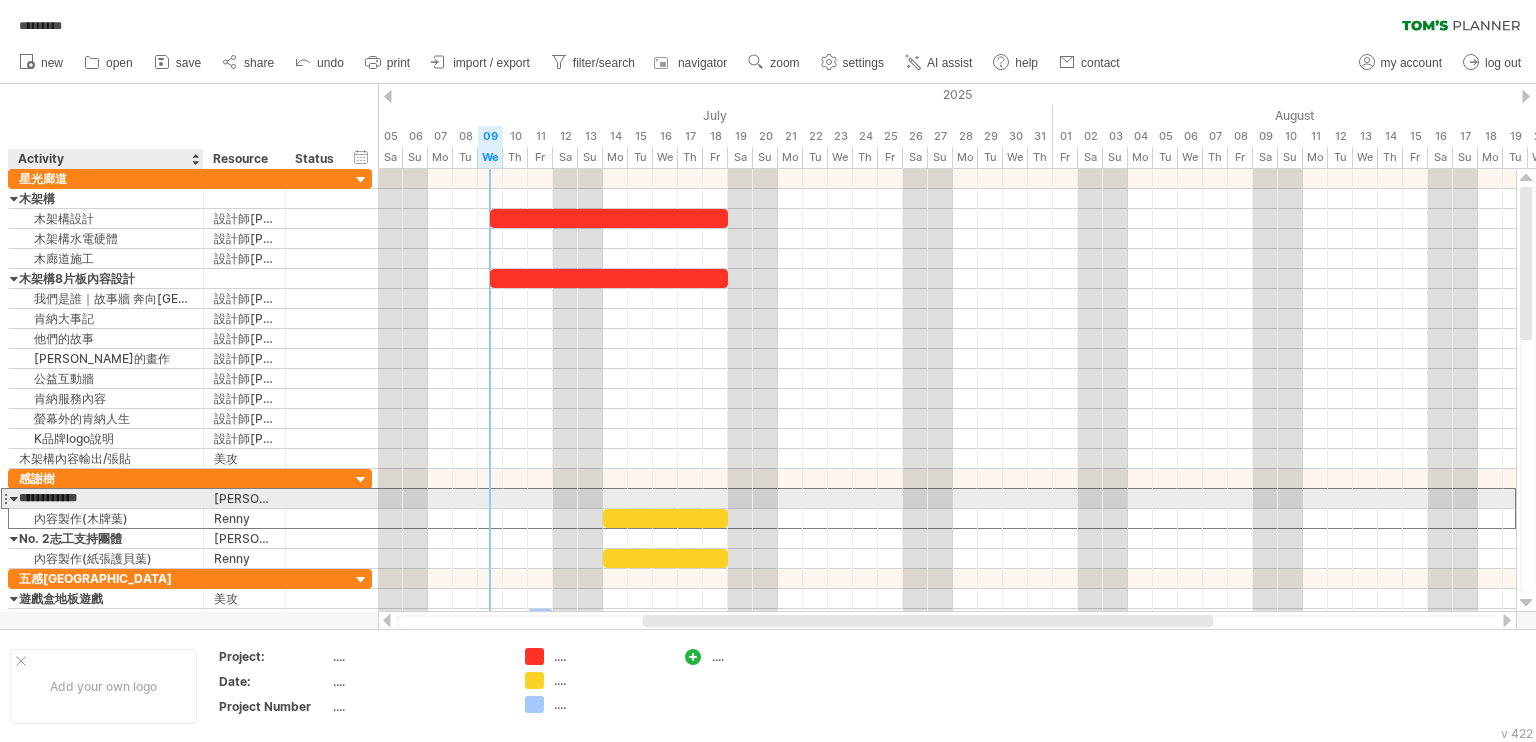 drag, startPoint x: 140, startPoint y: 491, endPoint x: 16, endPoint y: 495, distance: 124.0645 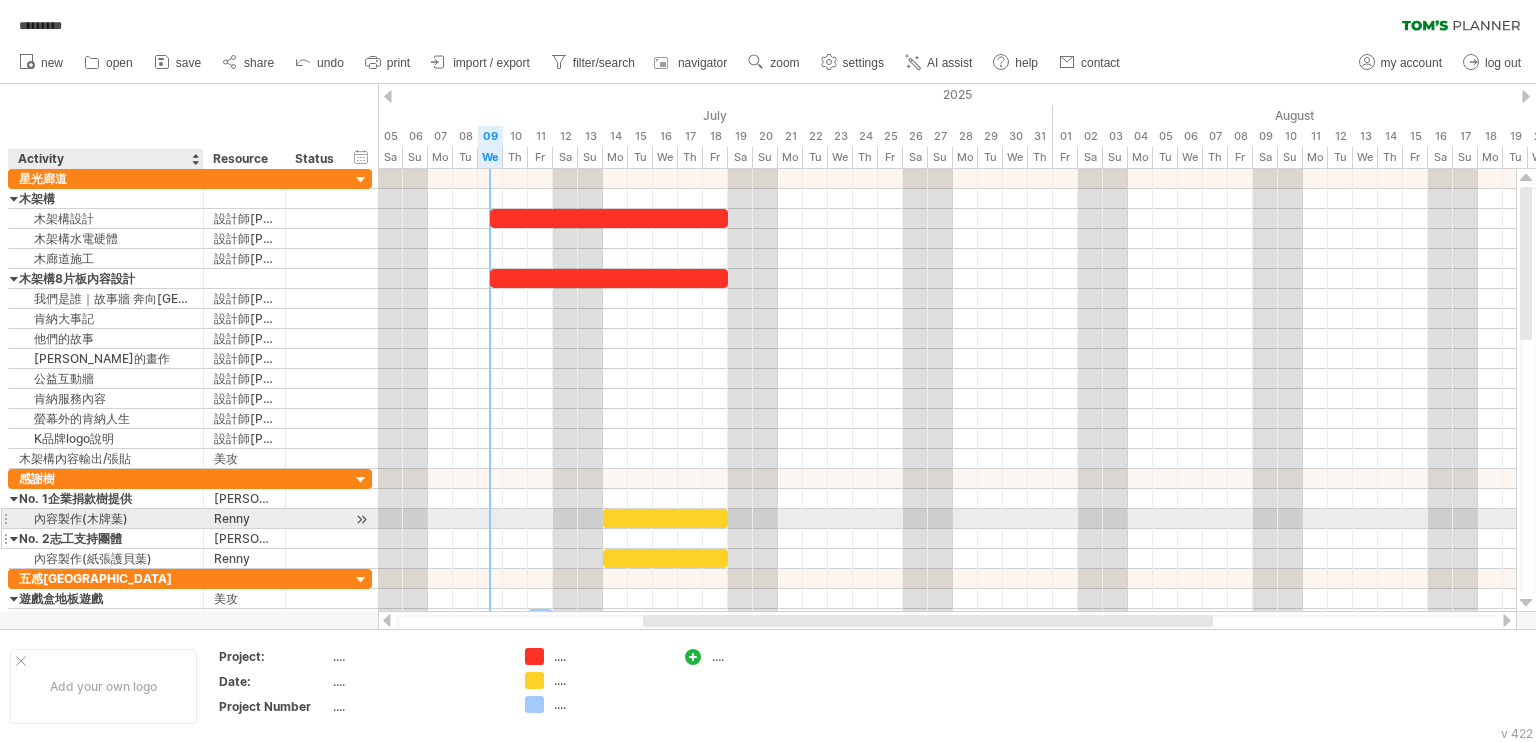 click on "No. 2志工支持團體" at bounding box center (106, 538) 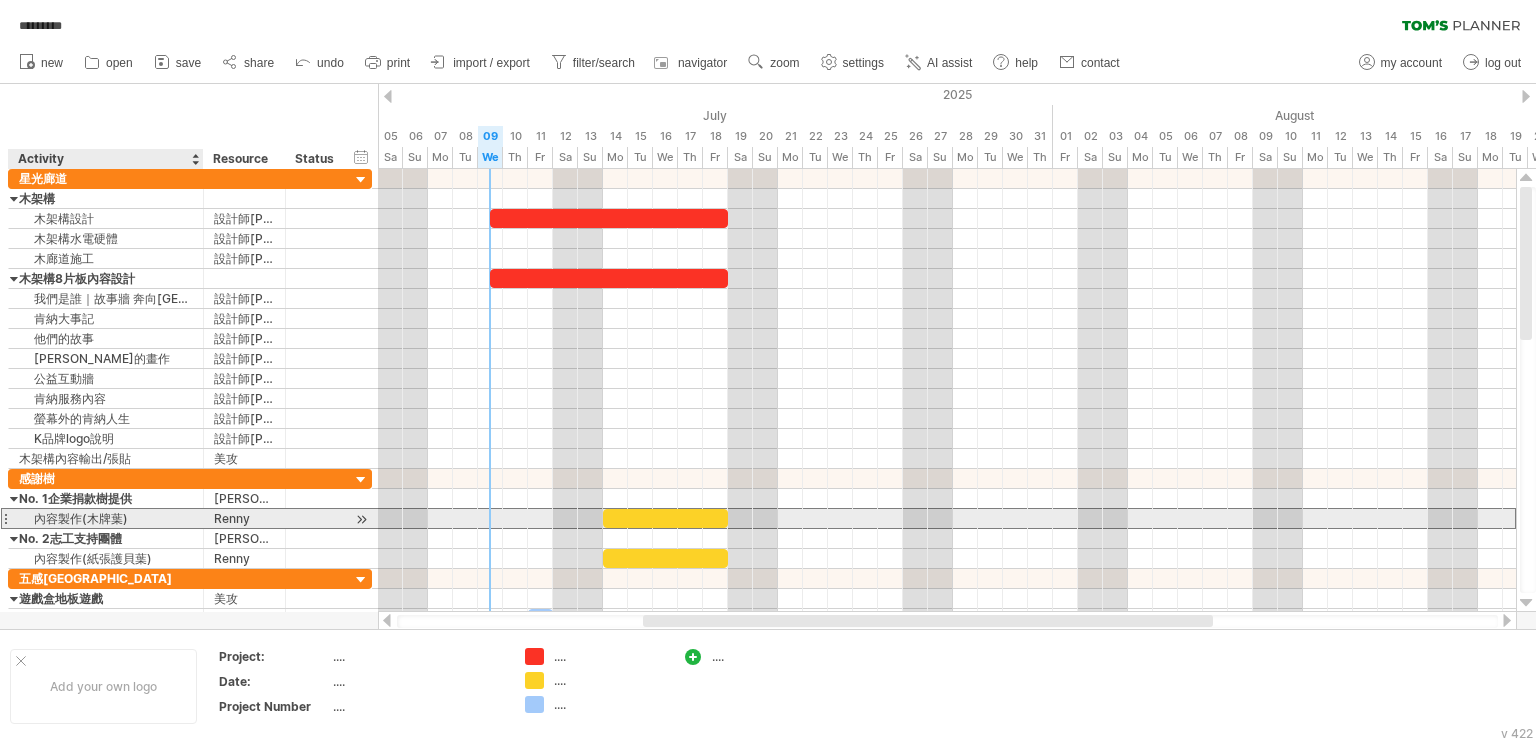 click on "內容製作(木牌葉)" at bounding box center [106, 518] 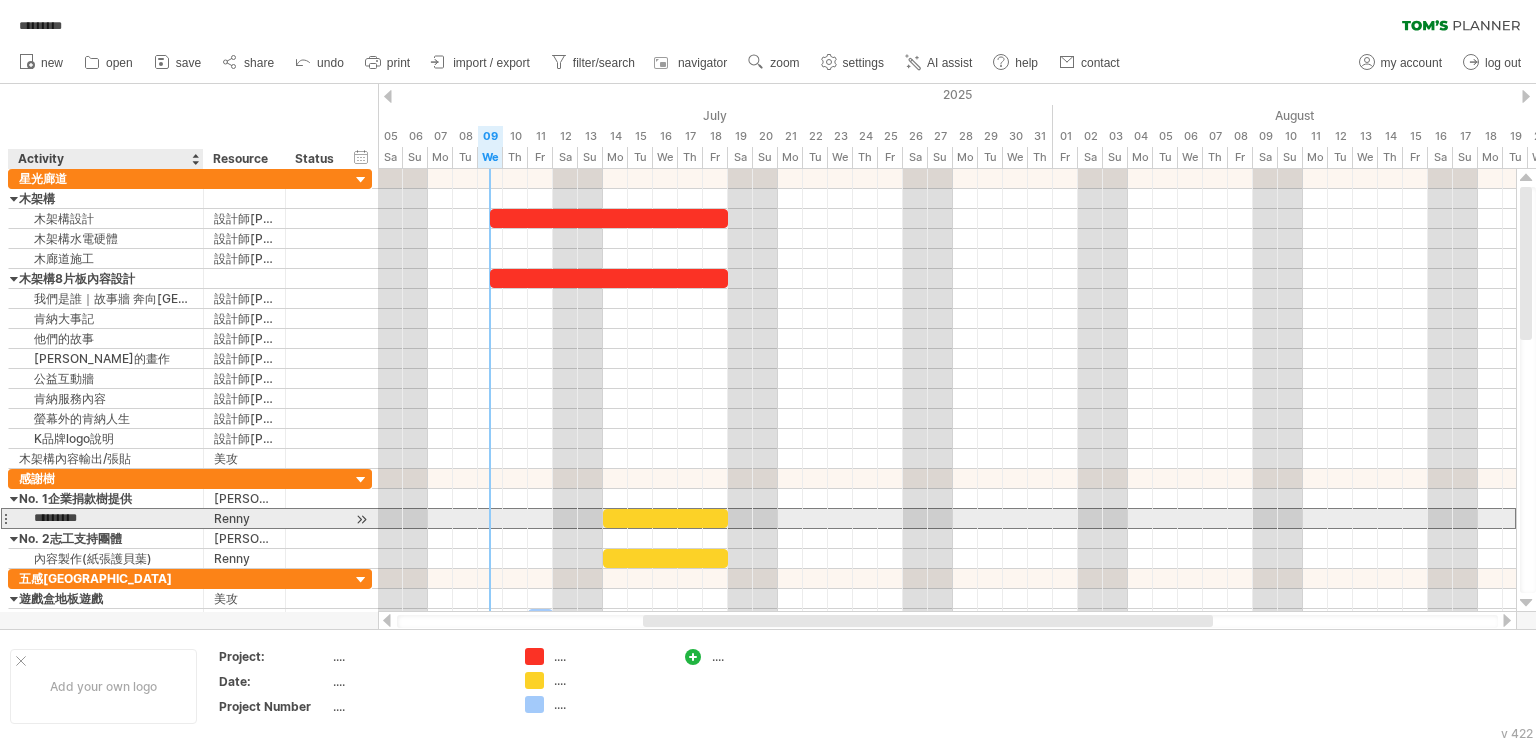 drag, startPoint x: 152, startPoint y: 518, endPoint x: 18, endPoint y: 518, distance: 134 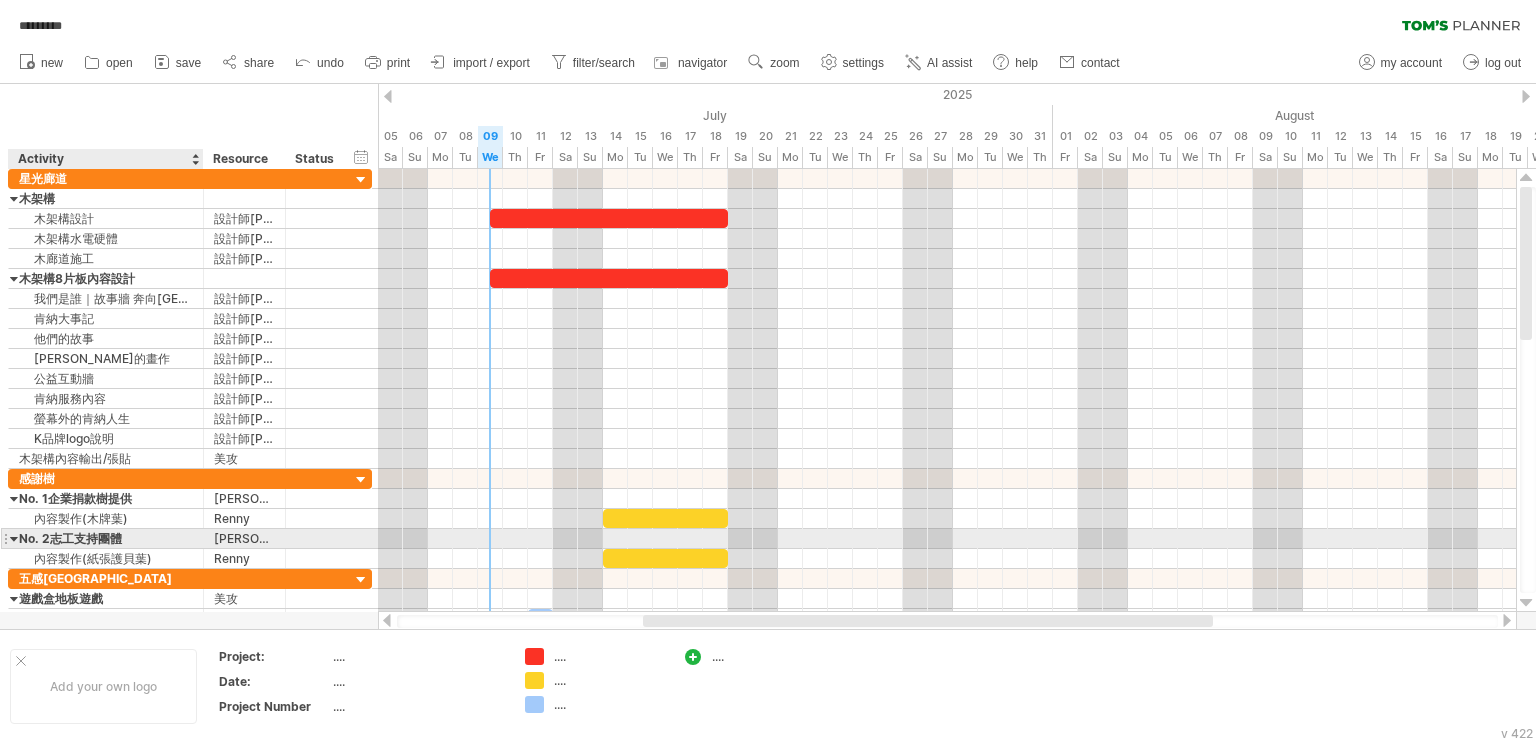 click on "No. 2志工支持團體" at bounding box center [106, 538] 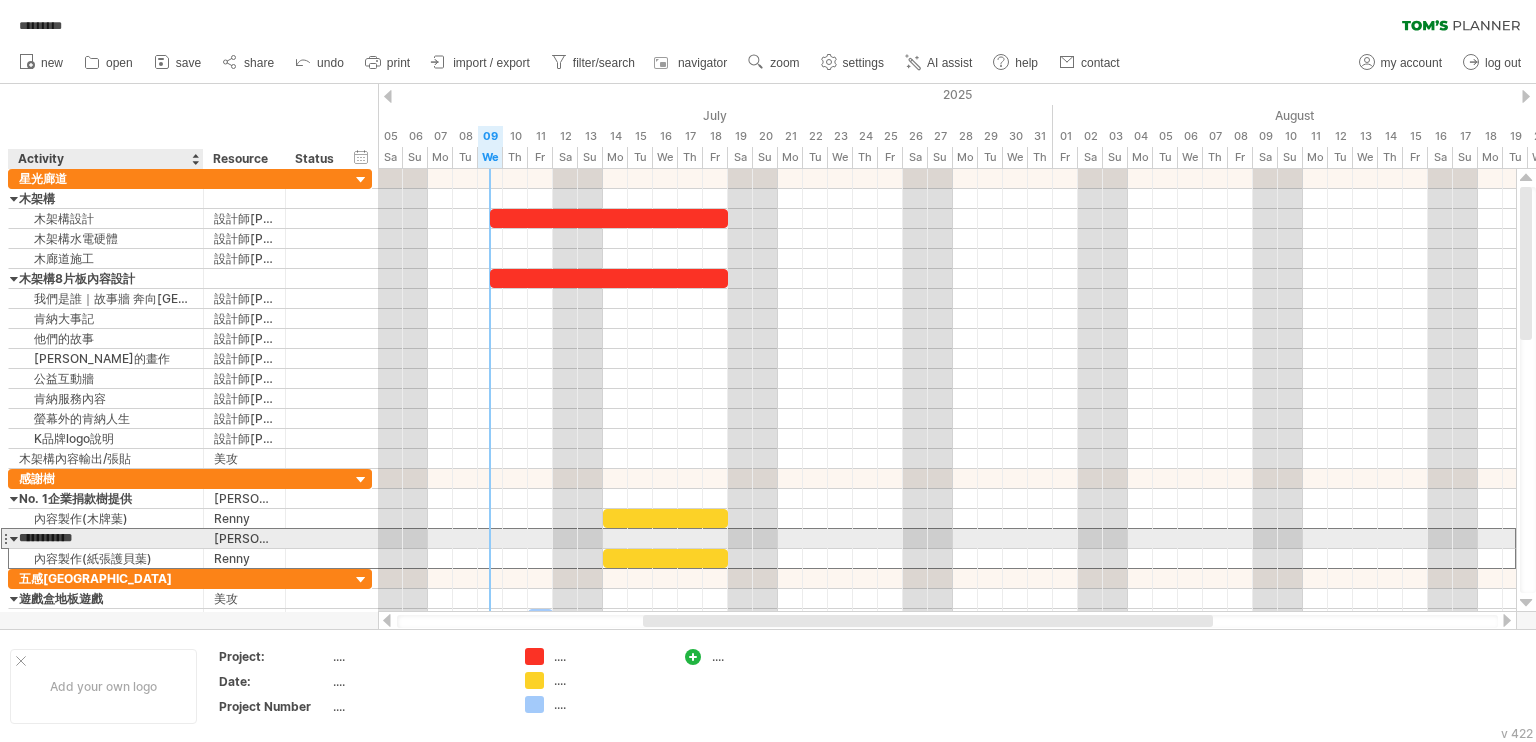 click on "**********" at bounding box center (106, 538) 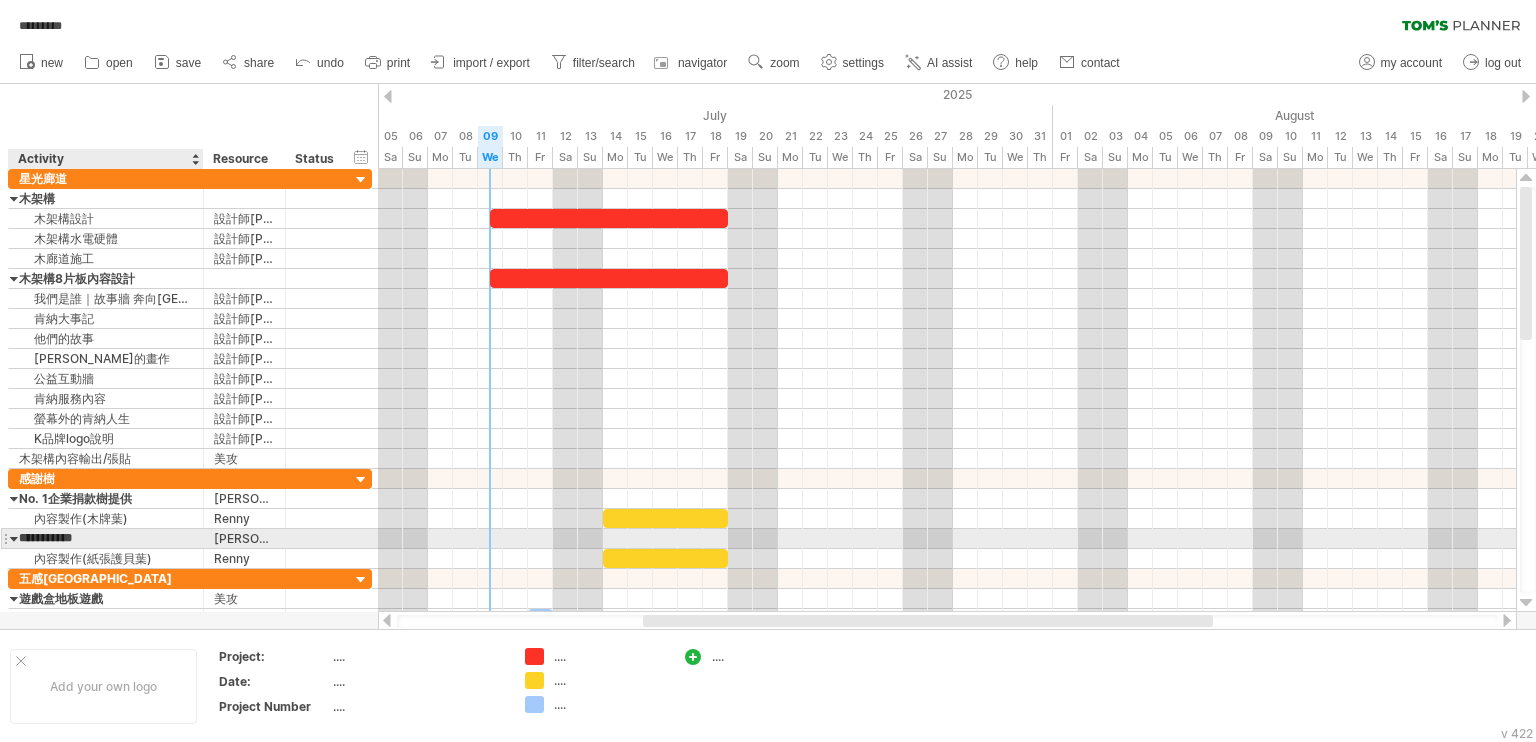 click on "**********" at bounding box center [106, 538] 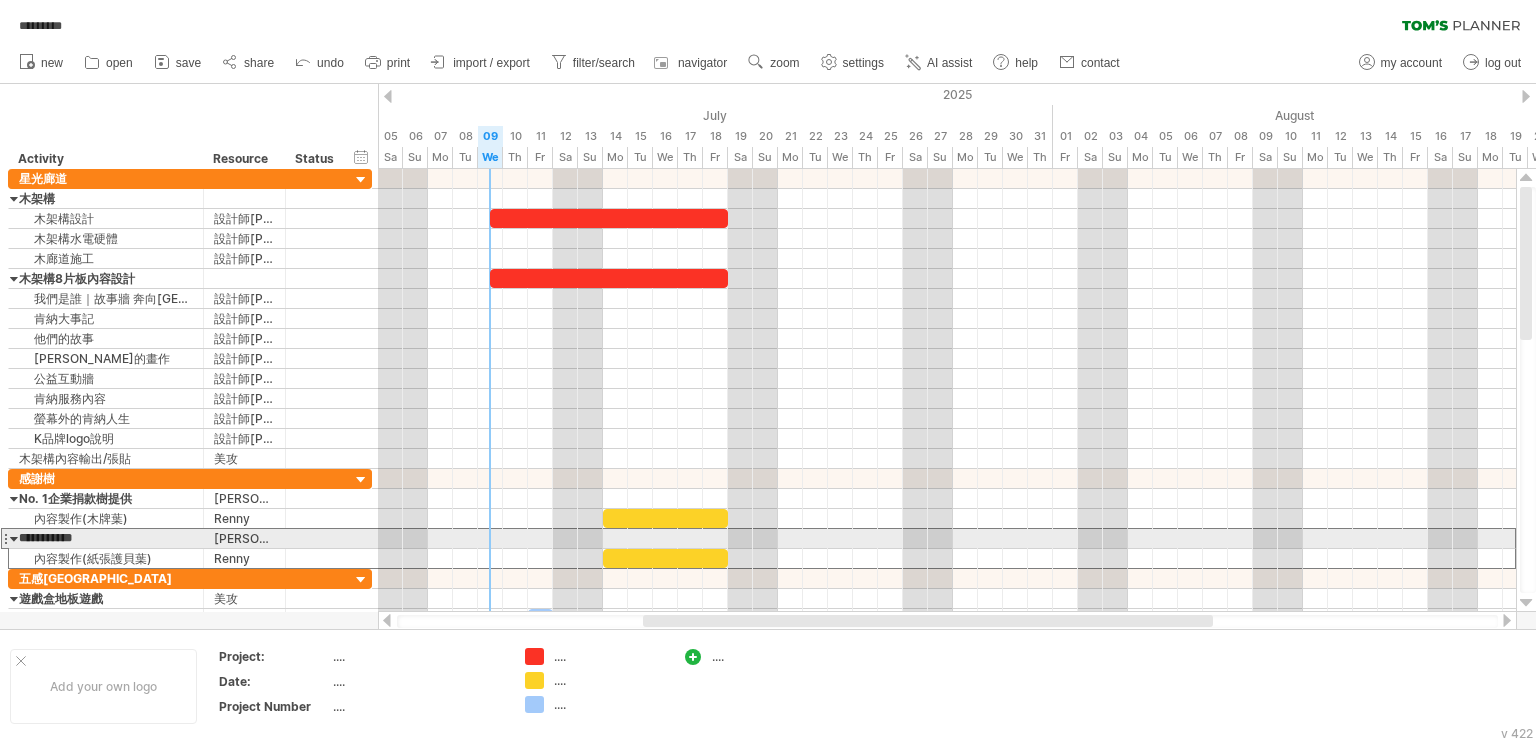 drag, startPoint x: 132, startPoint y: 536, endPoint x: 8, endPoint y: 536, distance: 124 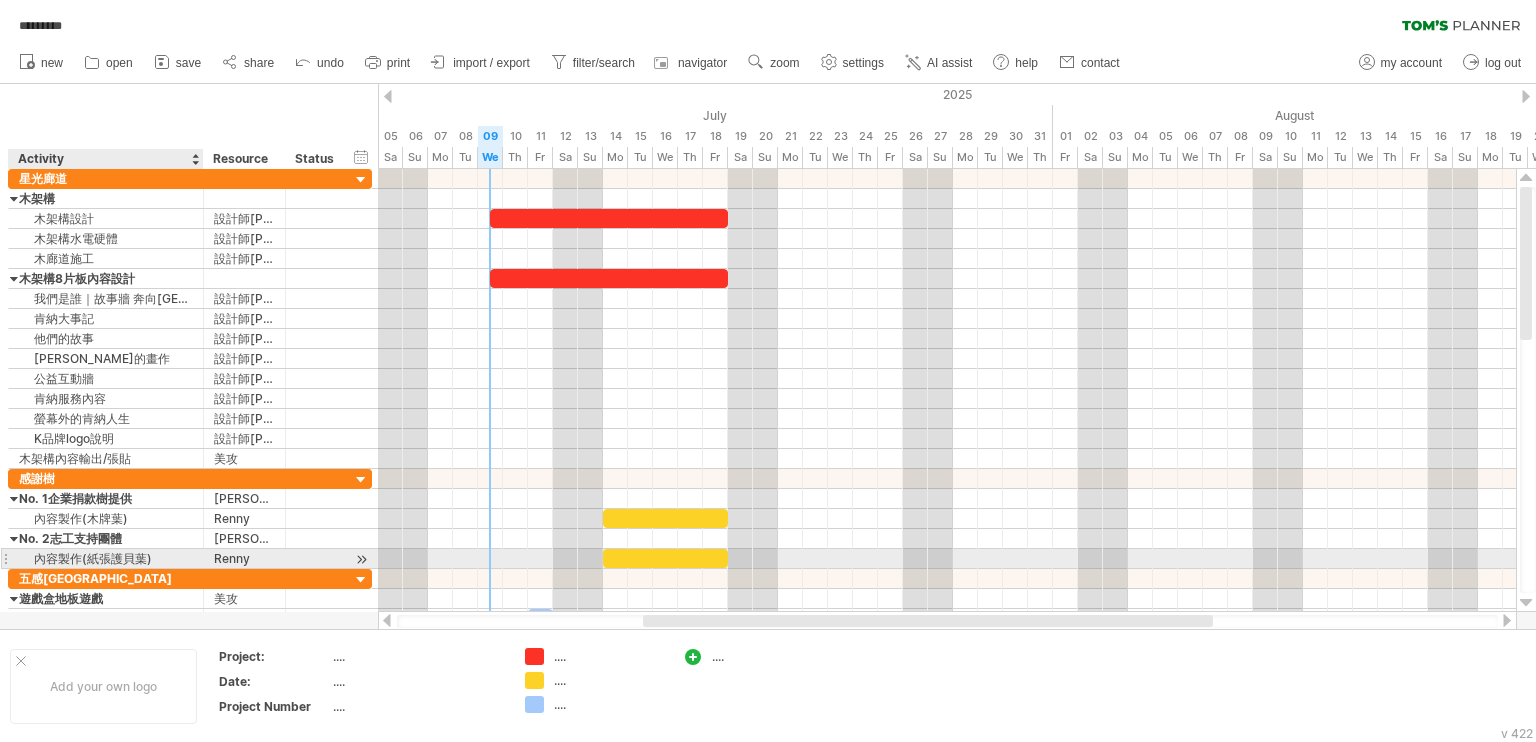 click on "內容製作(紙張護貝葉)" at bounding box center (106, 558) 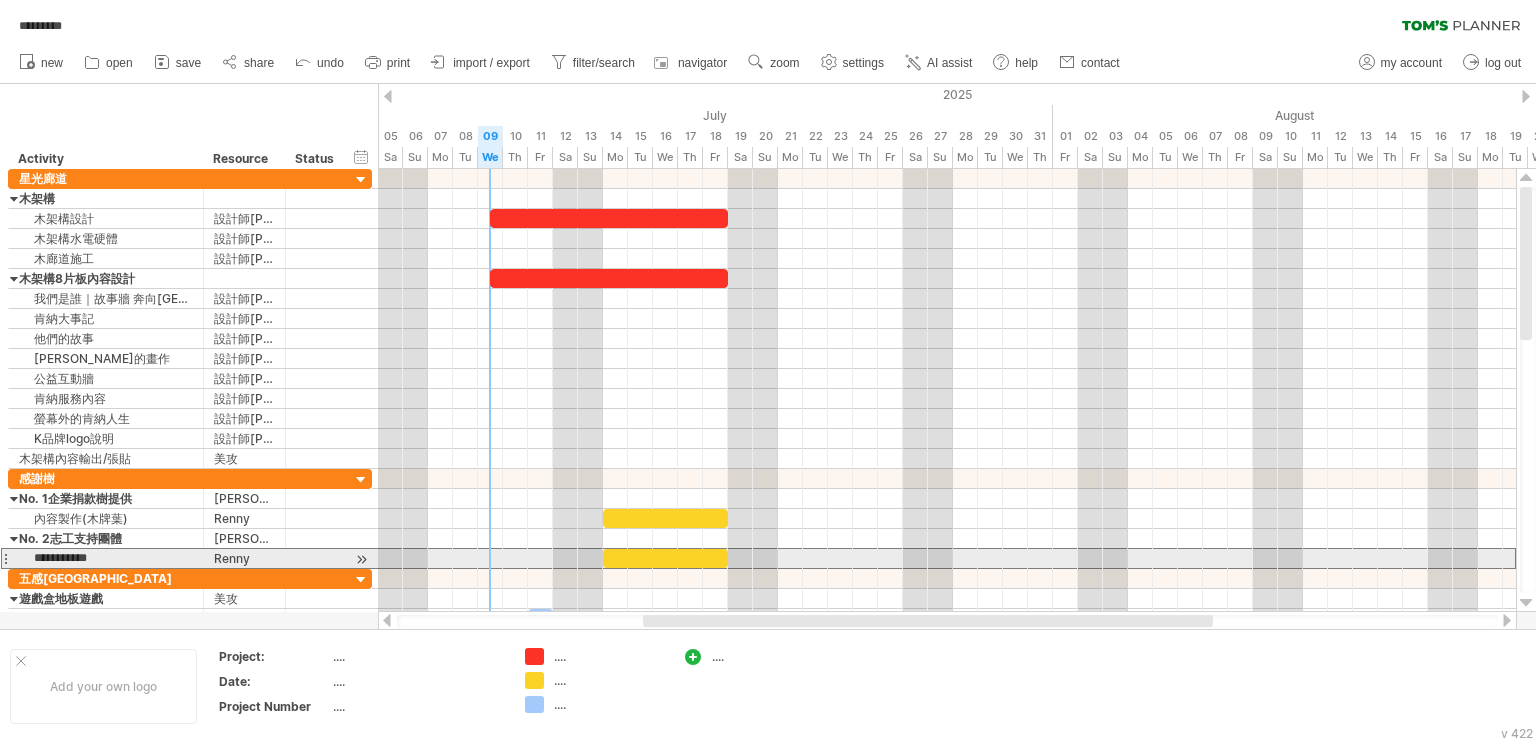 drag, startPoint x: 156, startPoint y: 550, endPoint x: -12, endPoint y: 554, distance: 168.0476 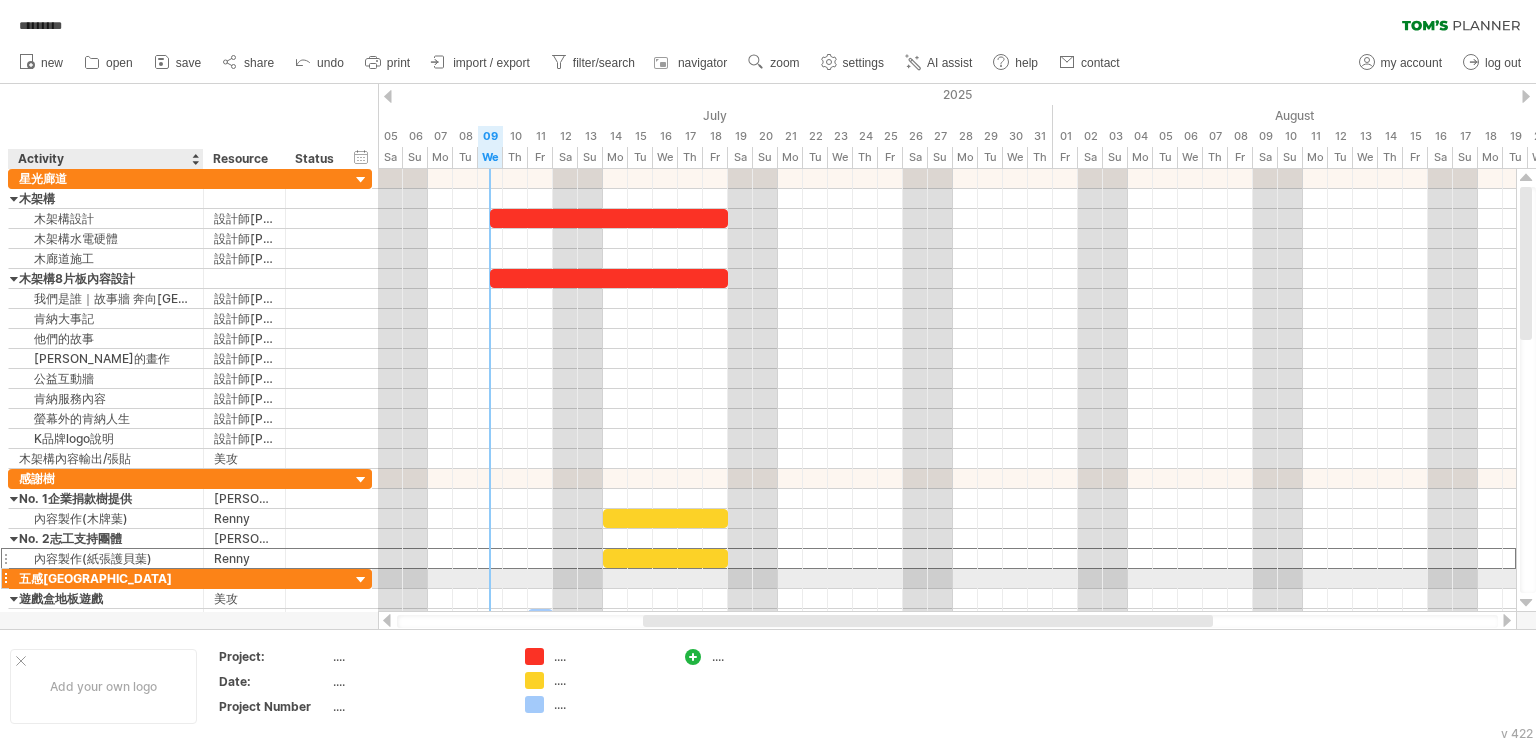 click on "五感[GEOGRAPHIC_DATA]" at bounding box center [106, 578] 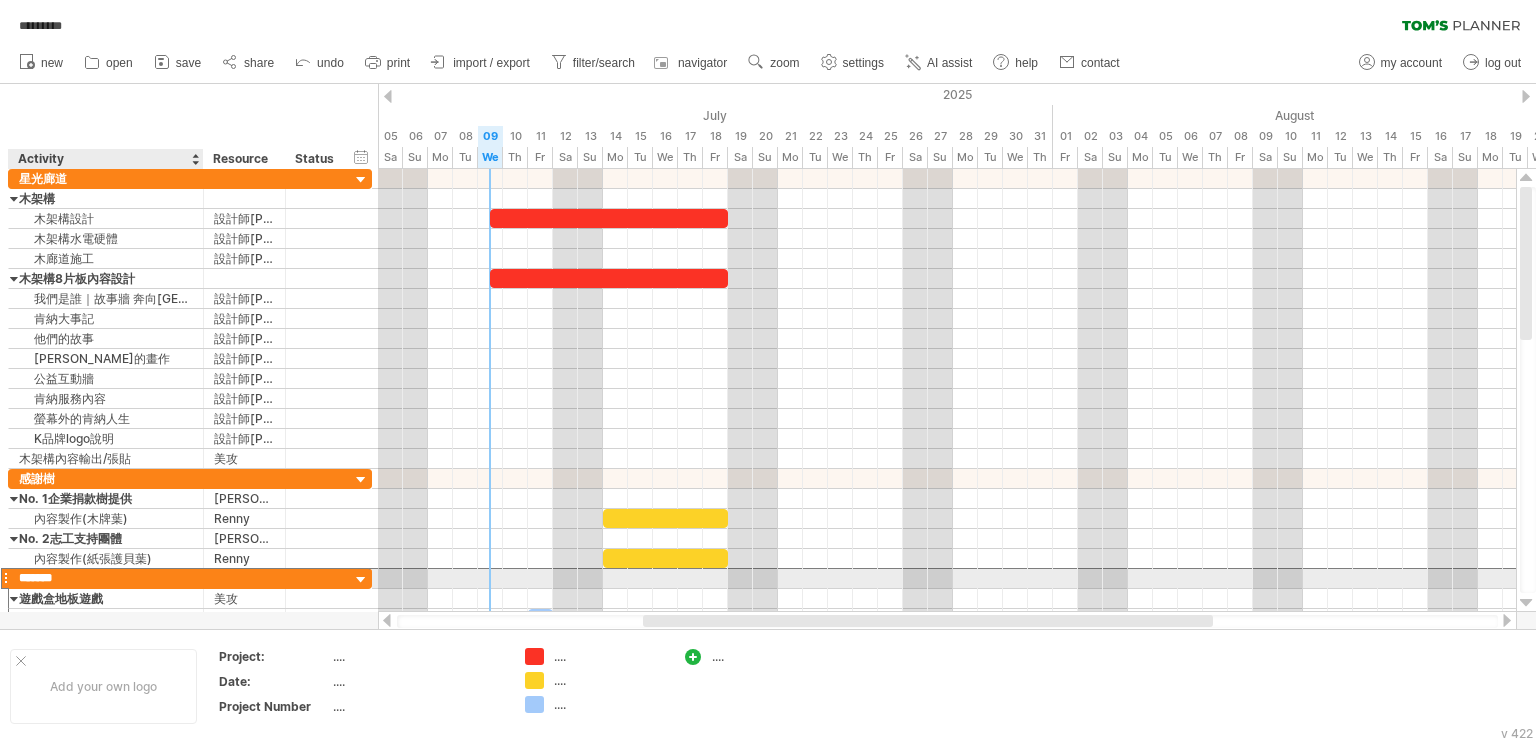 drag, startPoint x: 97, startPoint y: 579, endPoint x: 16, endPoint y: 579, distance: 81 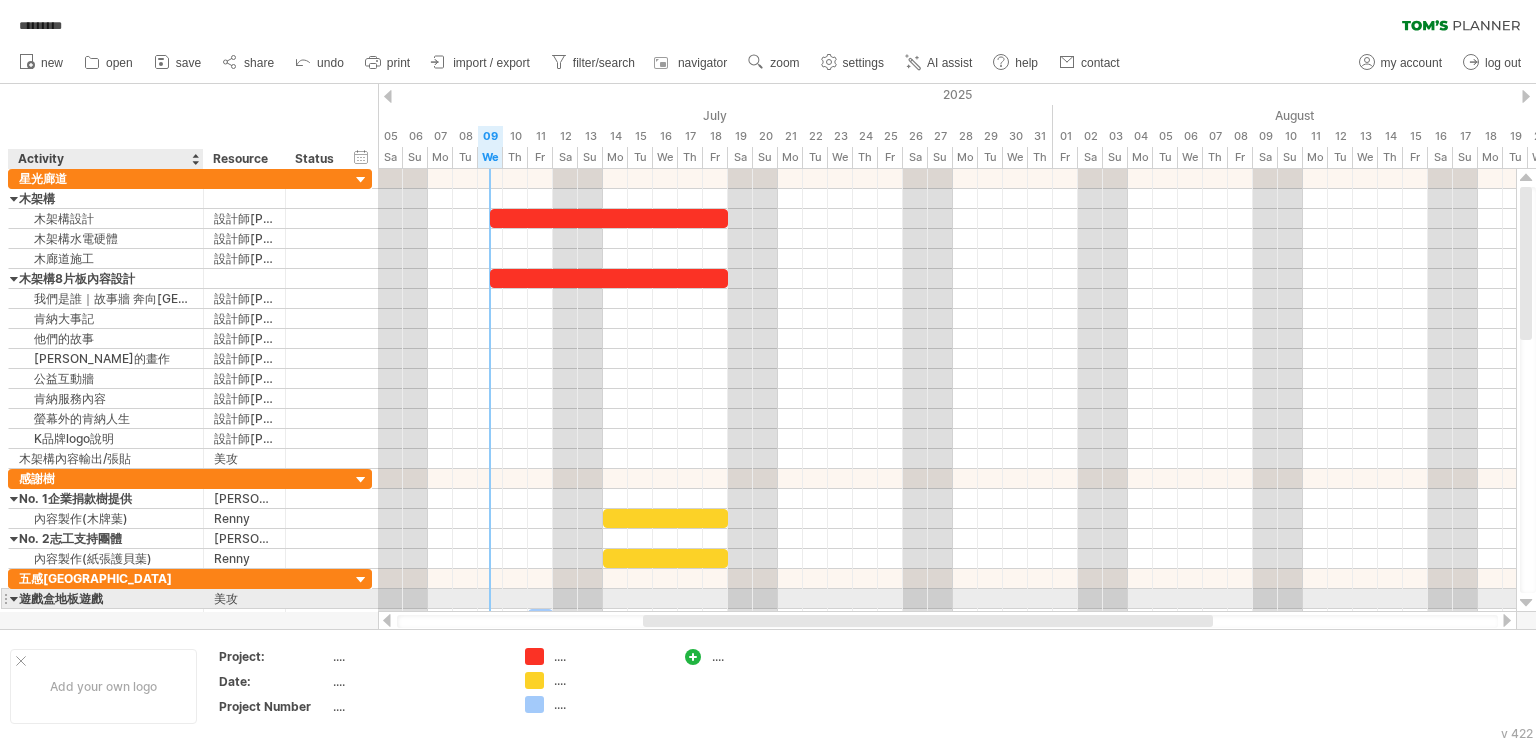 click on "遊戲盒地板遊戲" at bounding box center (106, 598) 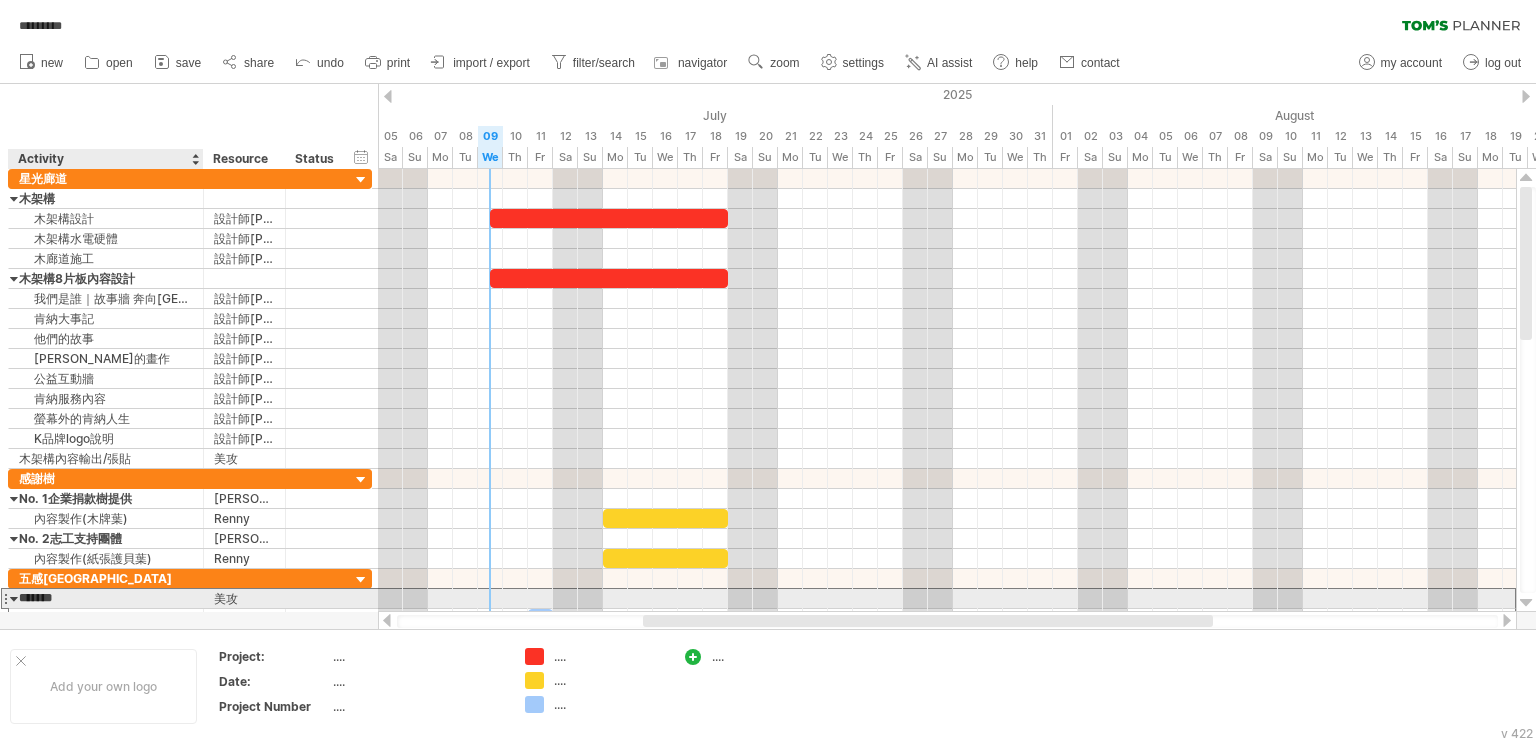 click on "*******" at bounding box center (106, 598) 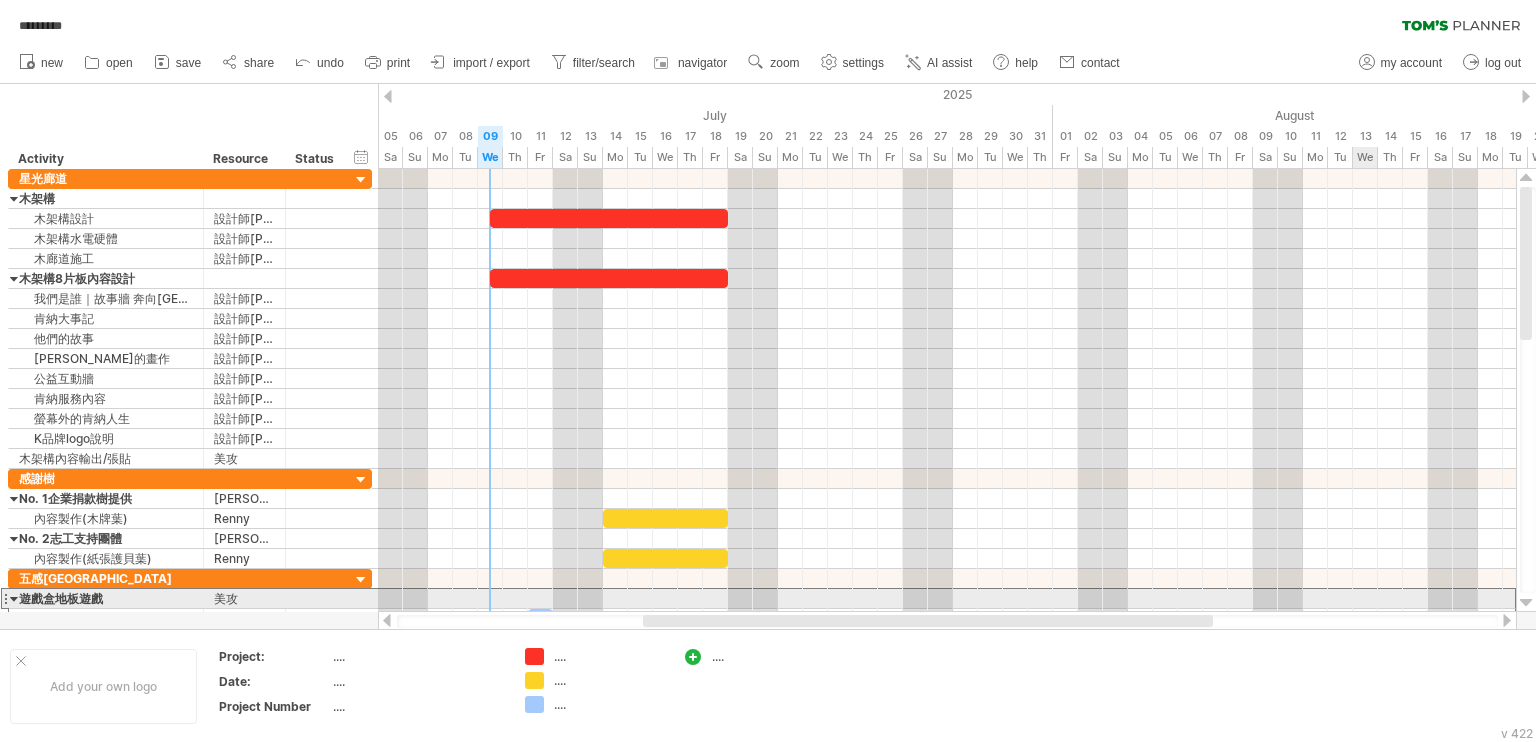 click at bounding box center [1526, 603] 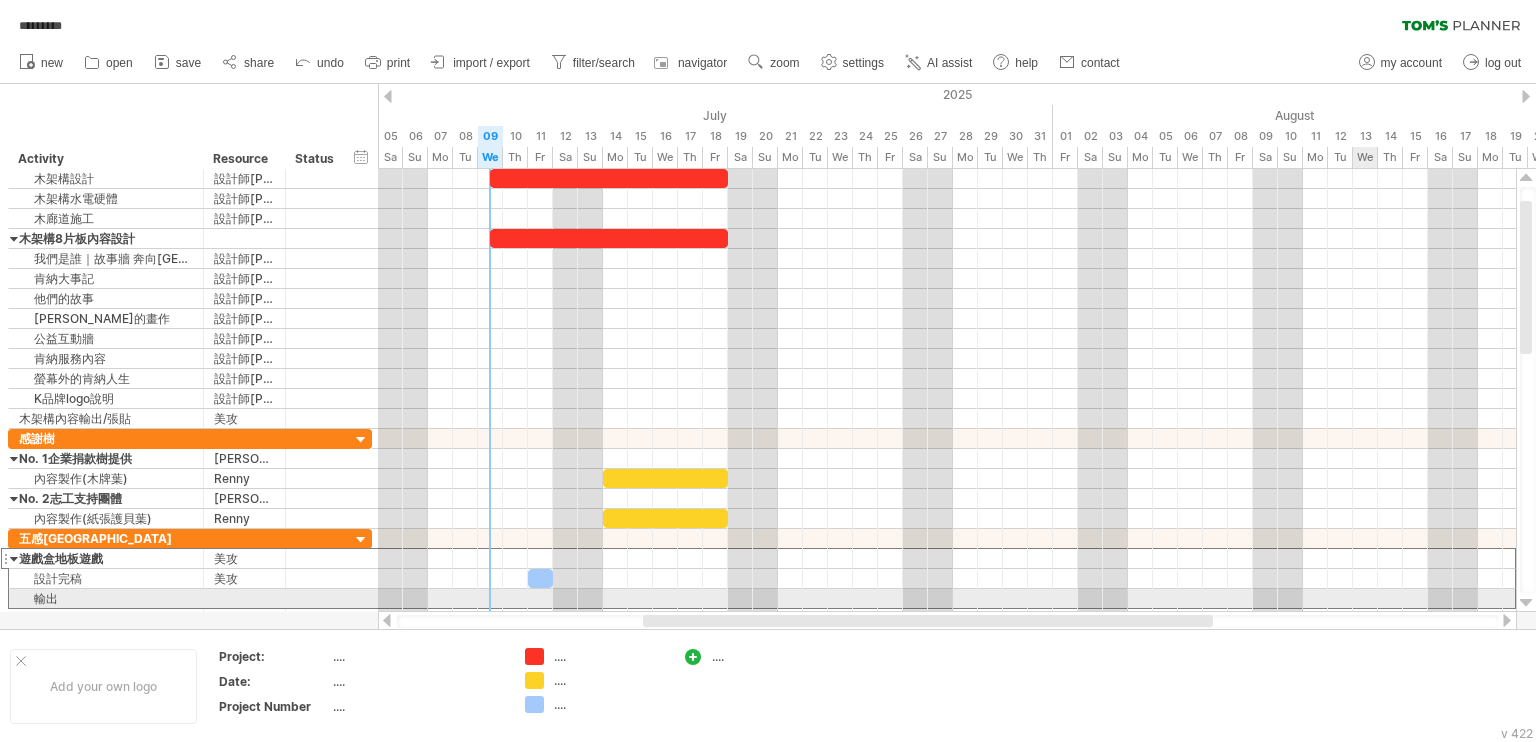 click at bounding box center [1526, 603] 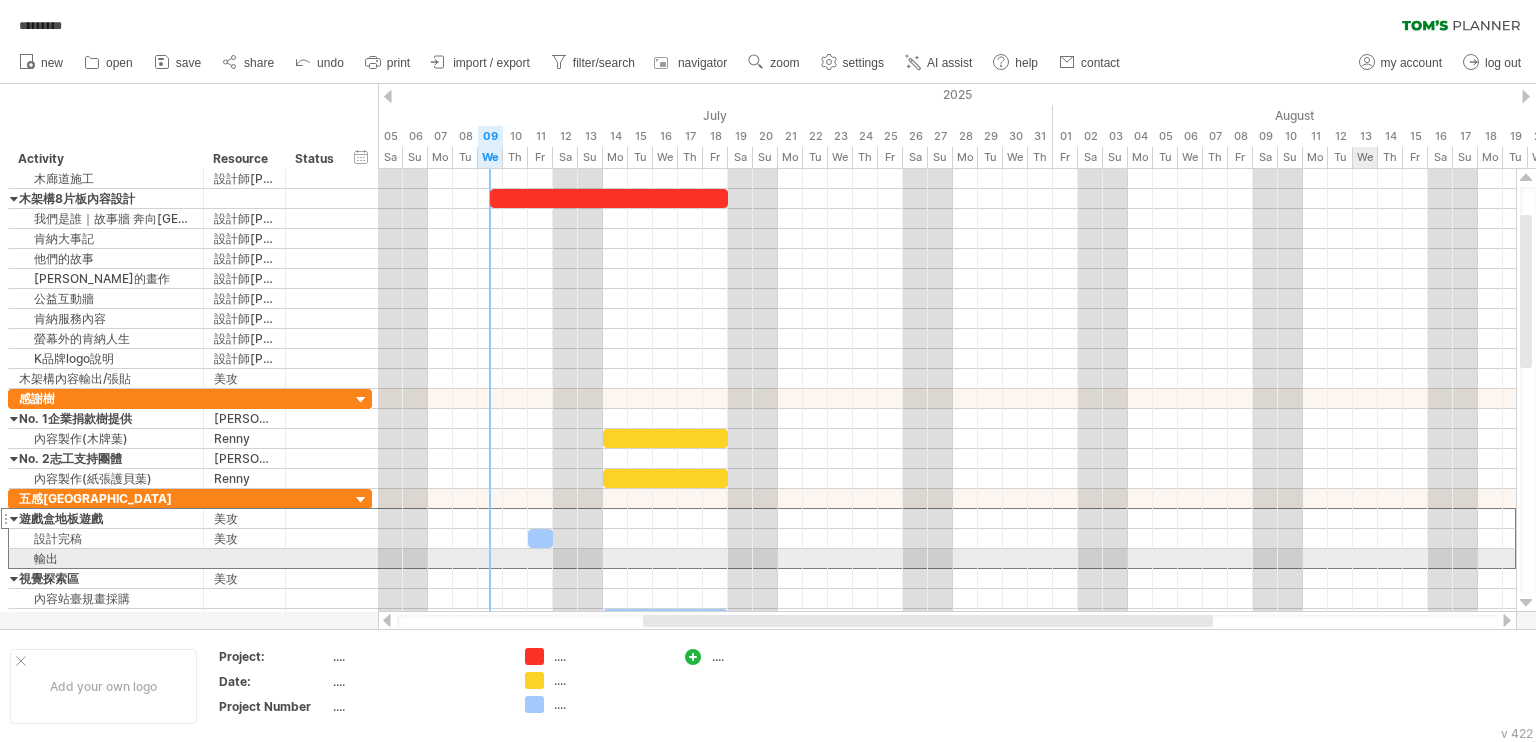 click at bounding box center (1526, 603) 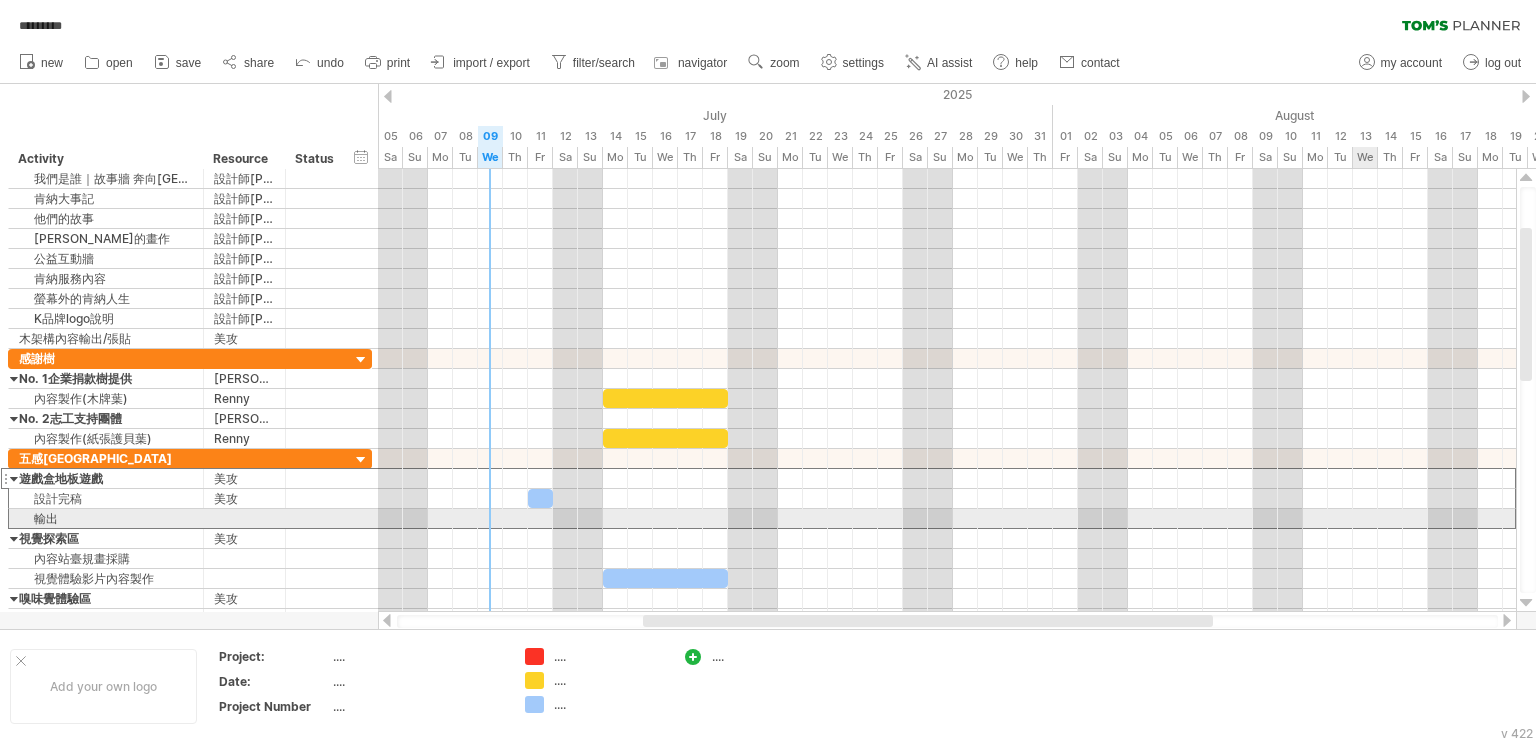 click at bounding box center [1526, 603] 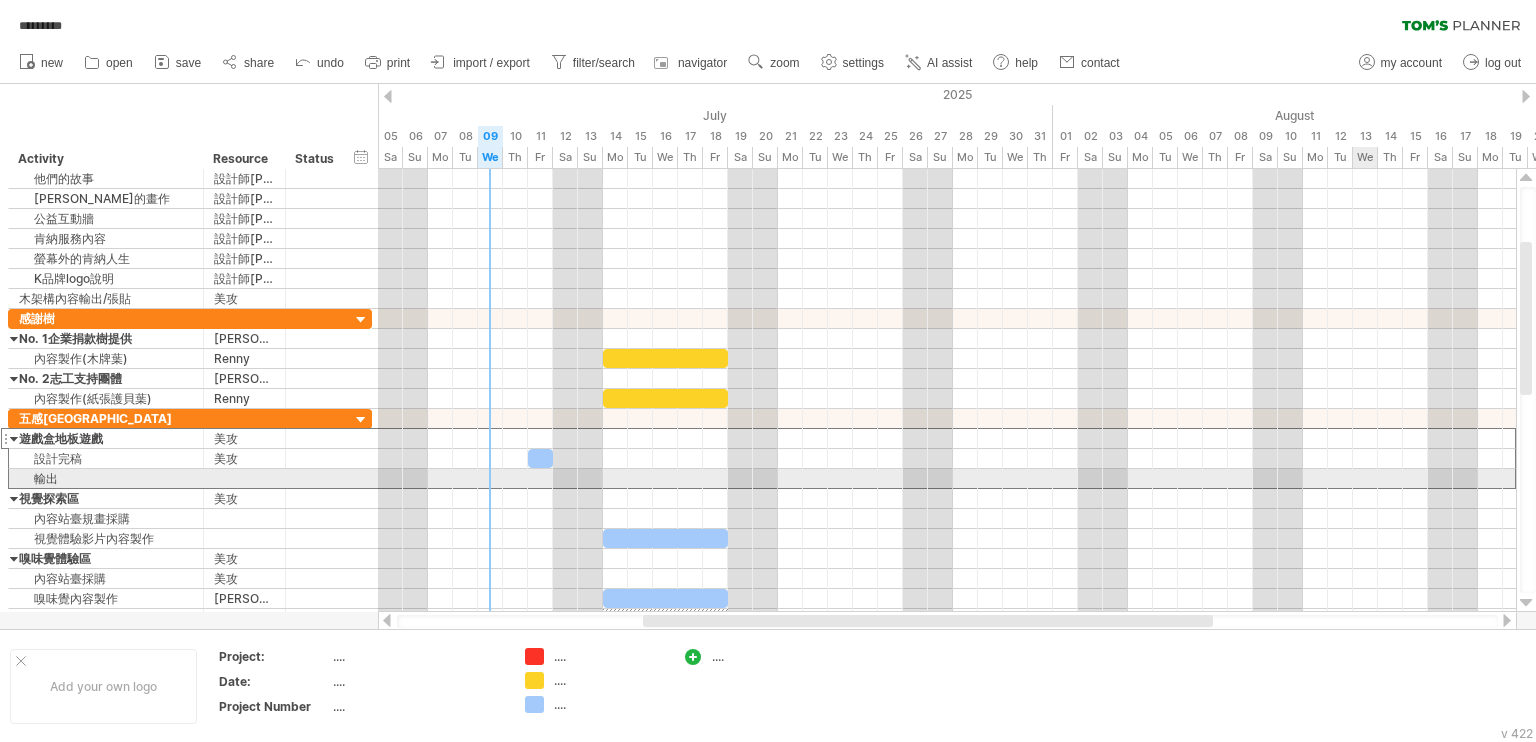 click at bounding box center (1526, 603) 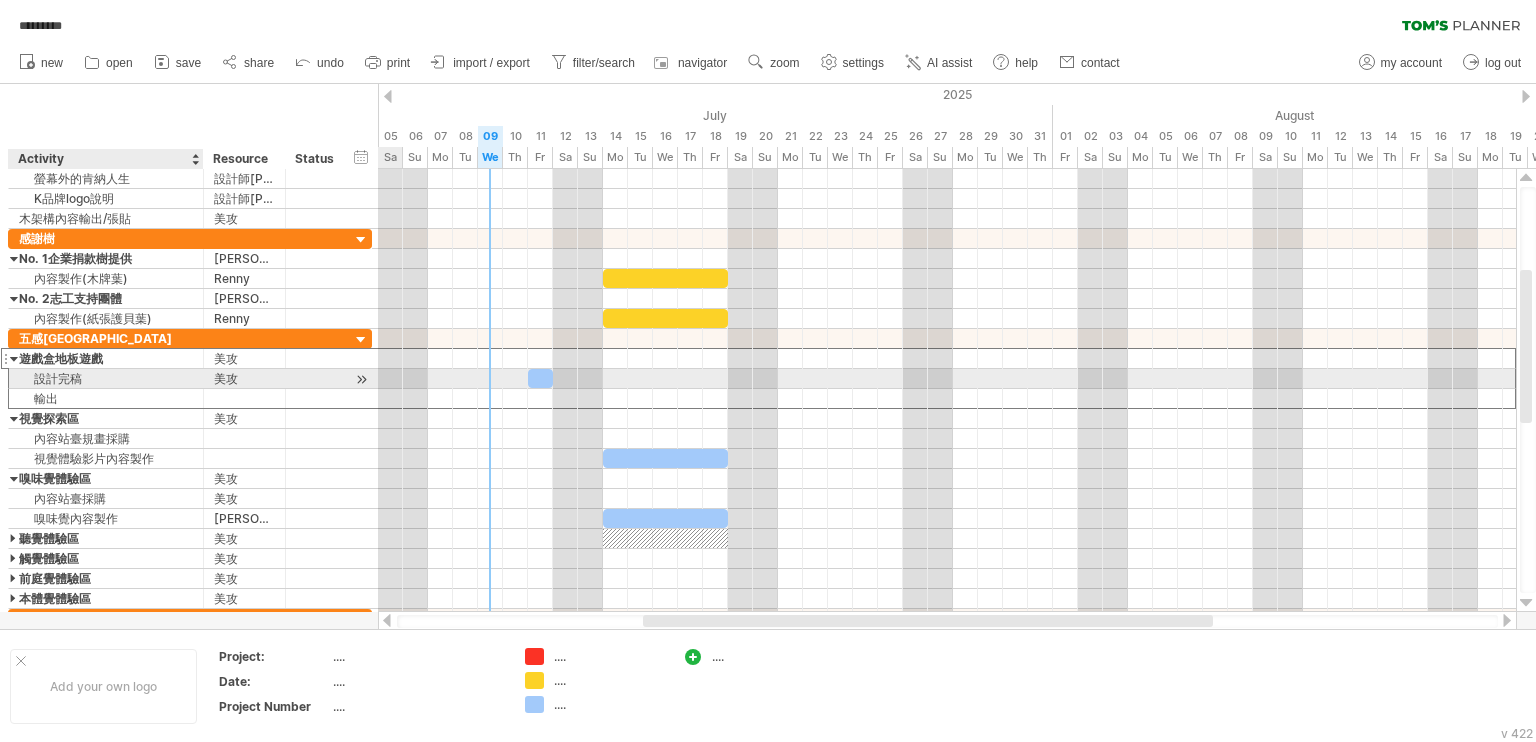 click on "設計完稿" at bounding box center [106, 378] 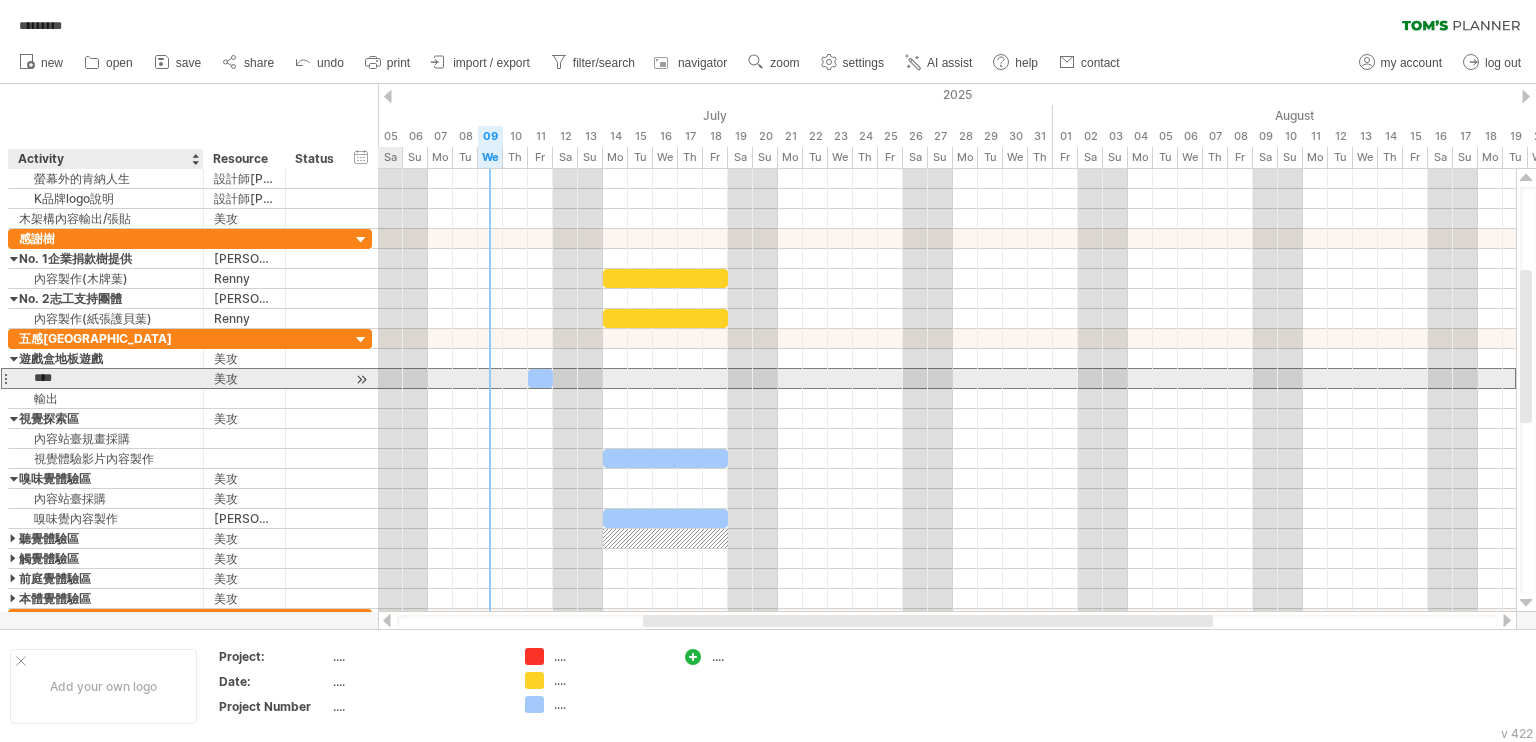 drag, startPoint x: 104, startPoint y: 375, endPoint x: 15, endPoint y: 377, distance: 89.02247 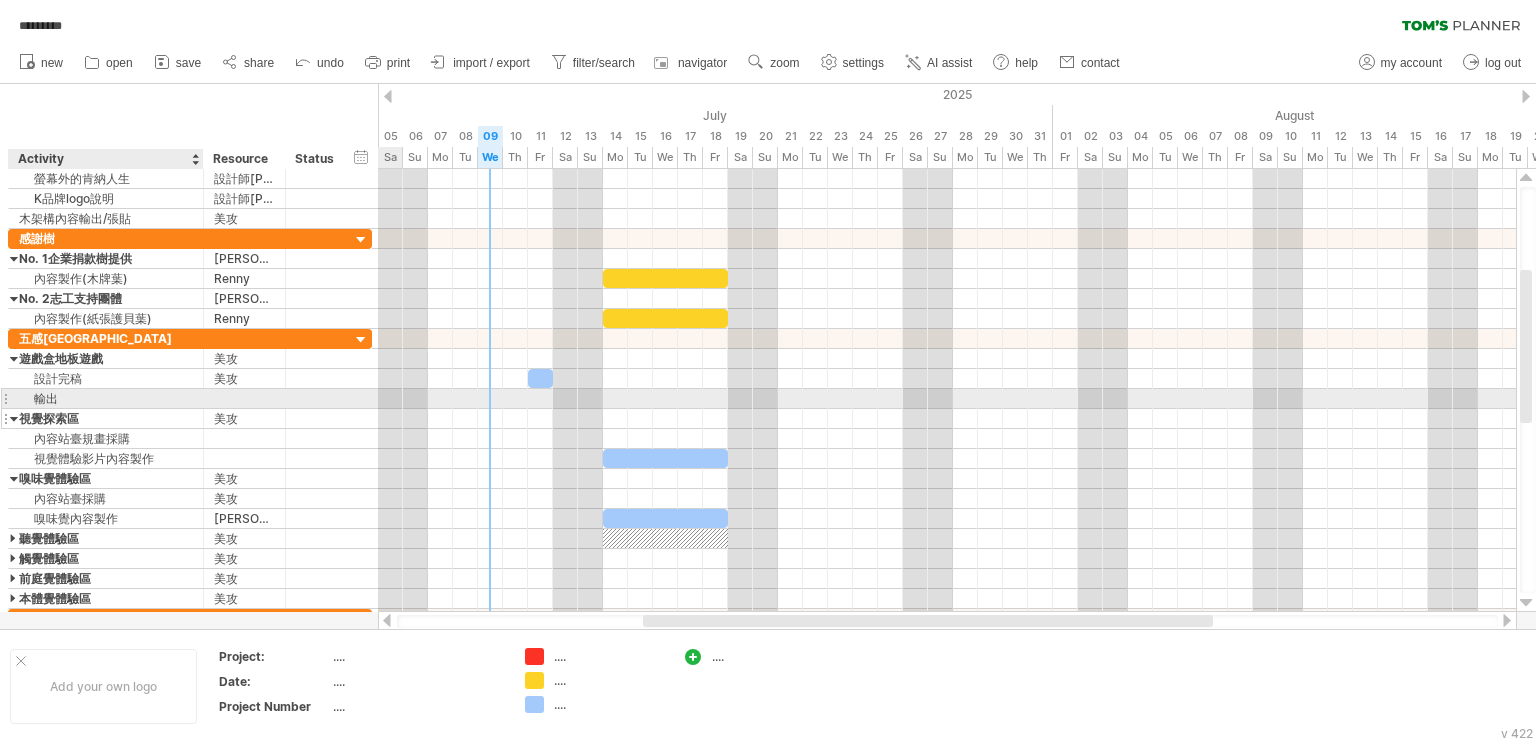 click on "視覺探索區" at bounding box center (106, 418) 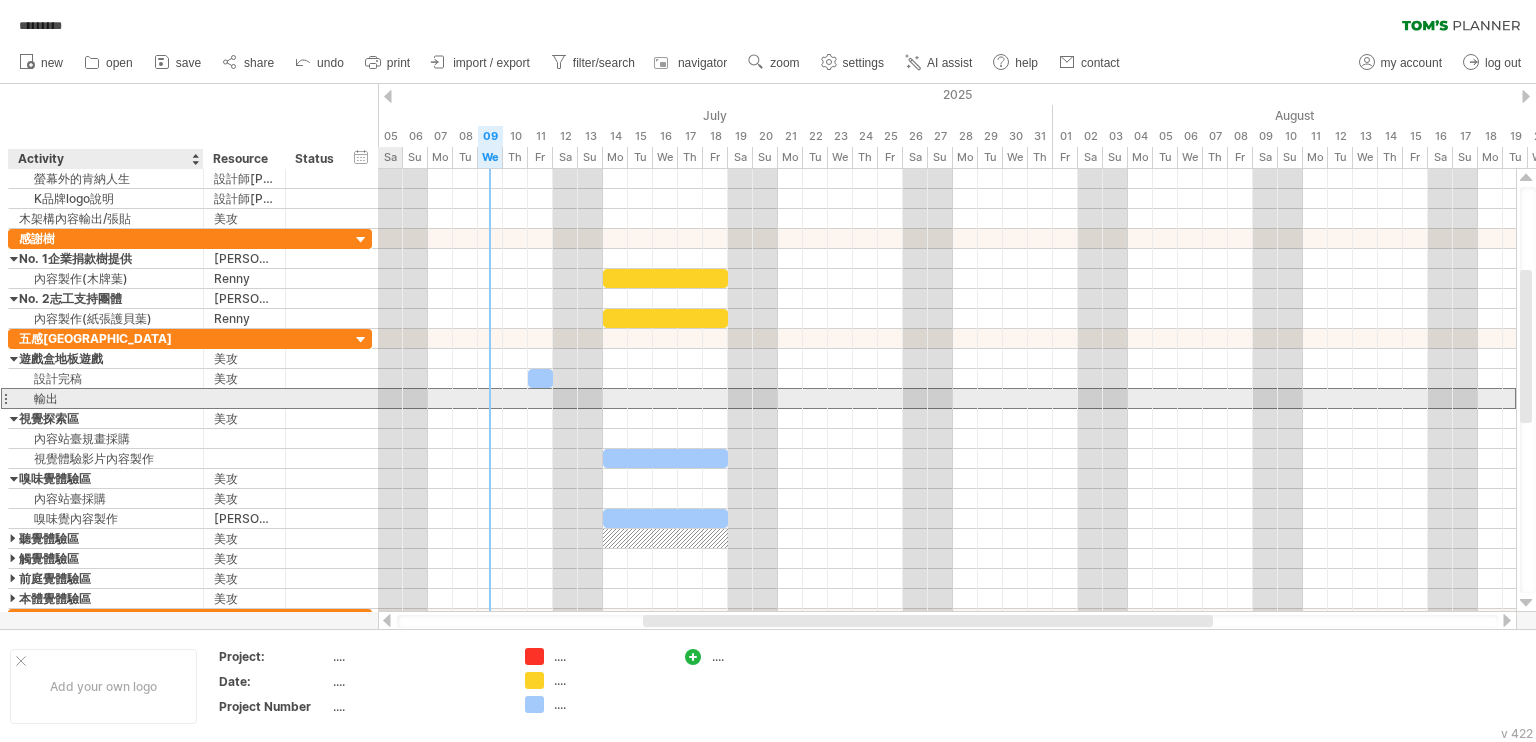 click on "輸出" at bounding box center [106, 398] 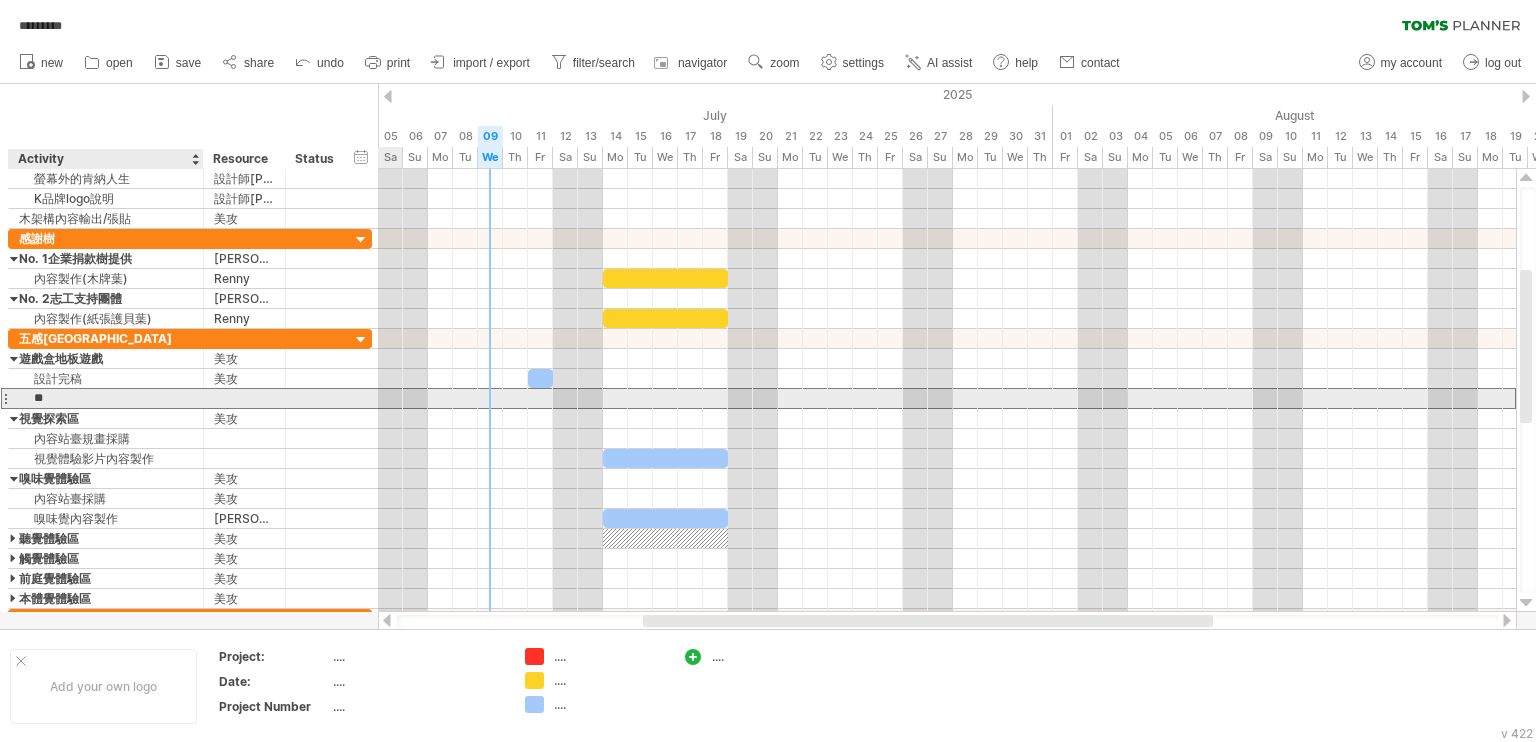 drag, startPoint x: 76, startPoint y: 395, endPoint x: 33, endPoint y: 395, distance: 43 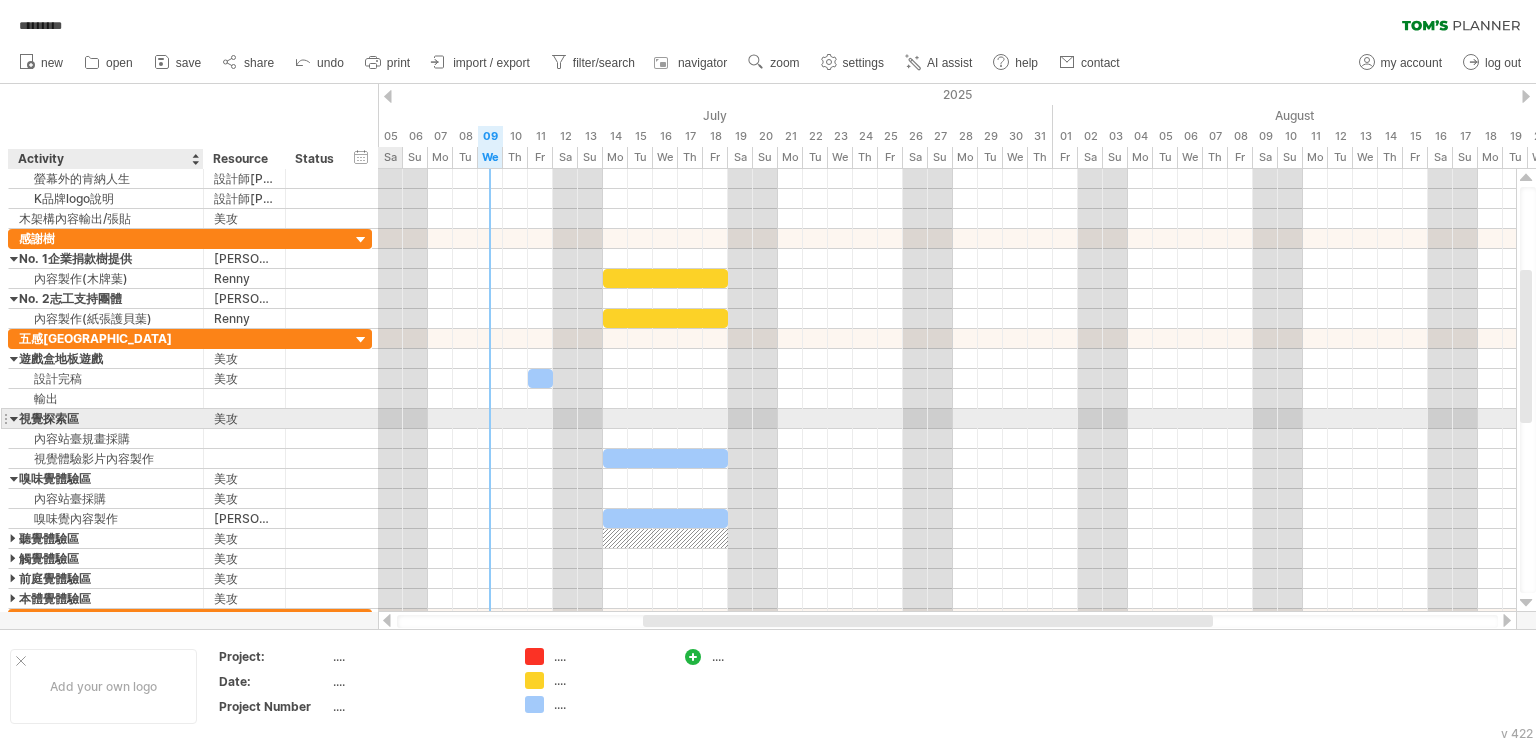 click on "視覺探索區" at bounding box center [106, 418] 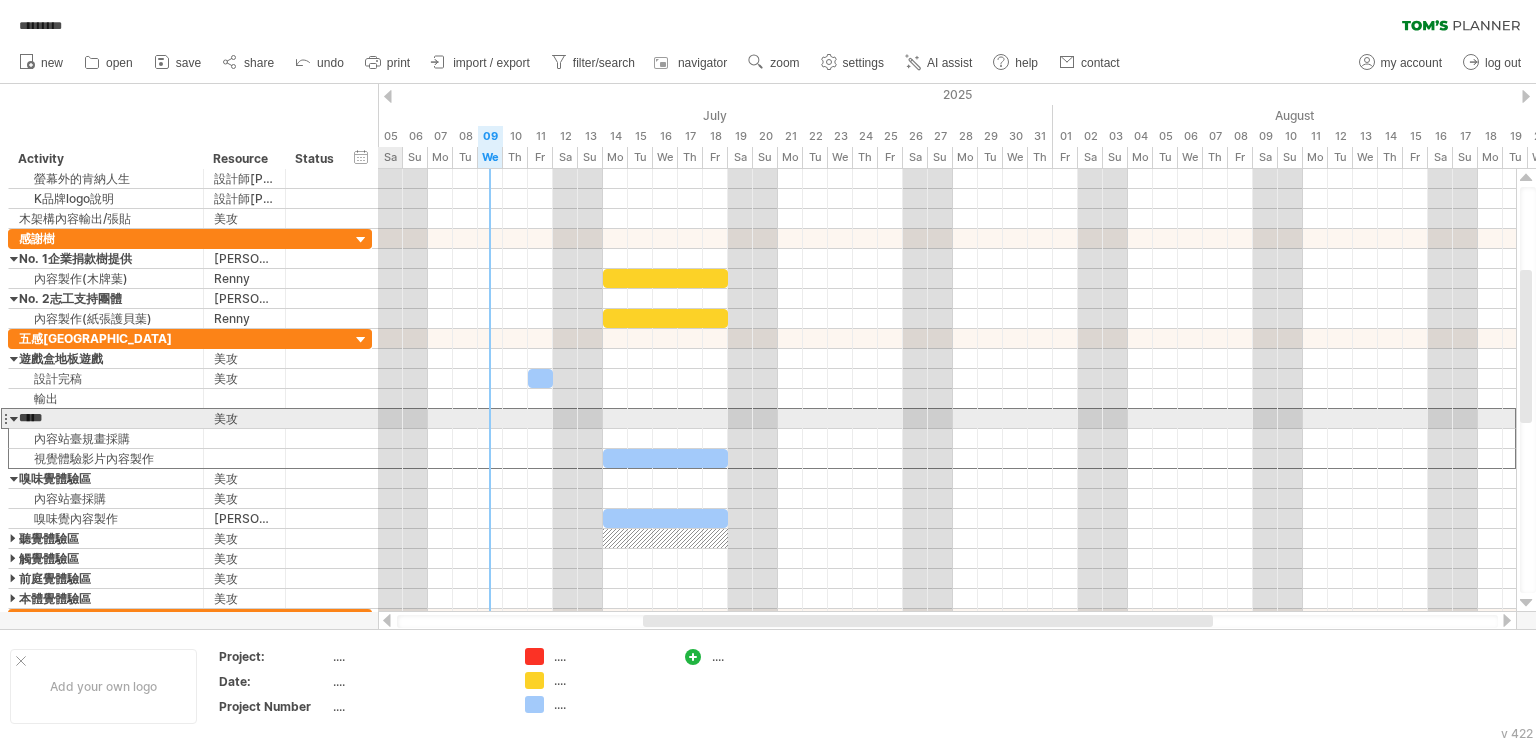 drag, startPoint x: 89, startPoint y: 415, endPoint x: 12, endPoint y: 419, distance: 77.10383 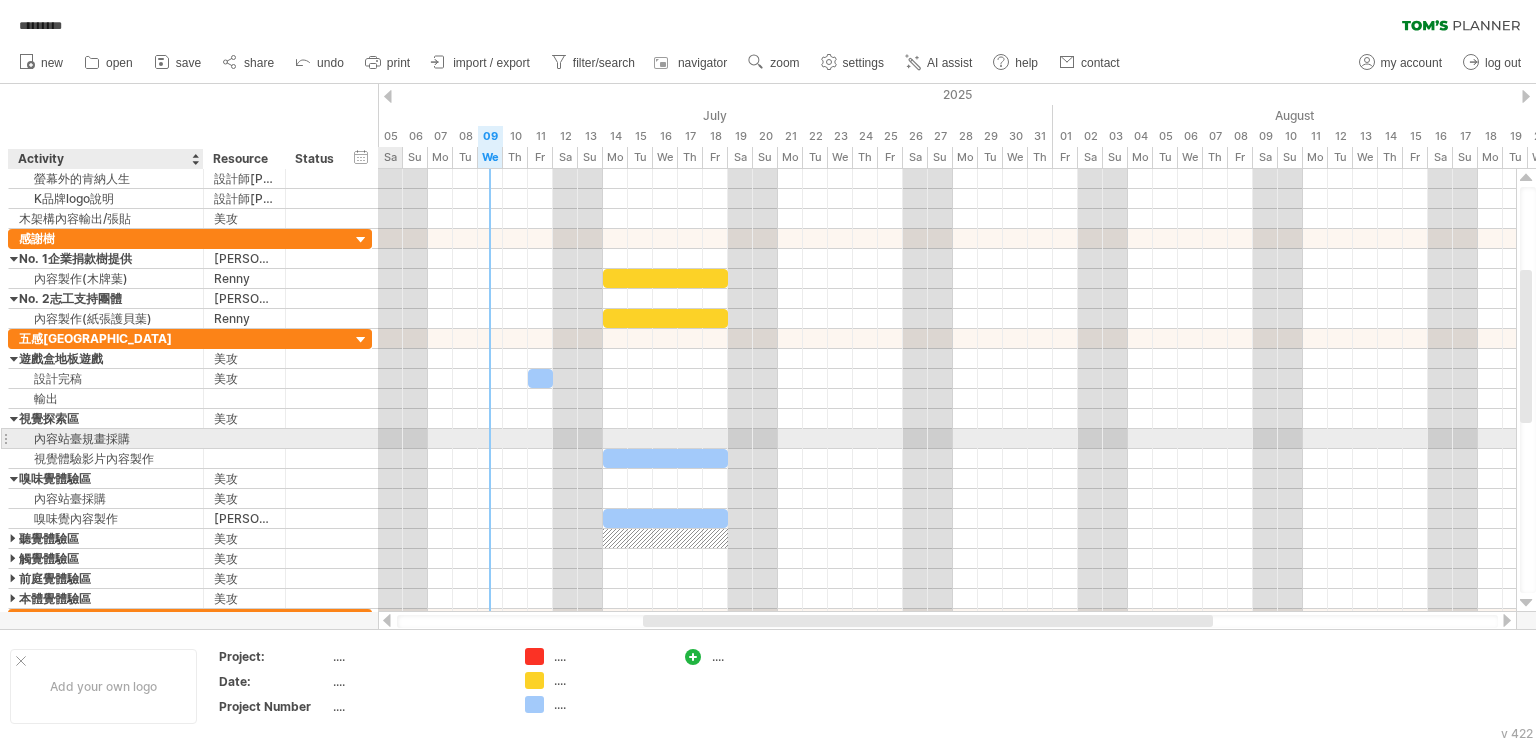 click on "內容站臺規畫採購" at bounding box center [106, 438] 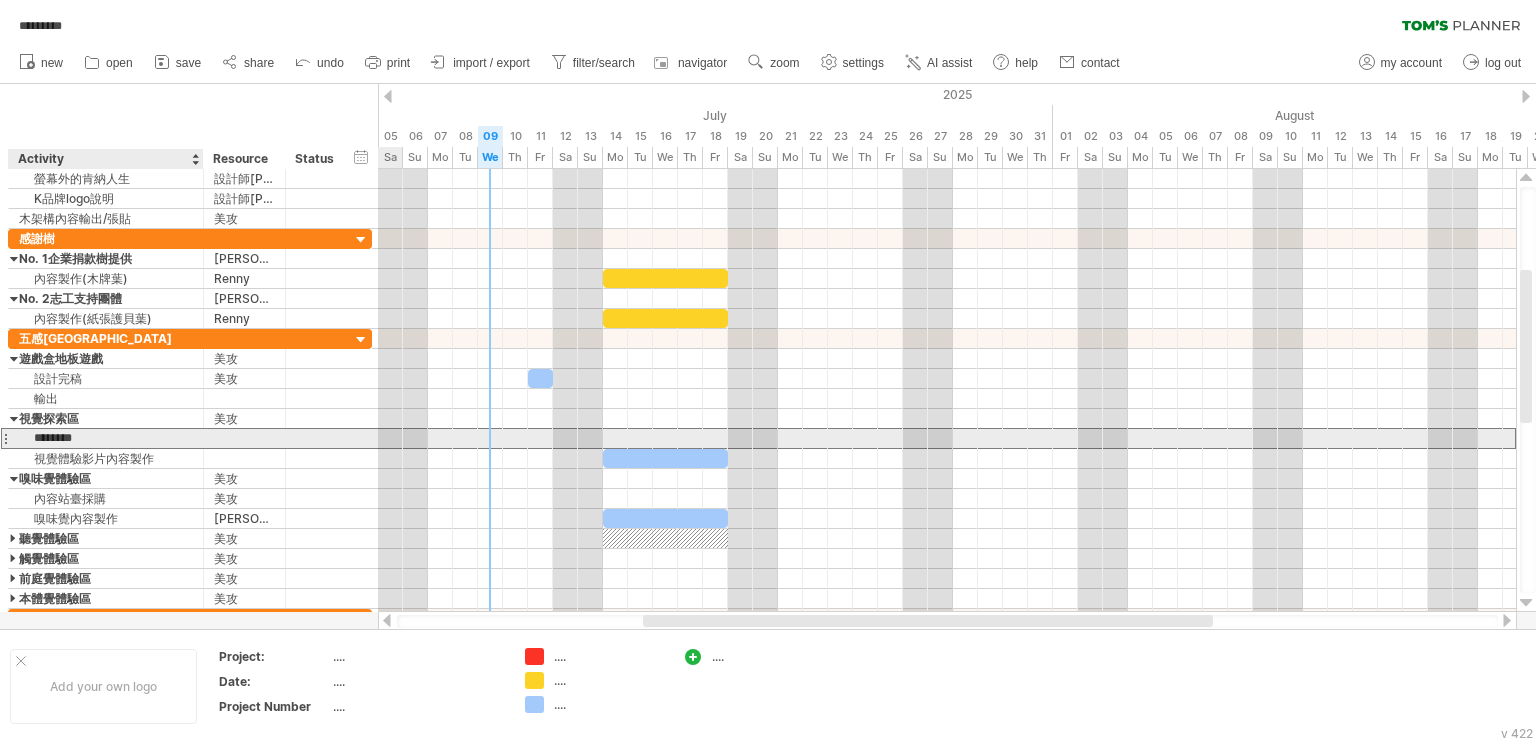 drag, startPoint x: 144, startPoint y: 437, endPoint x: 24, endPoint y: 437, distance: 120 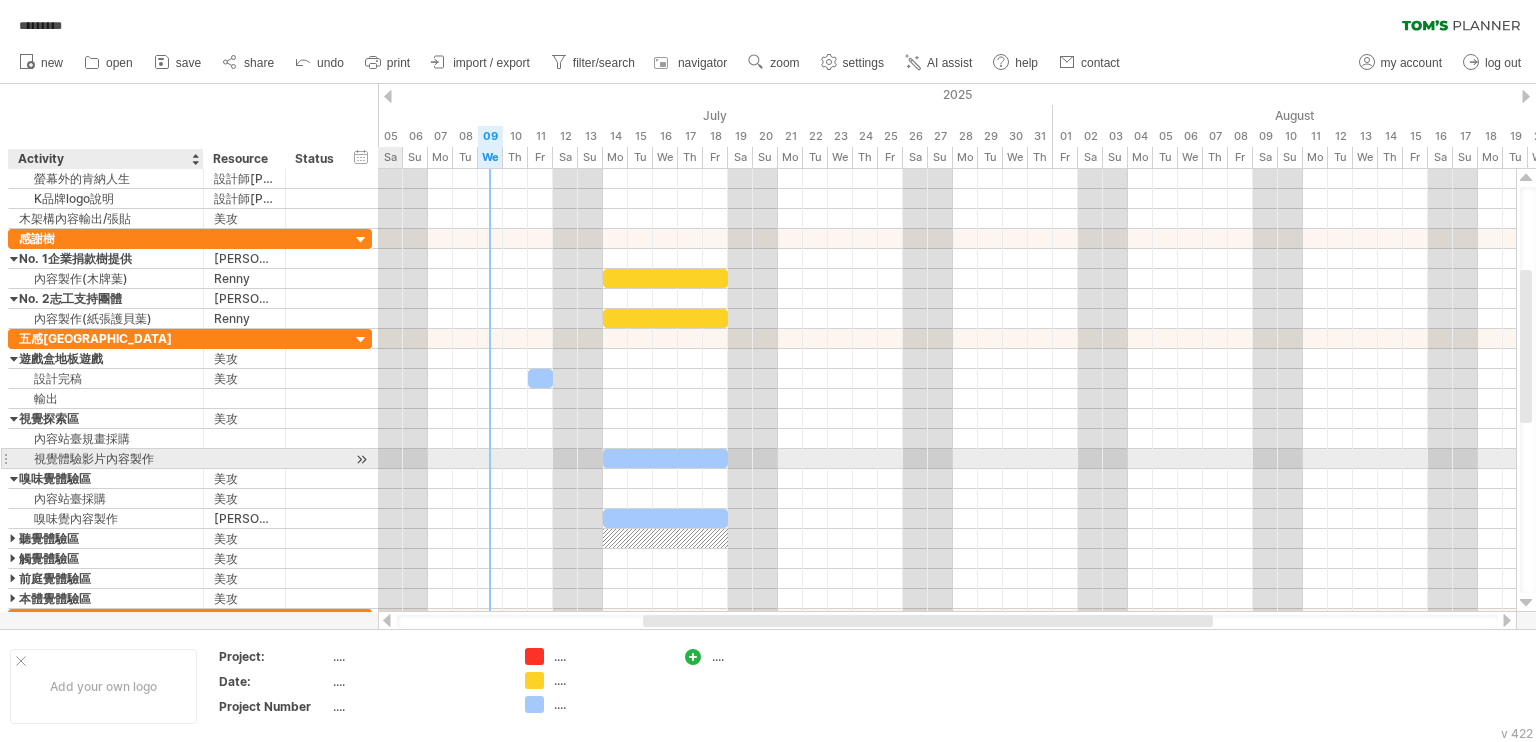 click on "視覺體驗影片內容製作" at bounding box center [106, 458] 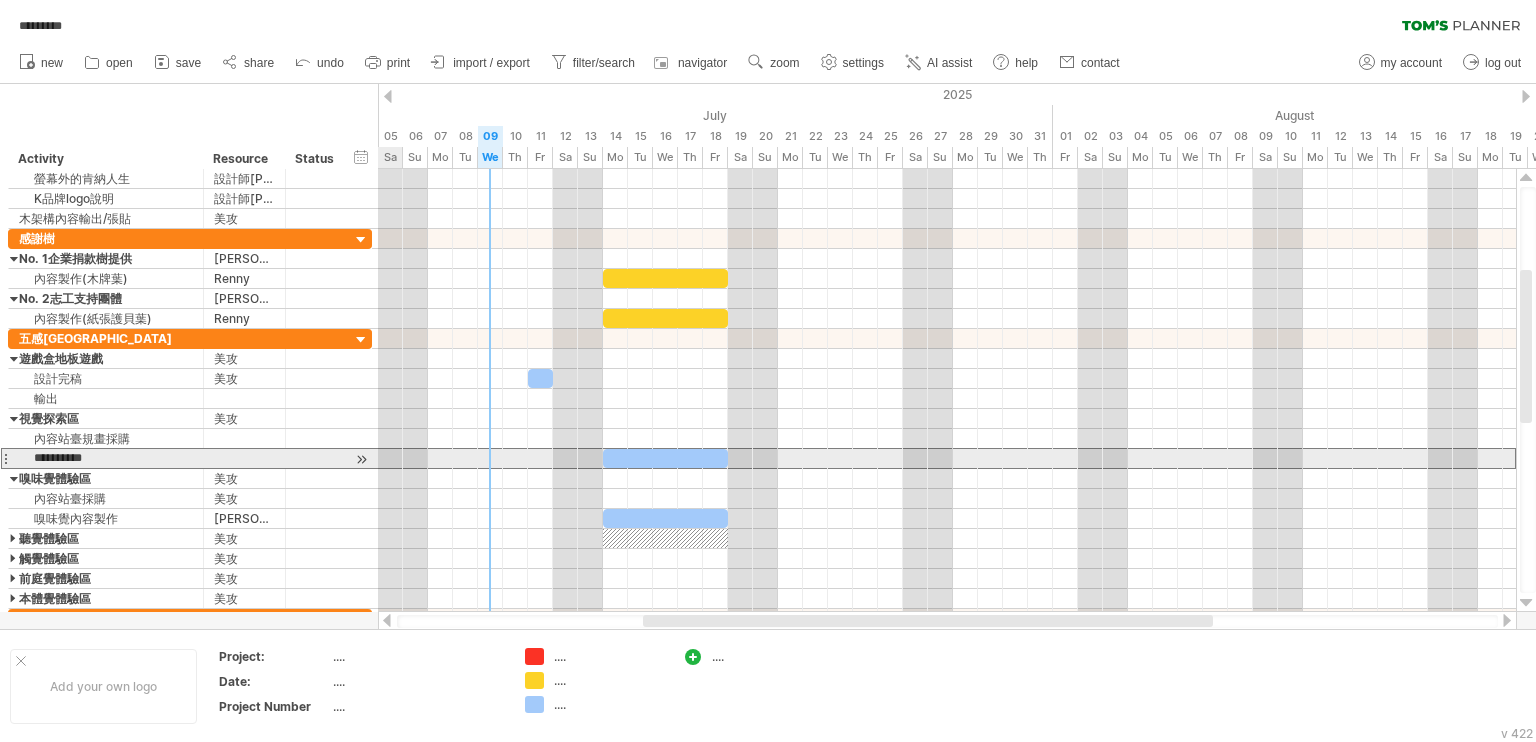 drag, startPoint x: 174, startPoint y: 455, endPoint x: 12, endPoint y: 457, distance: 162.01234 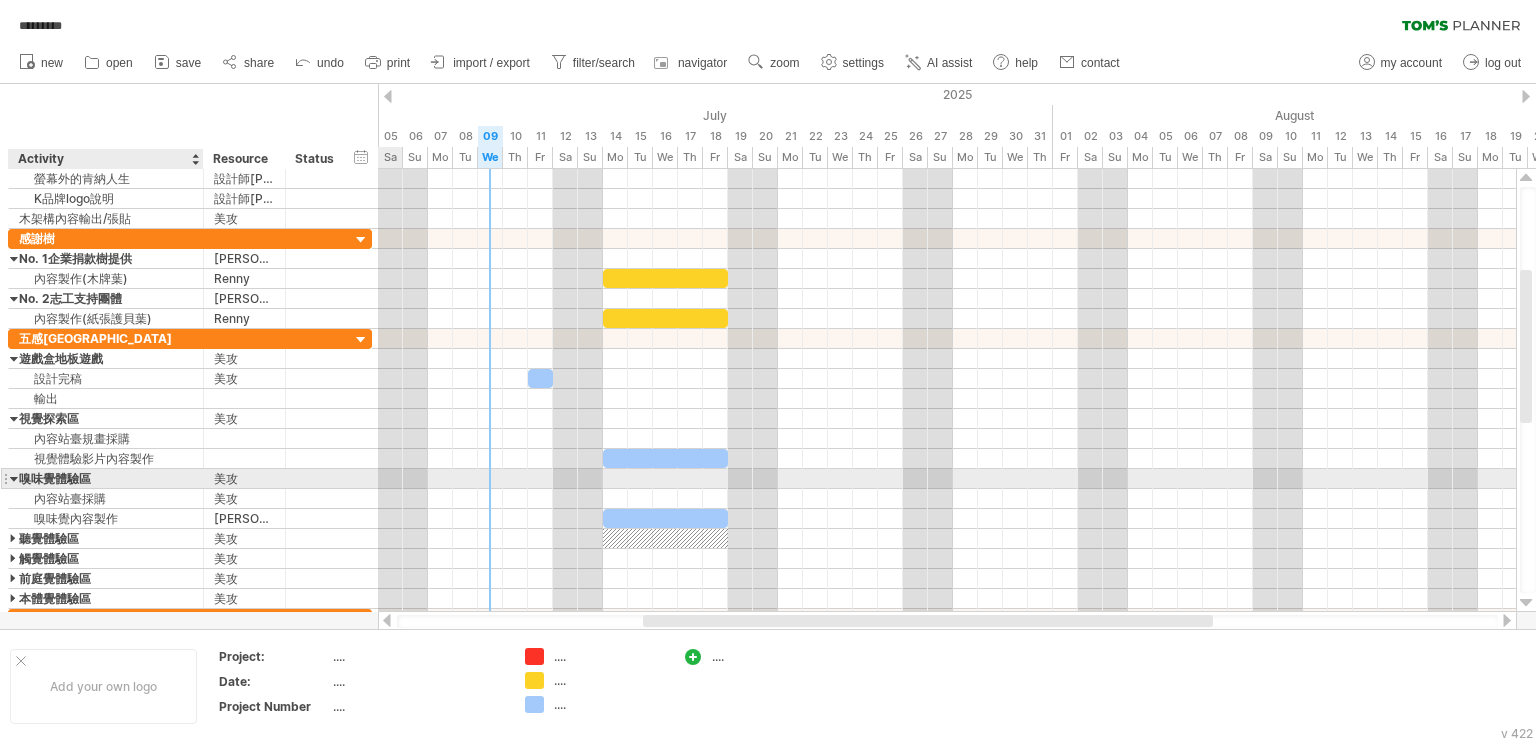 click on "嗅味覺體驗區" at bounding box center (106, 478) 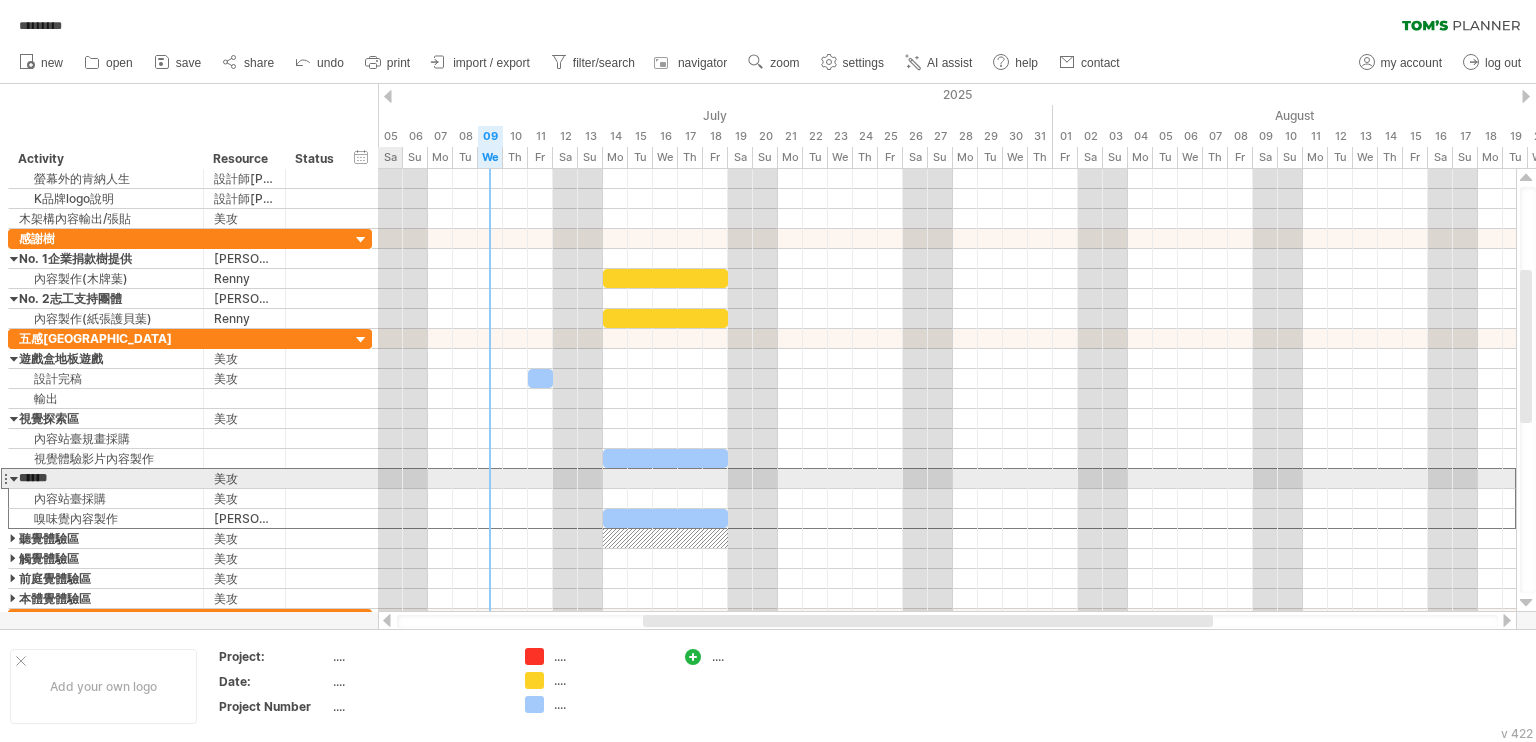drag, startPoint x: 100, startPoint y: 475, endPoint x: 8, endPoint y: 485, distance: 92.541885 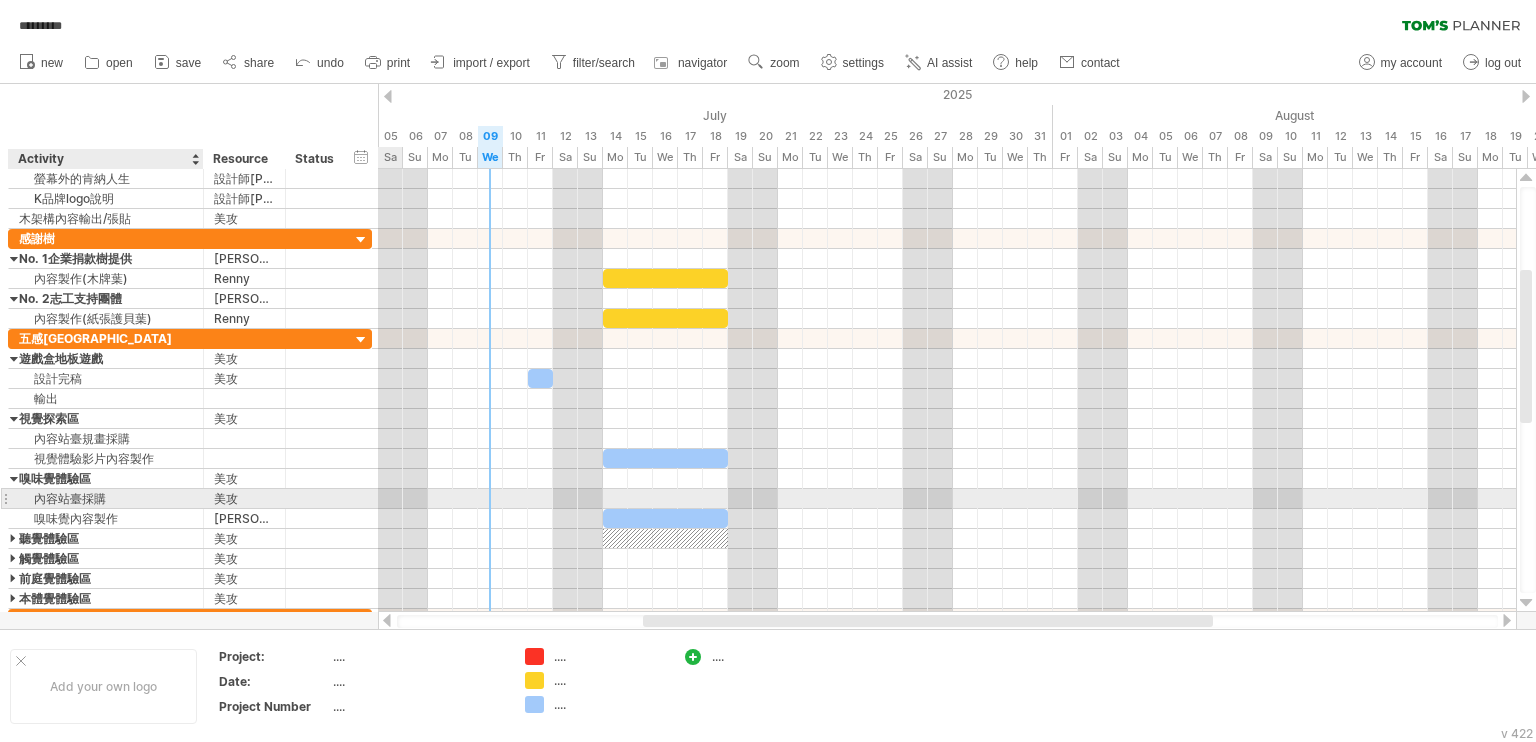 click on "內容站臺採購" at bounding box center [106, 498] 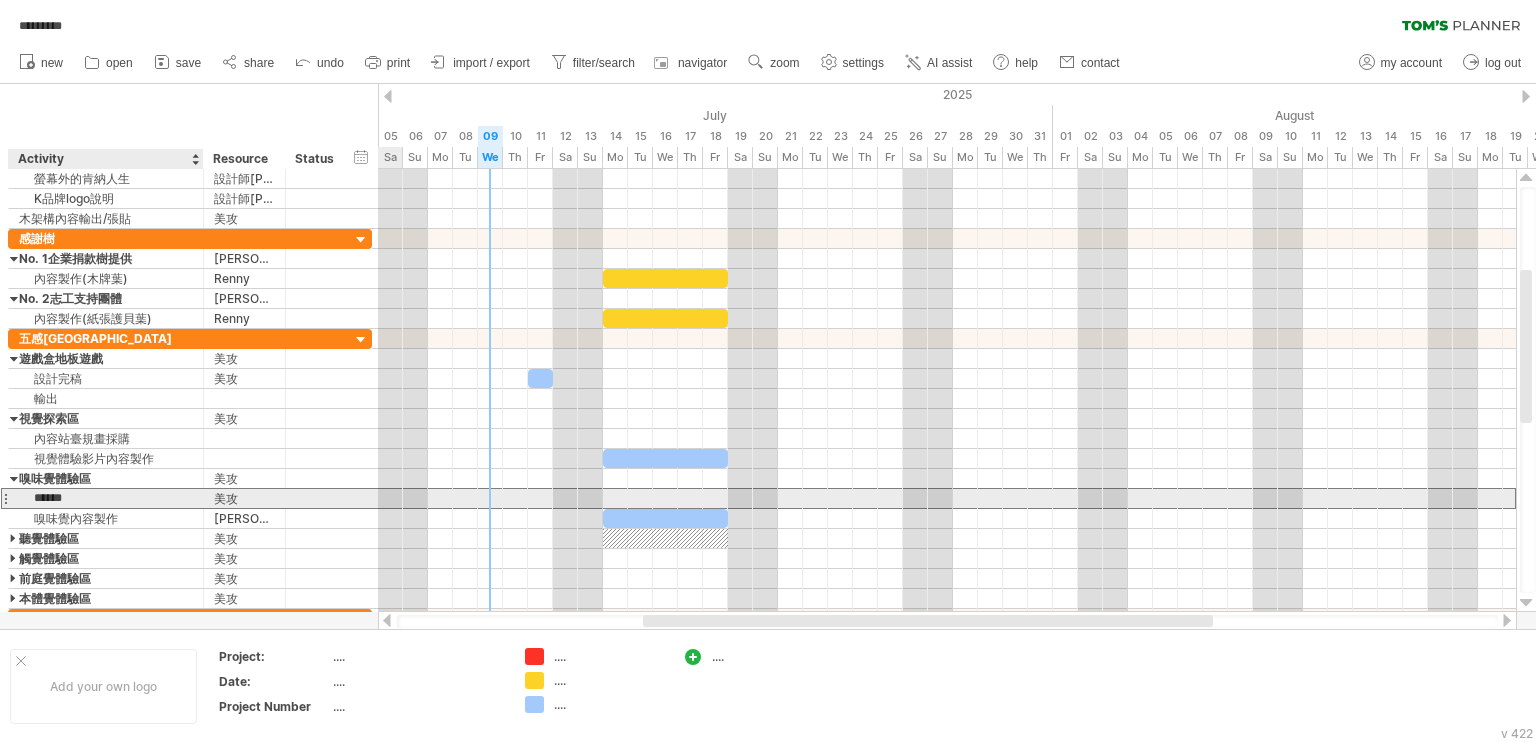 drag, startPoint x: 127, startPoint y: 496, endPoint x: 32, endPoint y: 499, distance: 95.047356 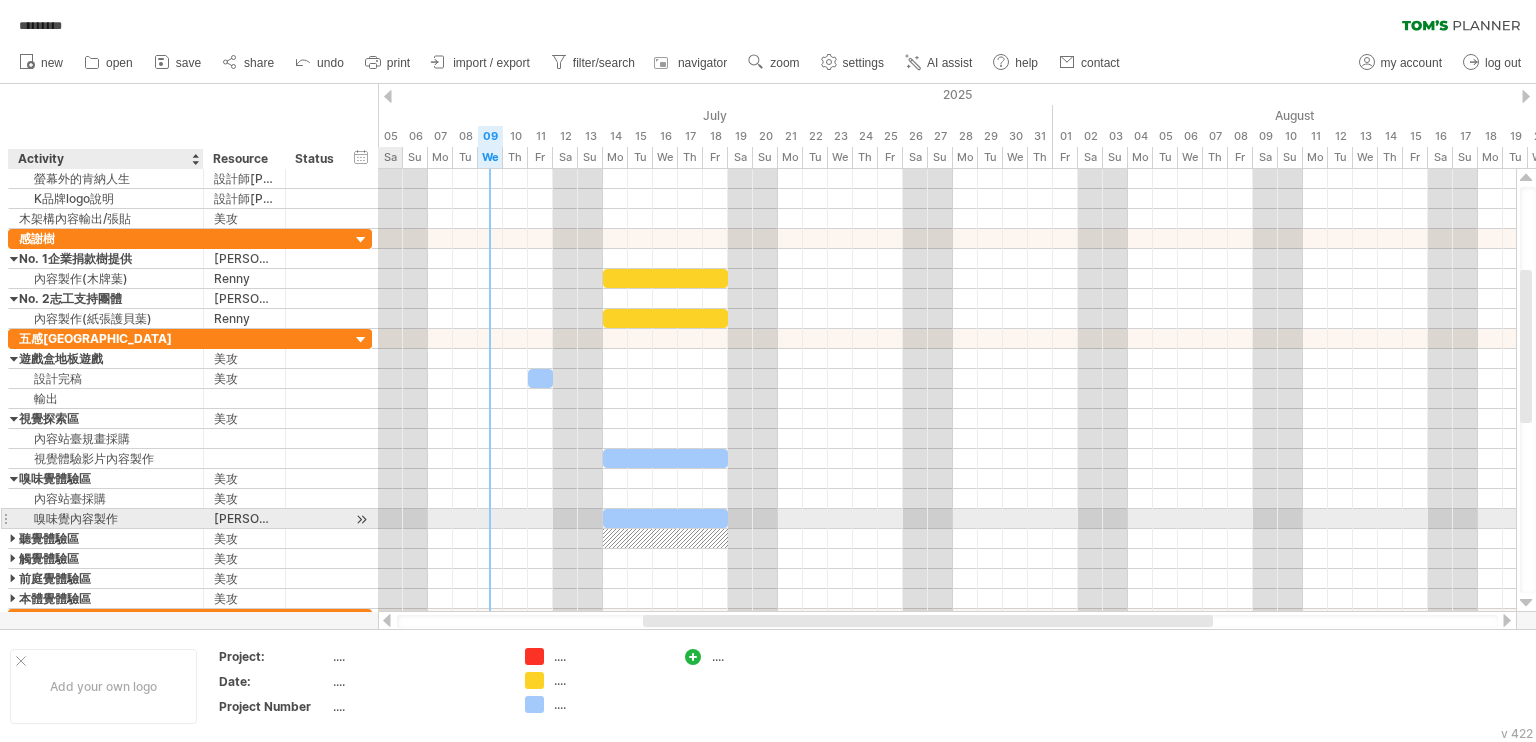 click on "嗅味覺內容製作" at bounding box center (106, 518) 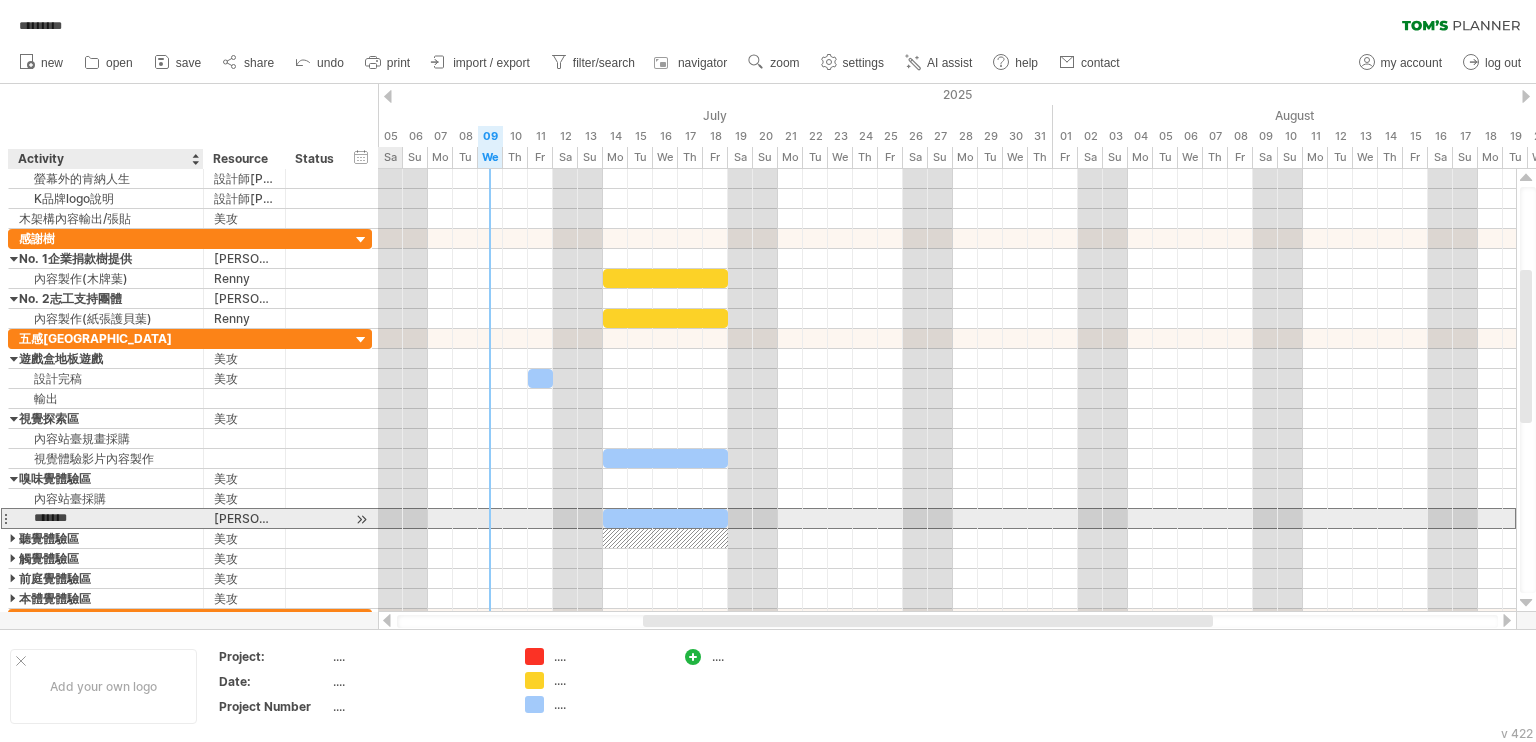 drag, startPoint x: 138, startPoint y: 515, endPoint x: 19, endPoint y: 518, distance: 119.03781 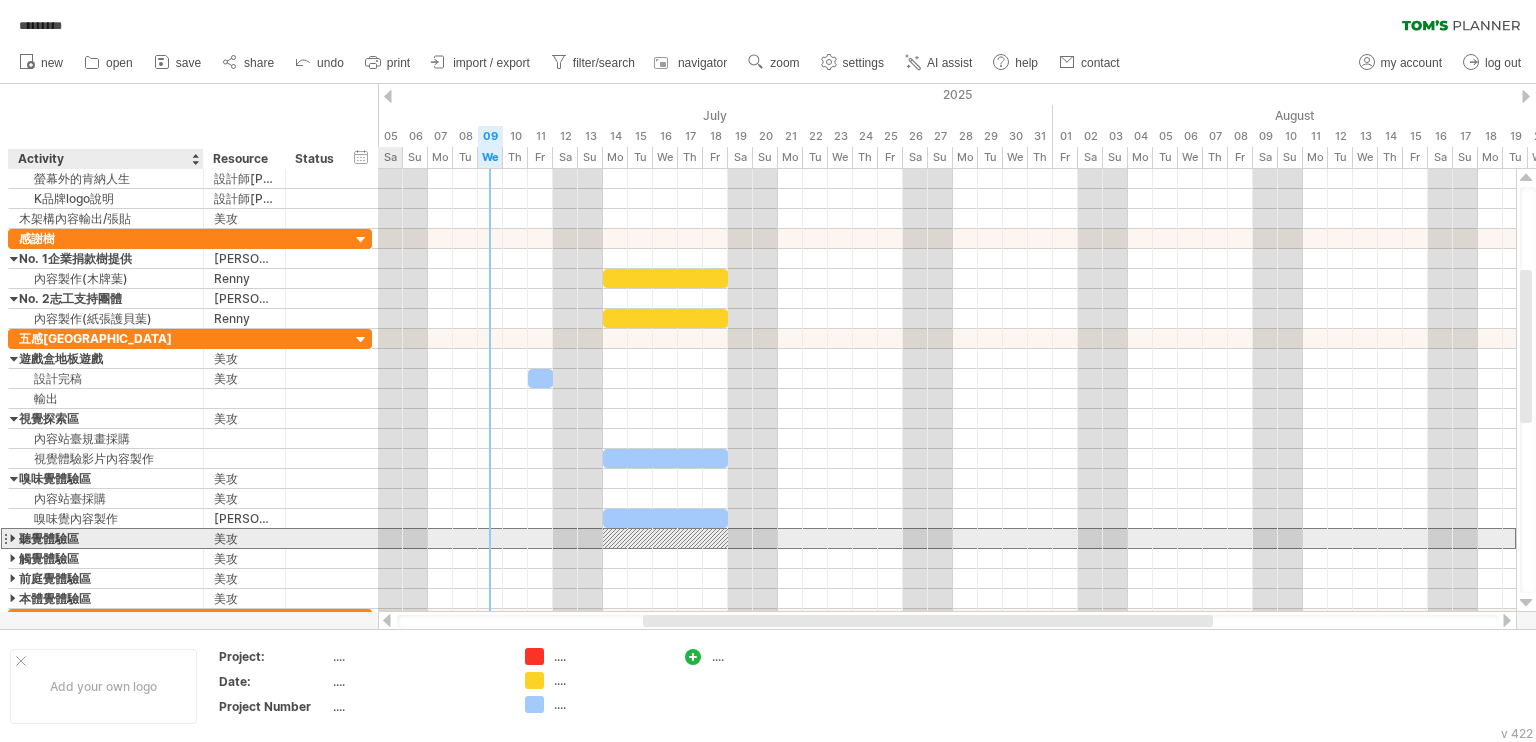 click on "聽覺體驗區" at bounding box center [106, 538] 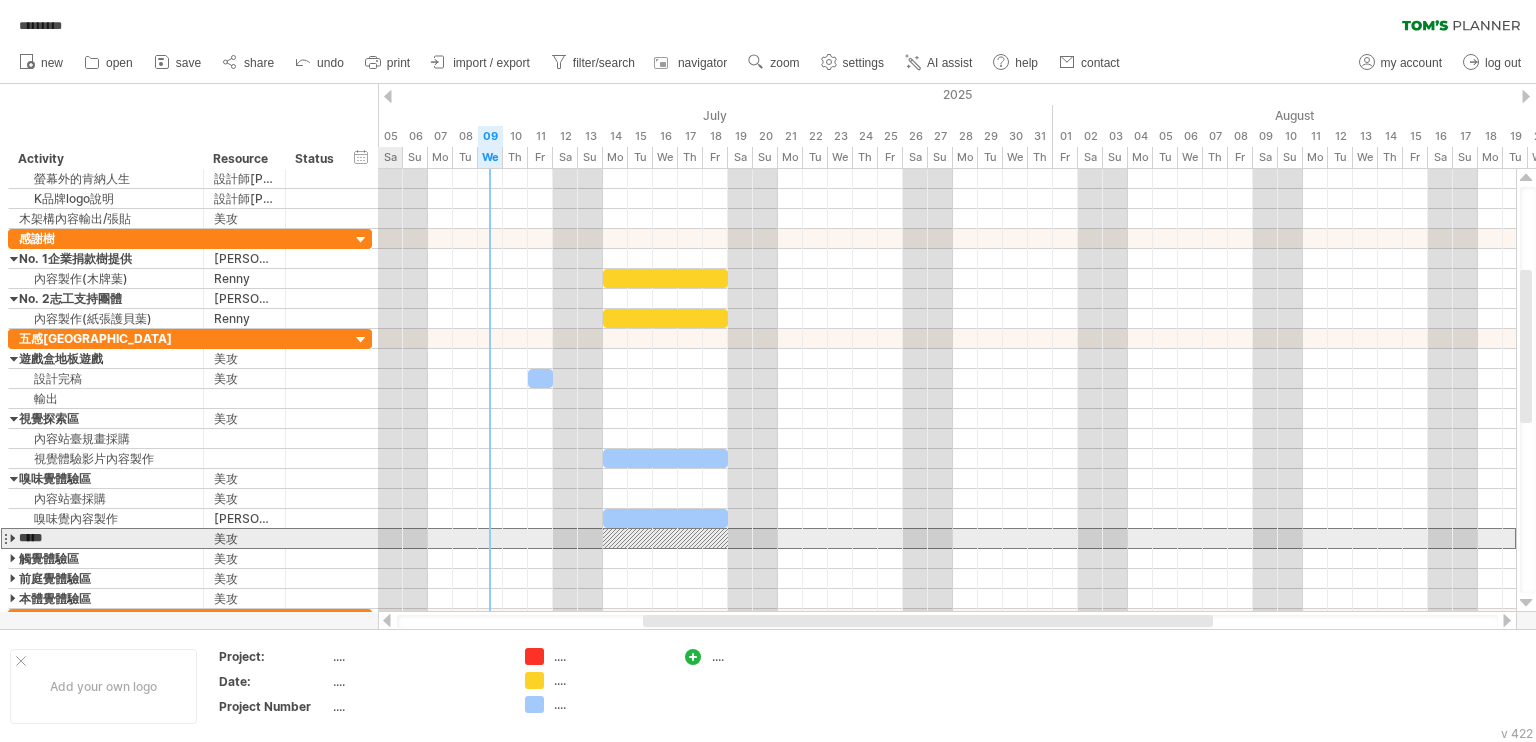 drag, startPoint x: 103, startPoint y: 536, endPoint x: 5, endPoint y: 541, distance: 98.12747 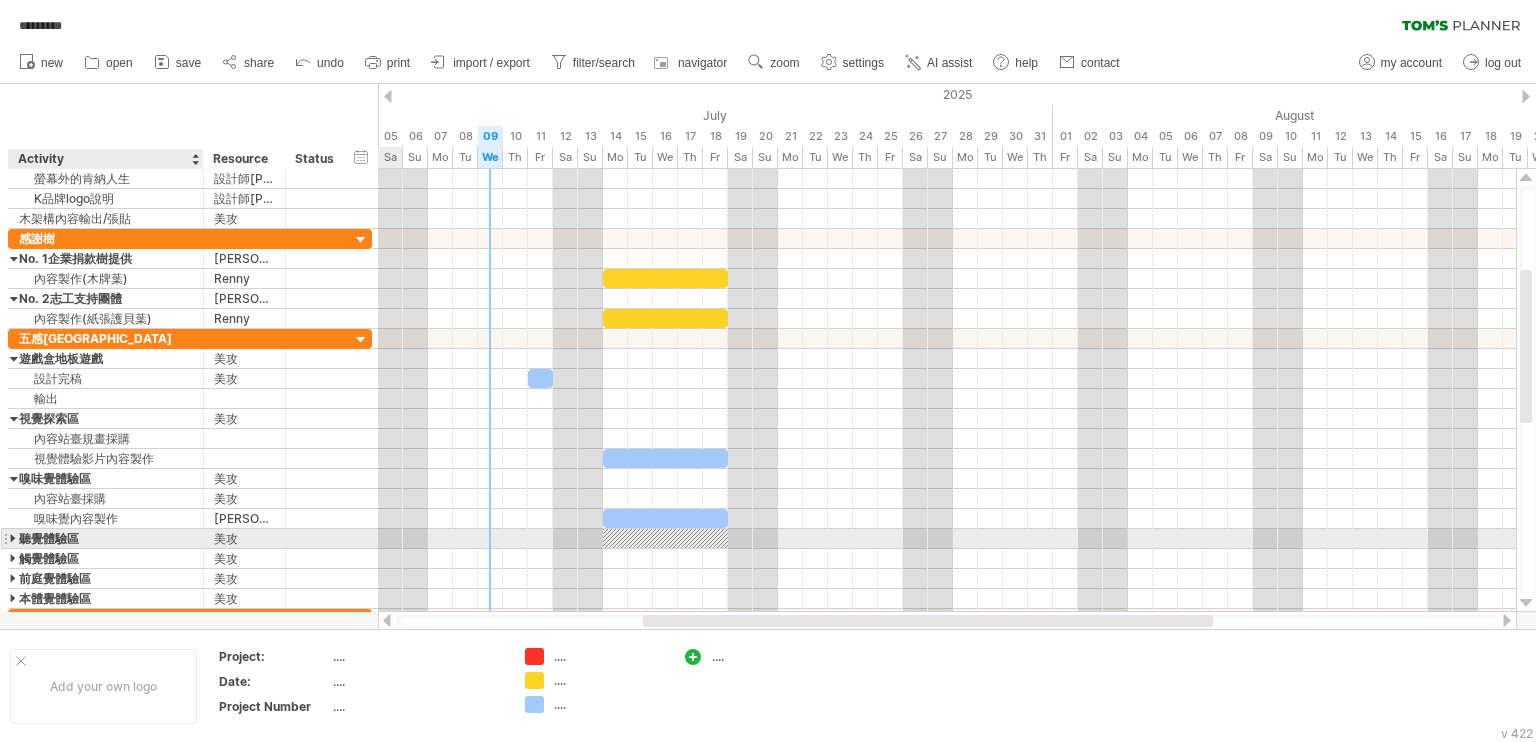 click at bounding box center (14, 538) 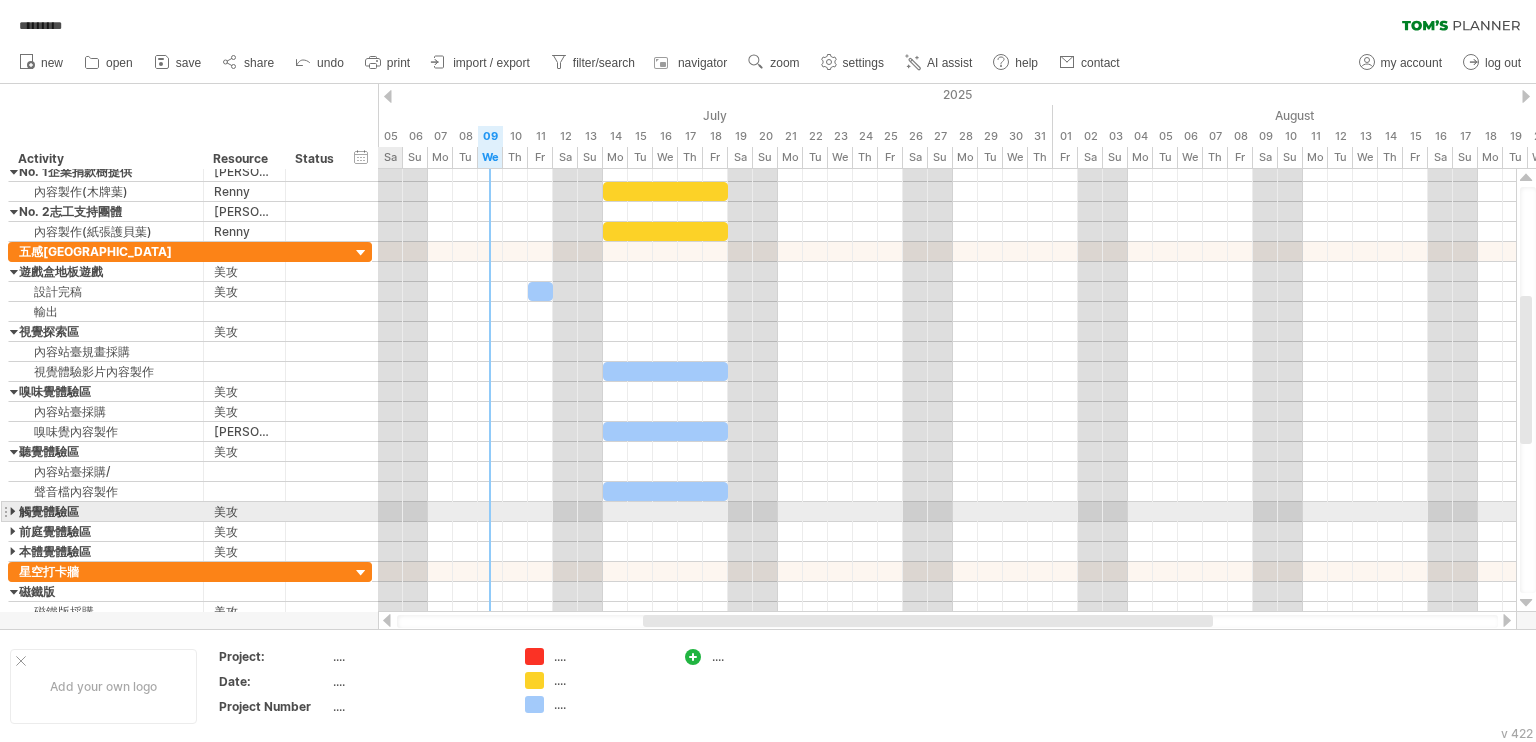 click at bounding box center [5, 511] 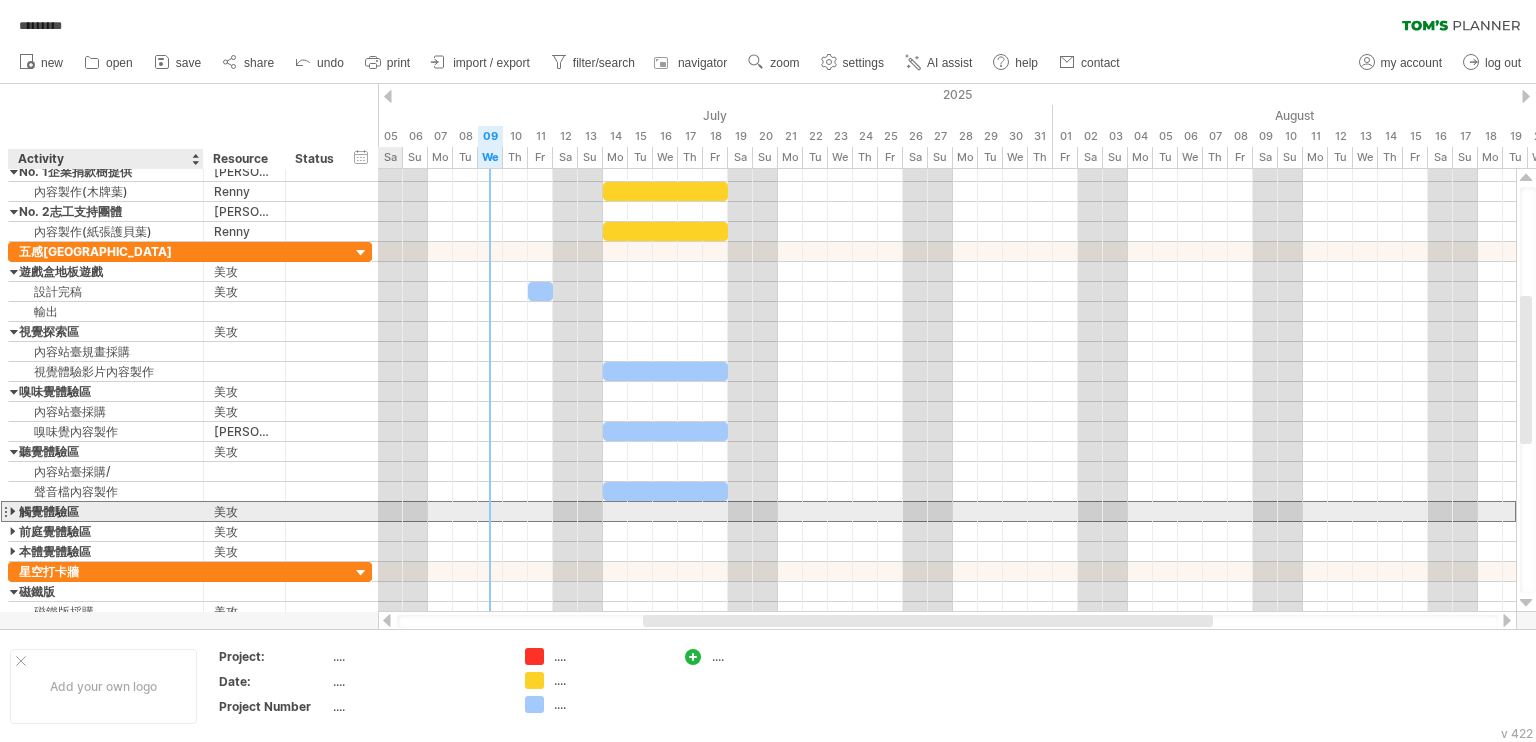 click on "觸覺體驗區" at bounding box center [106, 511] 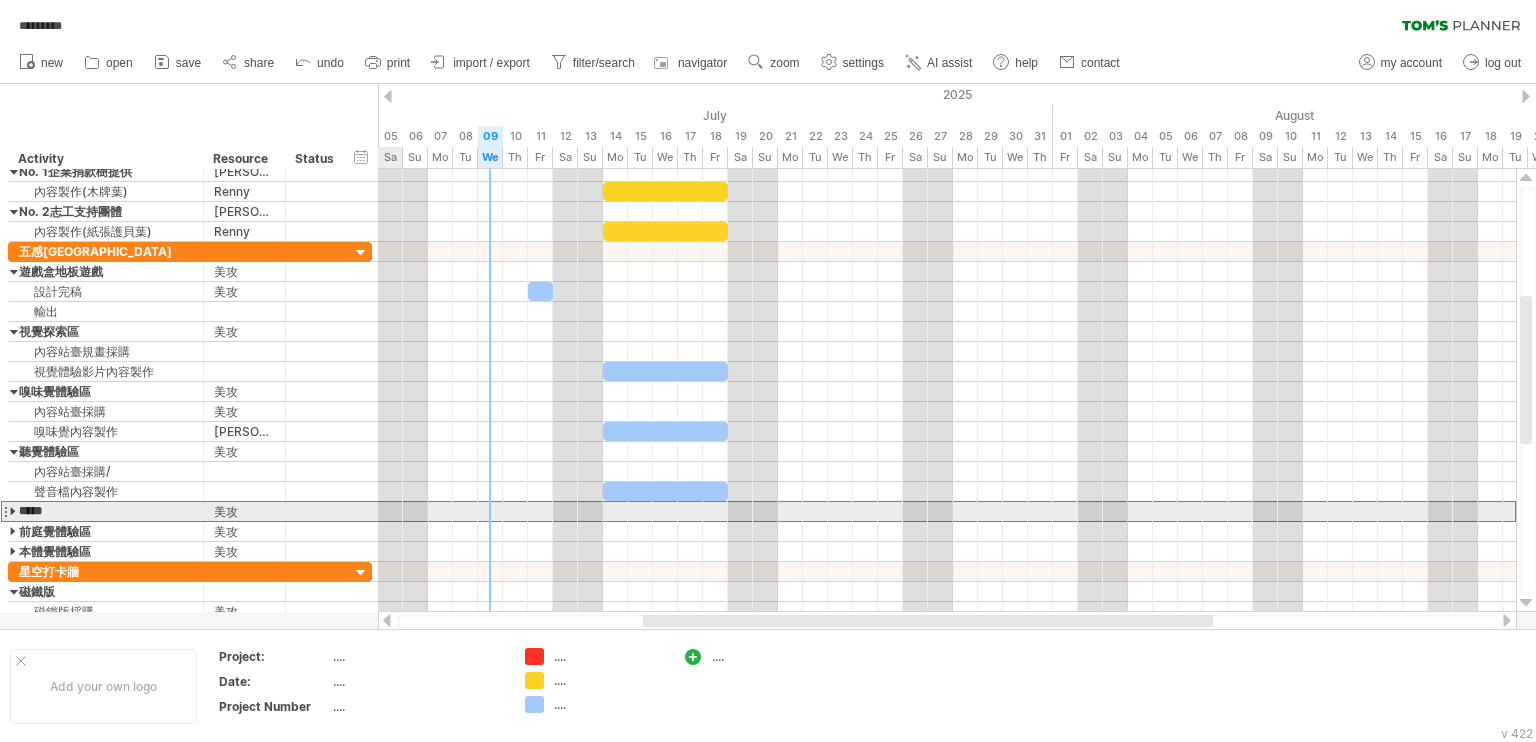 drag, startPoint x: 86, startPoint y: 511, endPoint x: 6, endPoint y: 510, distance: 80.00625 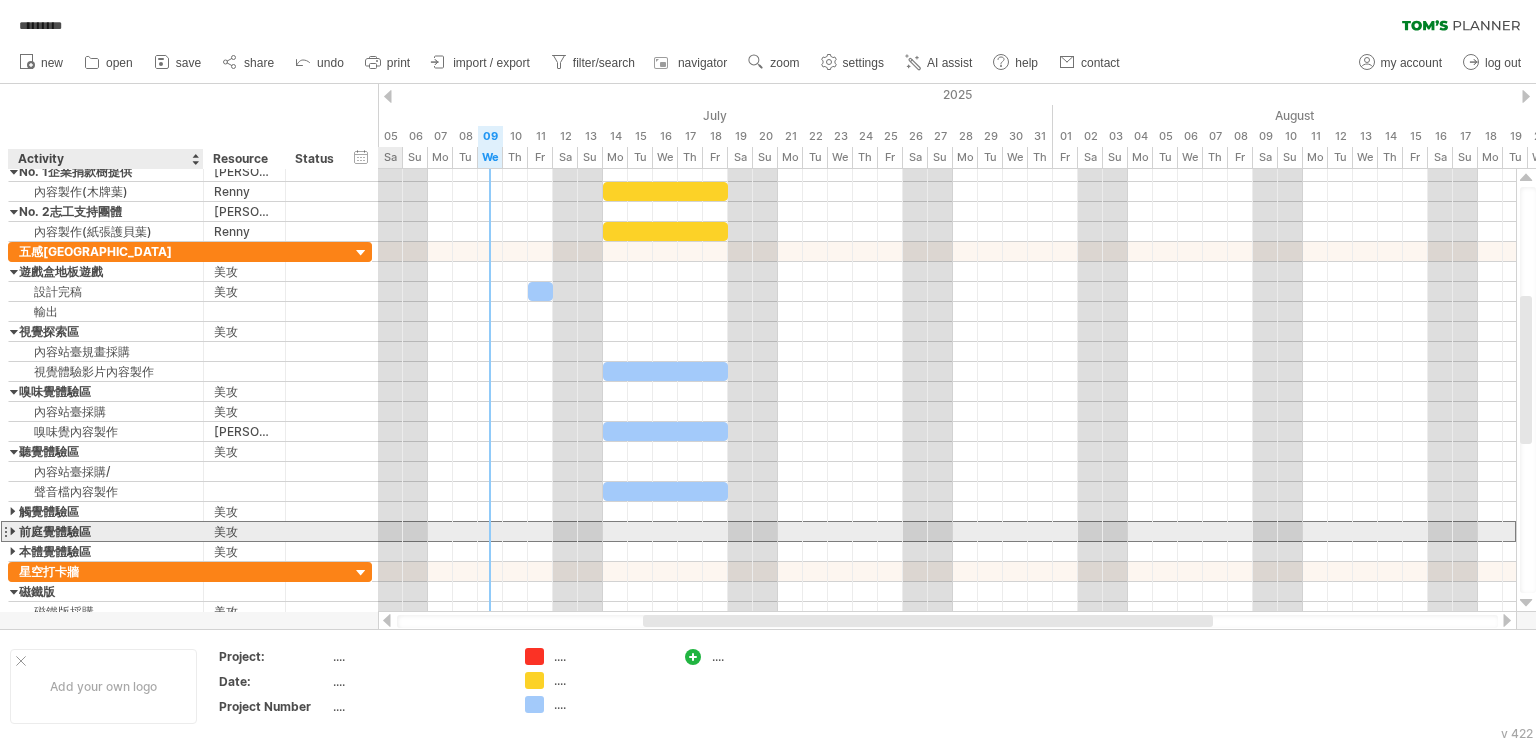 drag, startPoint x: 96, startPoint y: 534, endPoint x: 28, endPoint y: 535, distance: 68.007355 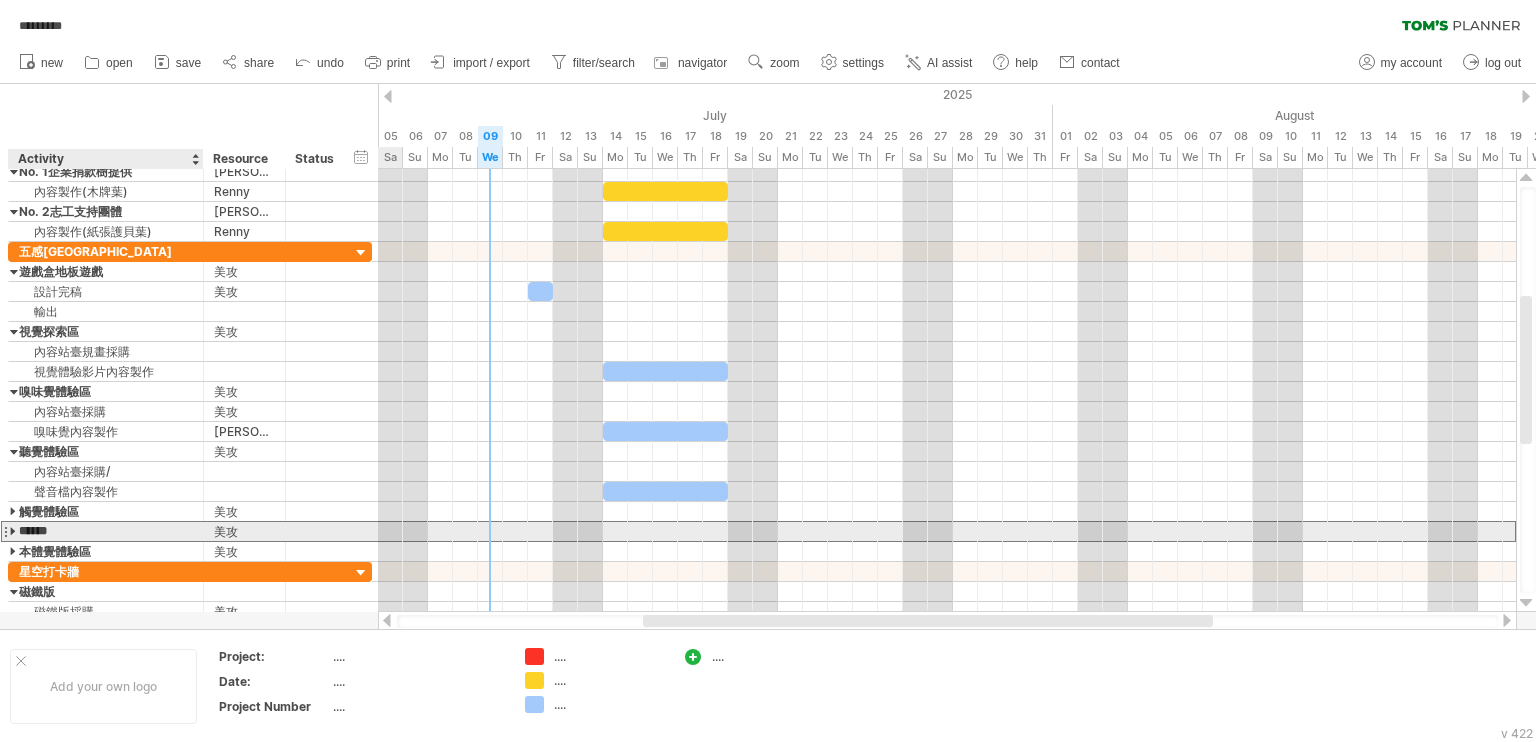 click on "******" at bounding box center [106, 531] 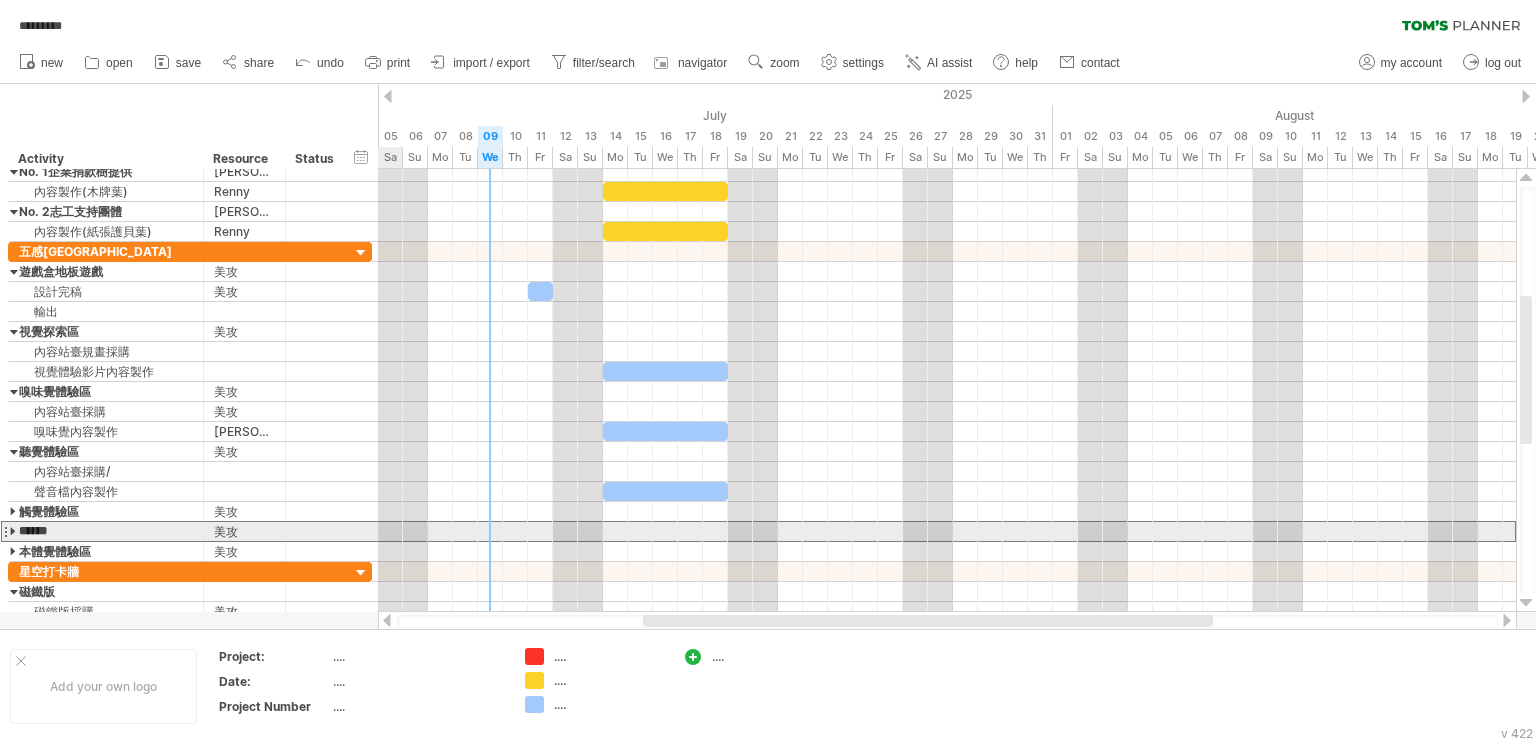 drag, startPoint x: 99, startPoint y: 532, endPoint x: 9, endPoint y: 533, distance: 90.005554 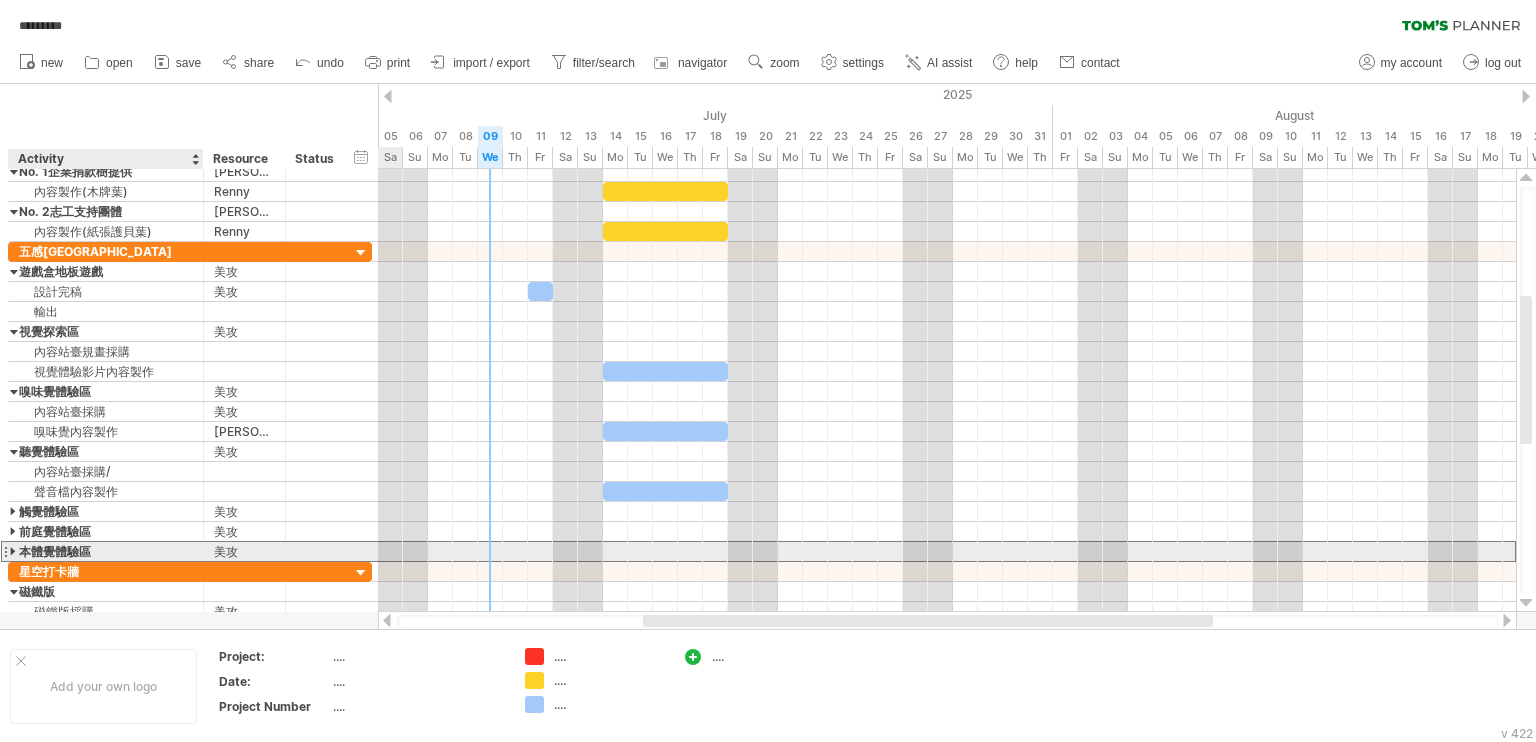 click on "本體覺體驗區" at bounding box center [106, 551] 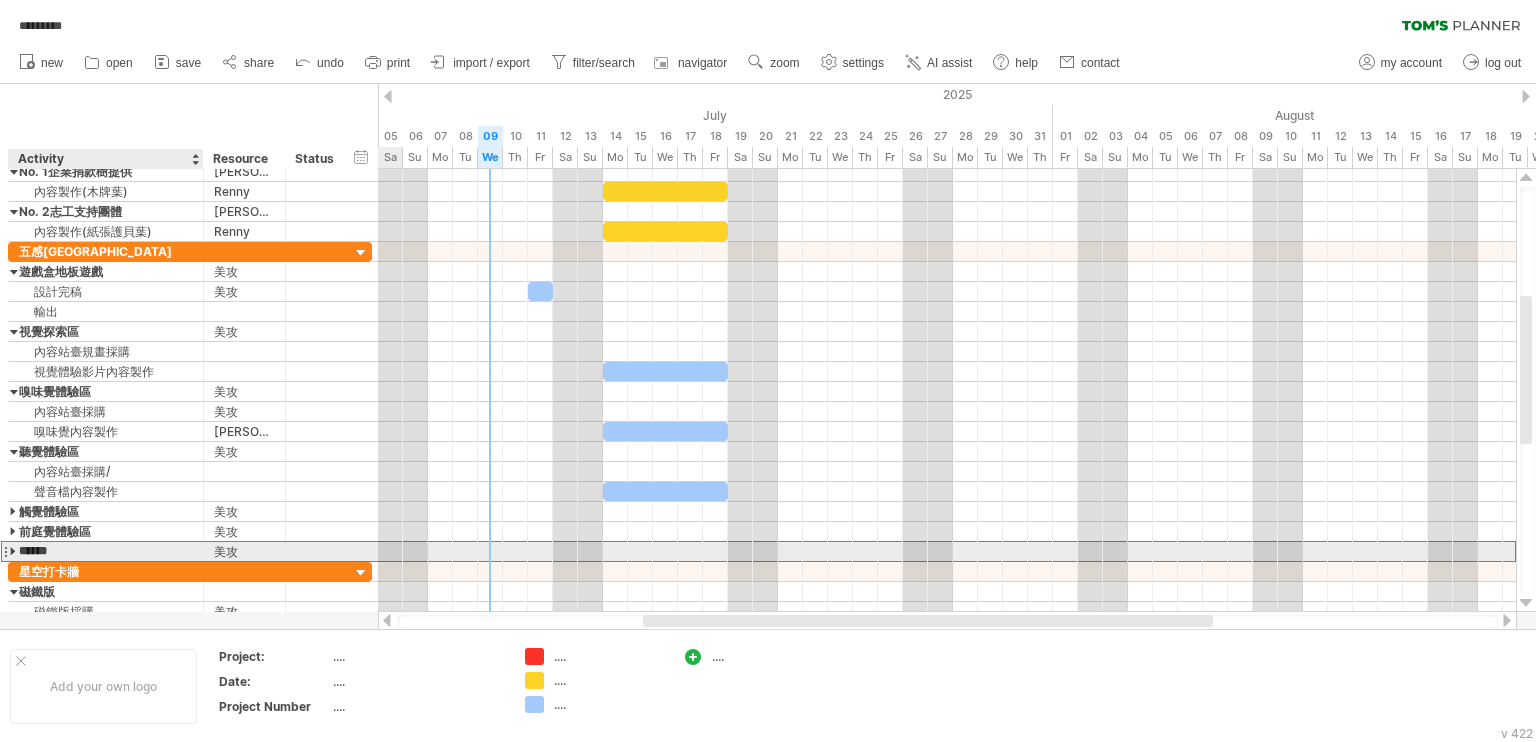 drag, startPoint x: 104, startPoint y: 544, endPoint x: 19, endPoint y: 554, distance: 85.58621 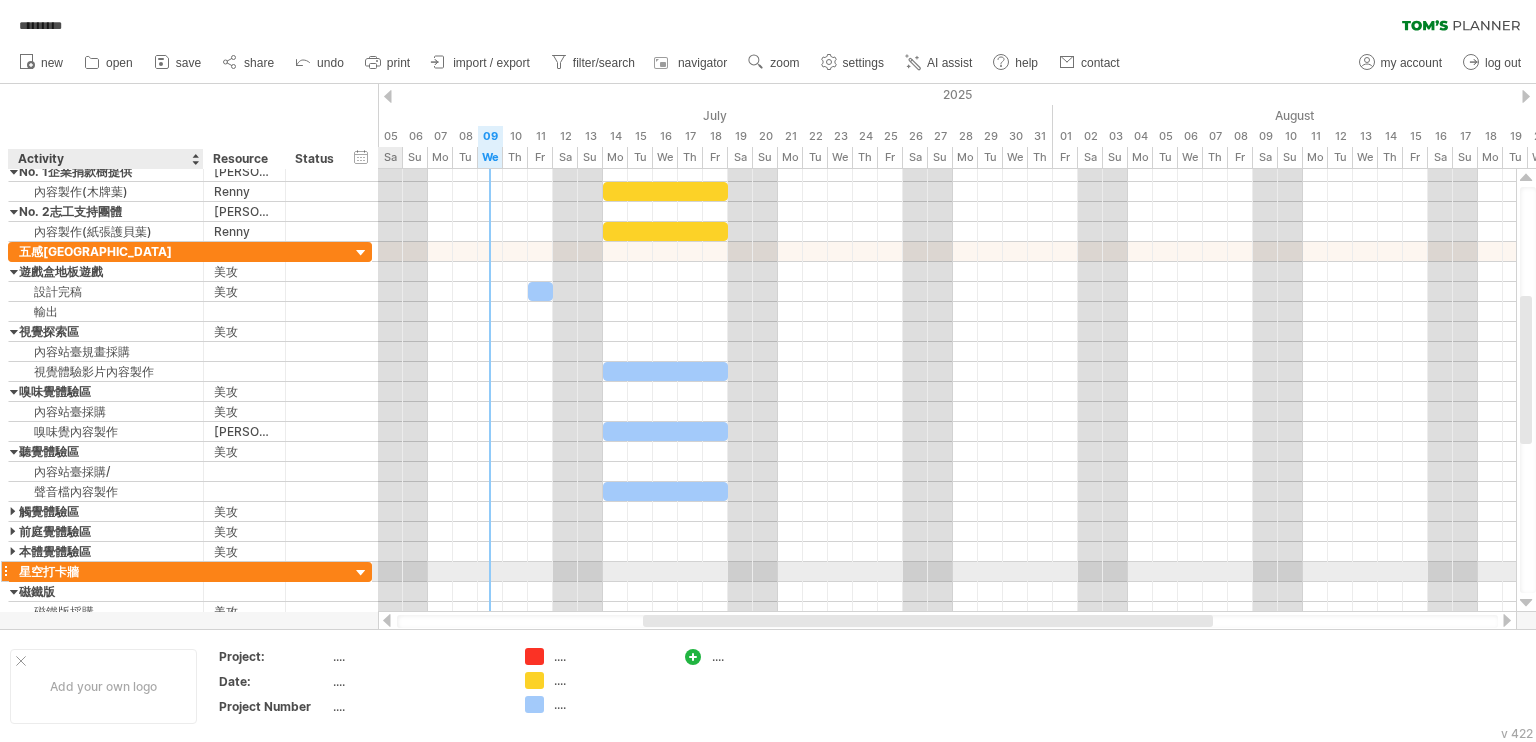 click on "星空打卡牆" at bounding box center [106, 571] 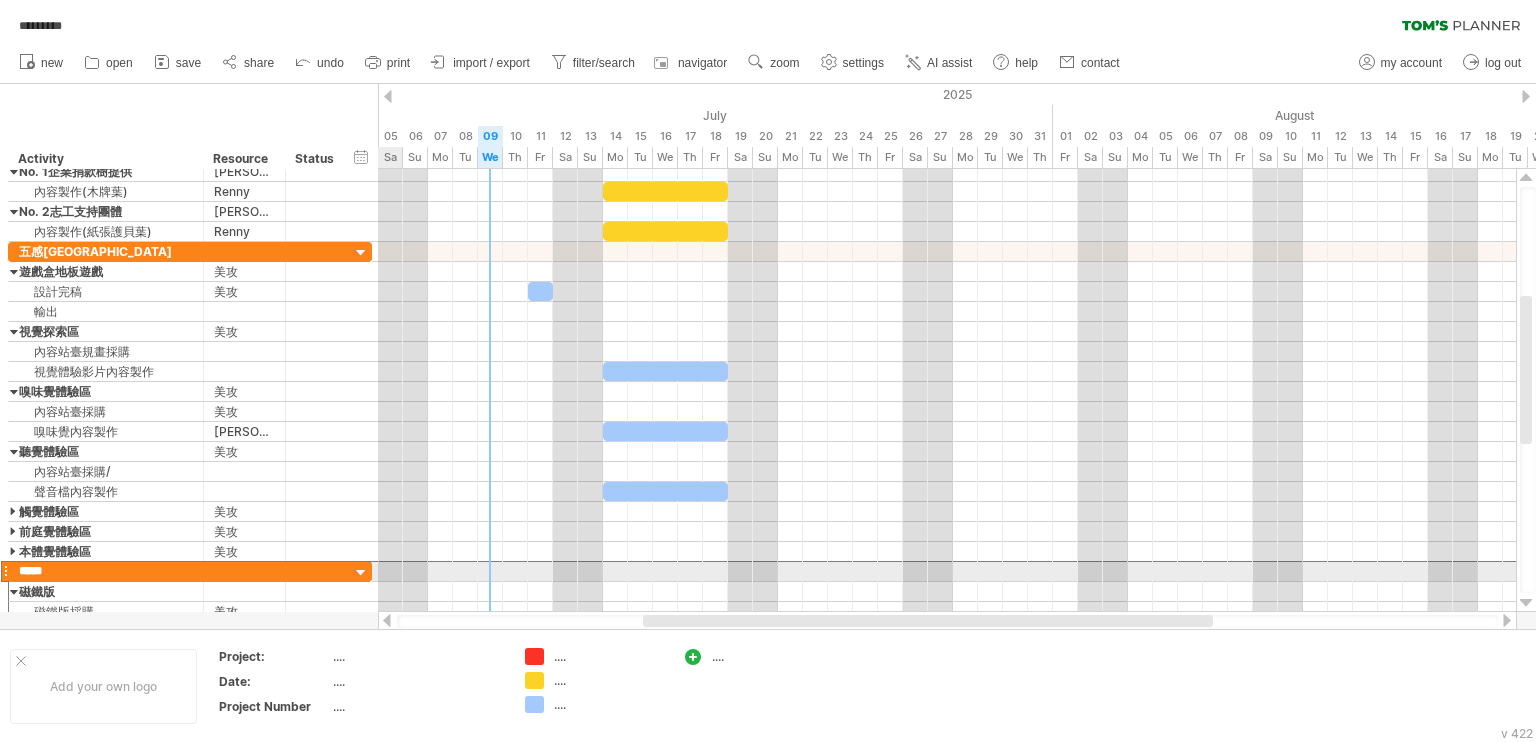 drag, startPoint x: 86, startPoint y: 571, endPoint x: 8, endPoint y: 572, distance: 78.00641 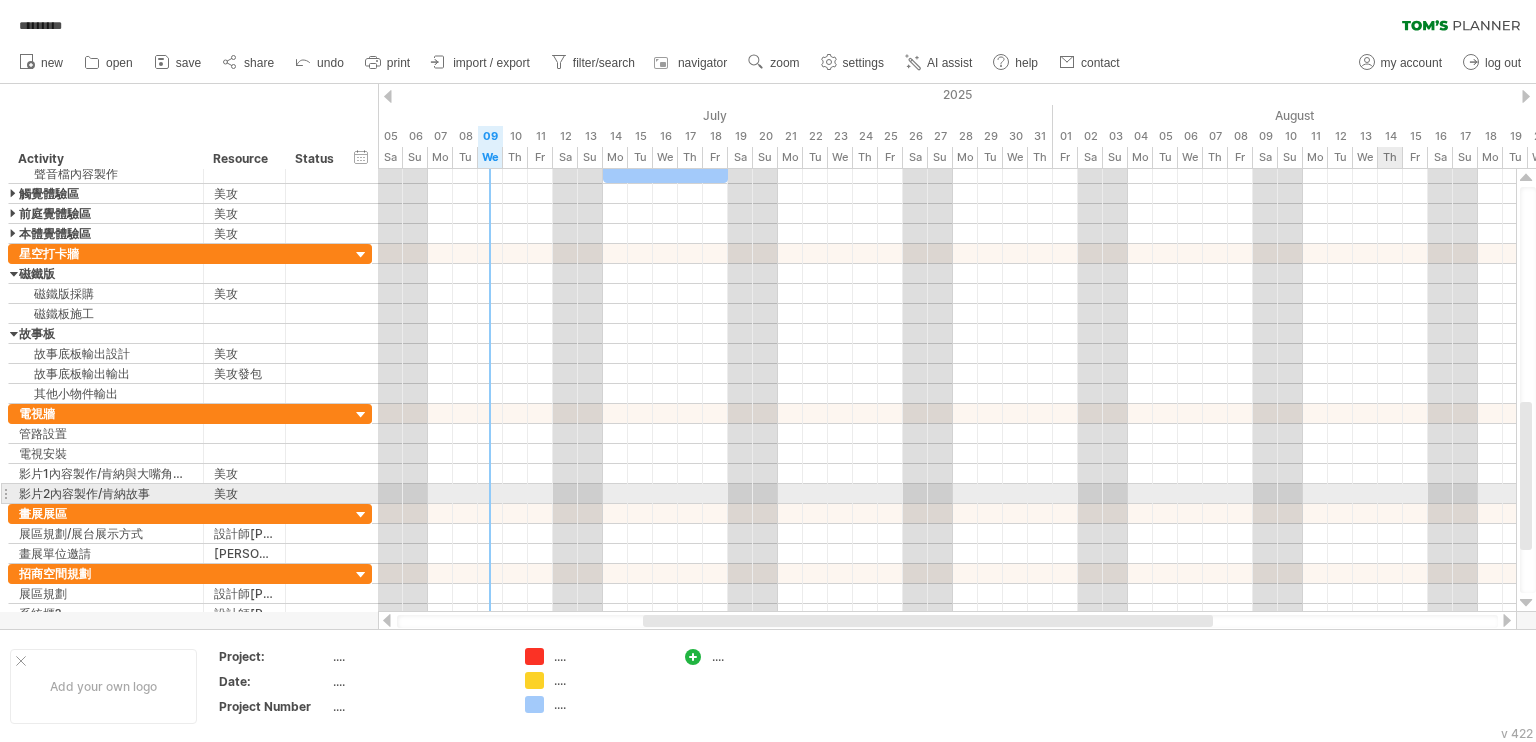 drag, startPoint x: 1529, startPoint y: 386, endPoint x: 1522, endPoint y: 499, distance: 113.216606 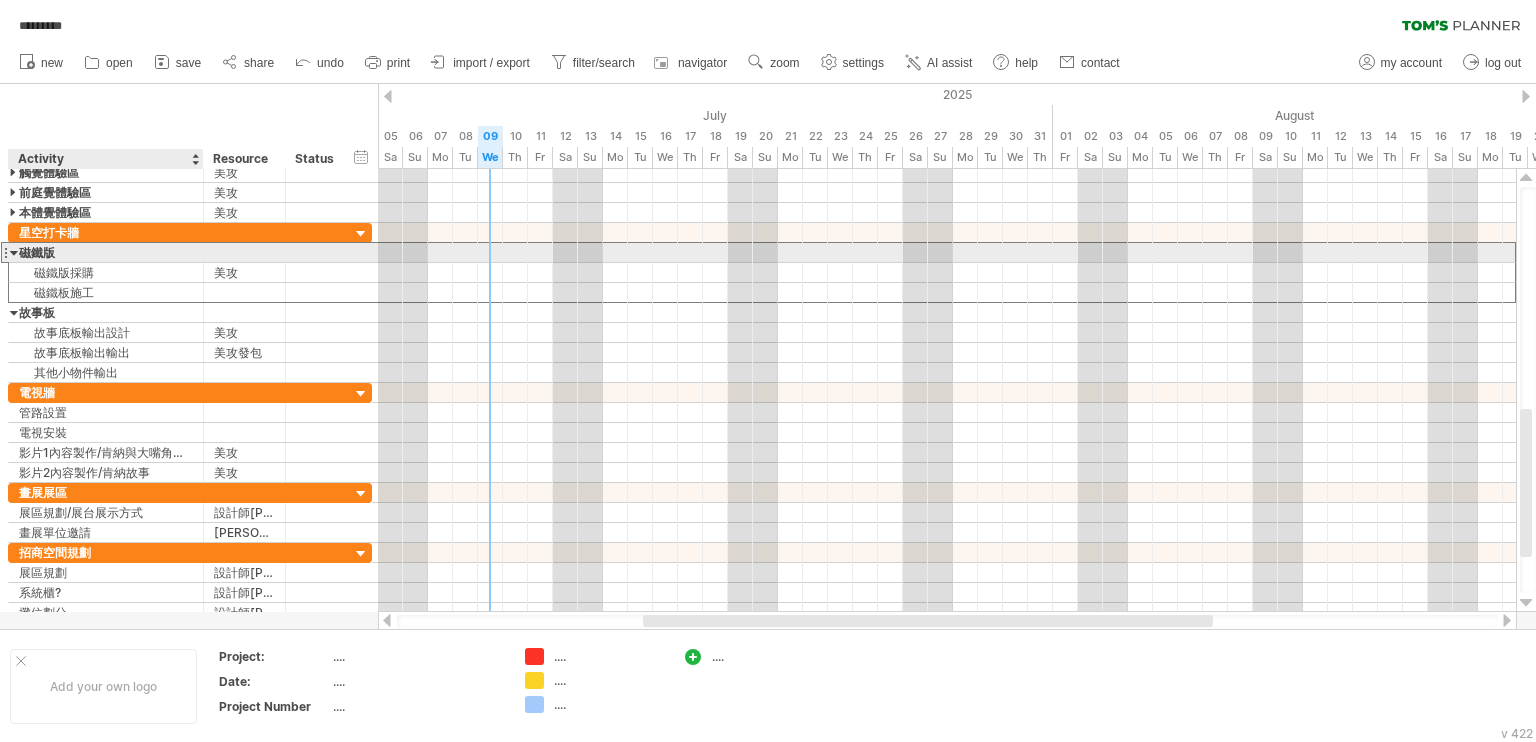 drag, startPoint x: 65, startPoint y: 254, endPoint x: 26, endPoint y: 251, distance: 39.115215 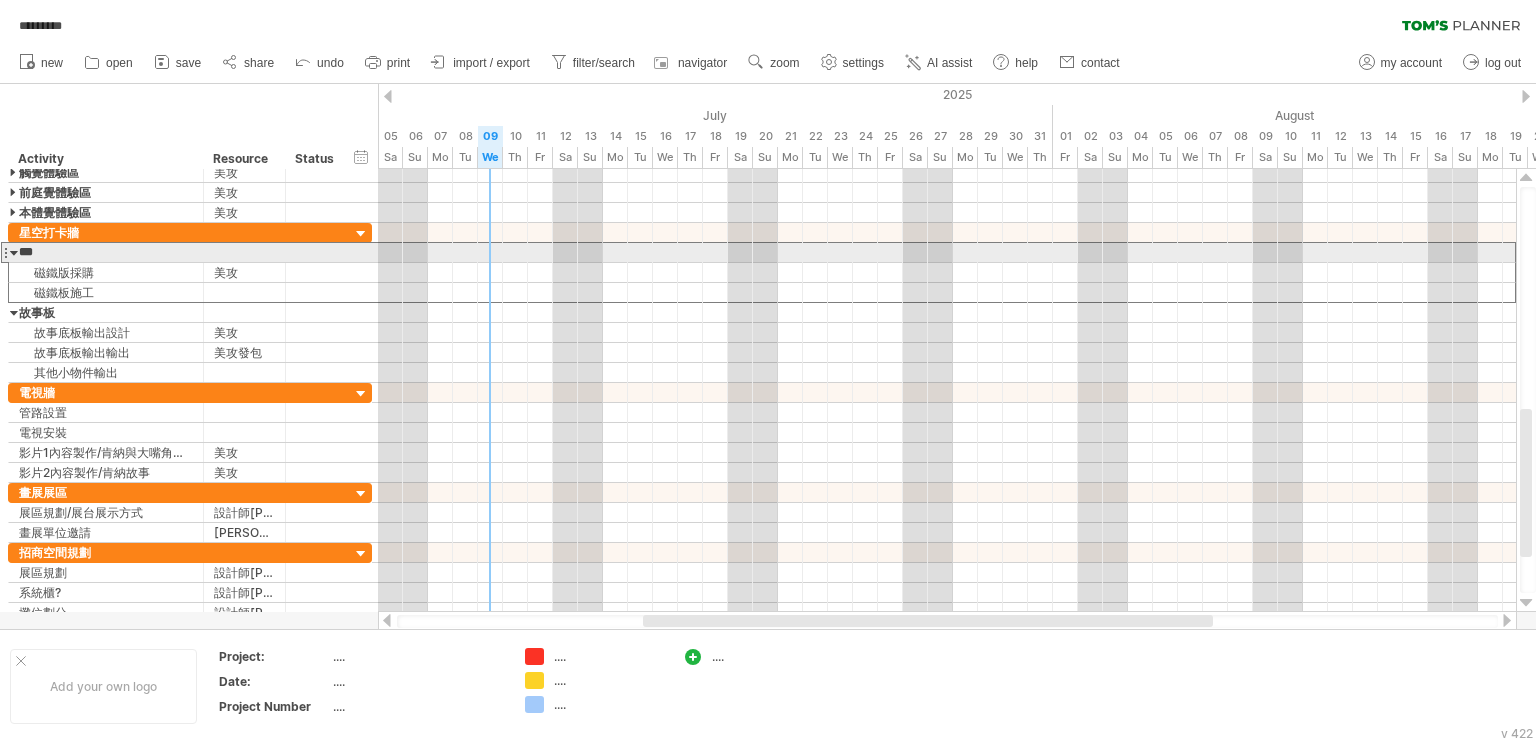 drag, startPoint x: 45, startPoint y: 249, endPoint x: 13, endPoint y: 250, distance: 32.01562 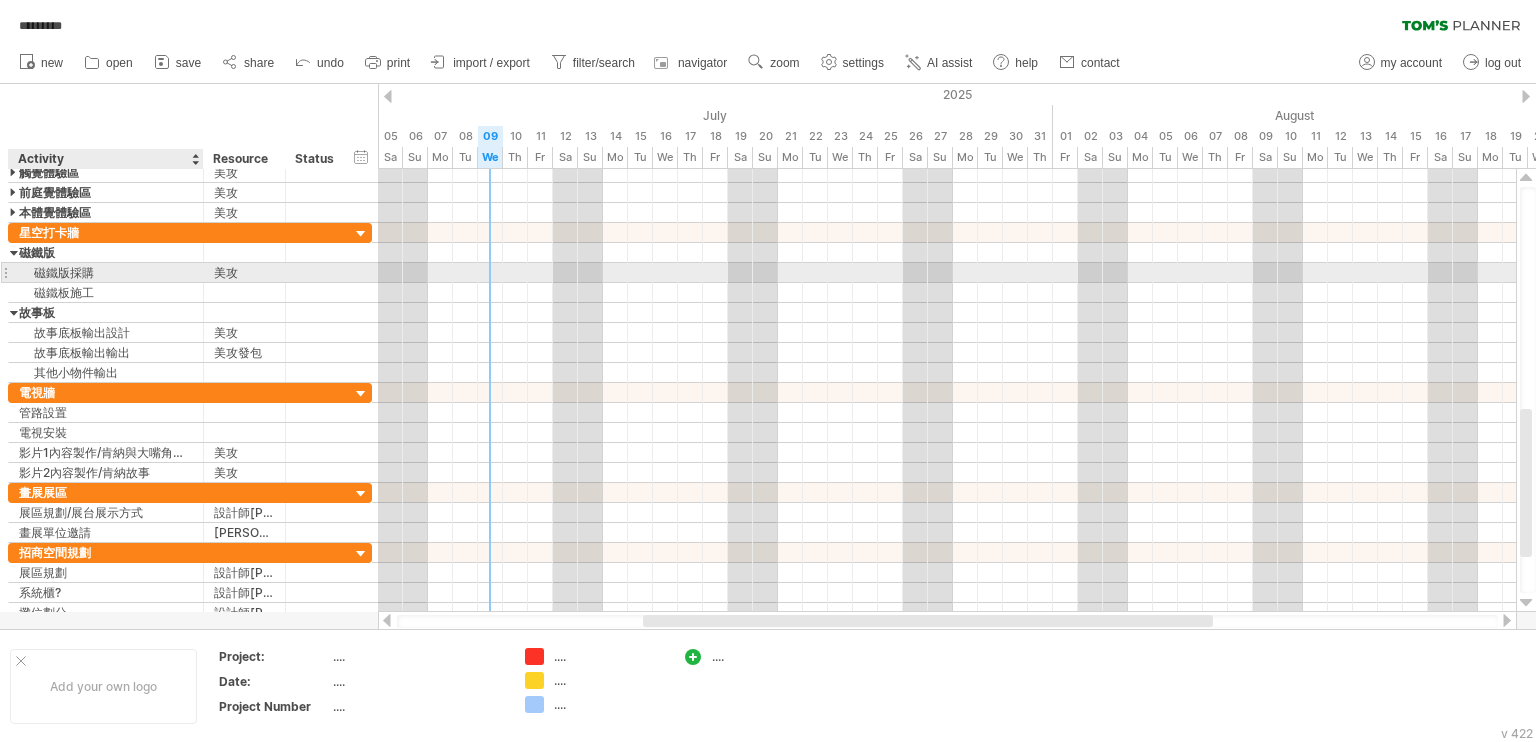 click on "磁鐵版採購" at bounding box center (106, 272) 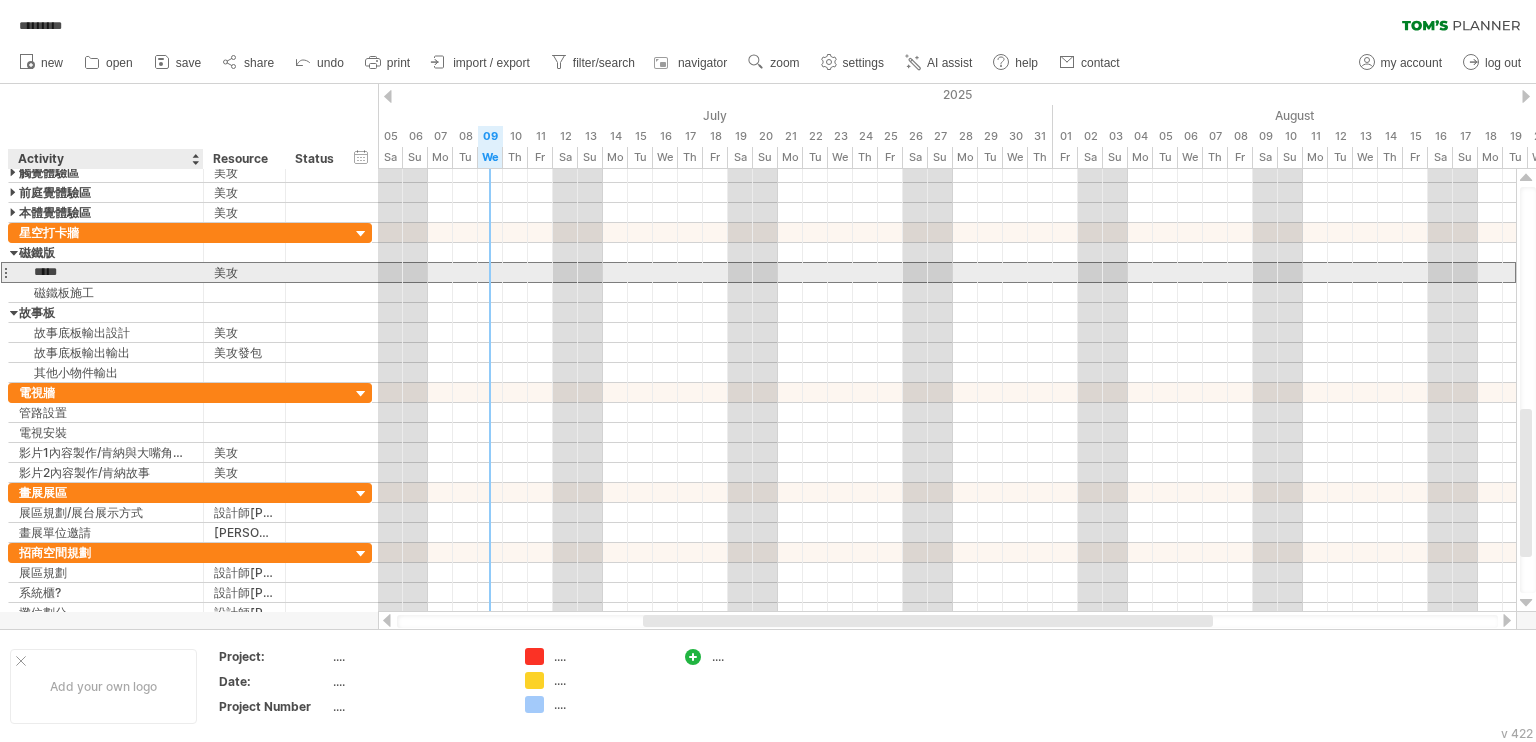 drag, startPoint x: 119, startPoint y: 273, endPoint x: 23, endPoint y: 272, distance: 96.00521 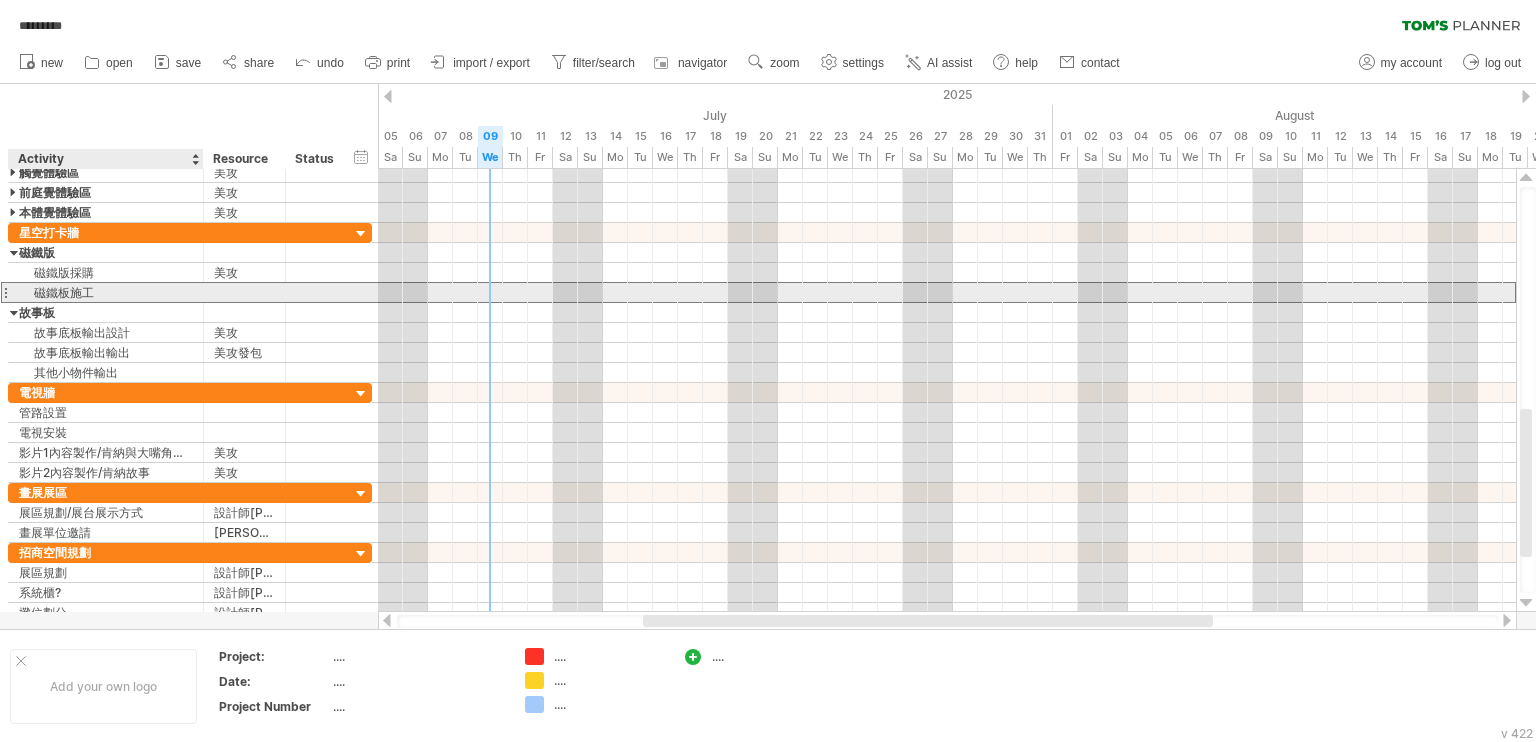 drag, startPoint x: 132, startPoint y: 295, endPoint x: 20, endPoint y: 292, distance: 112.04017 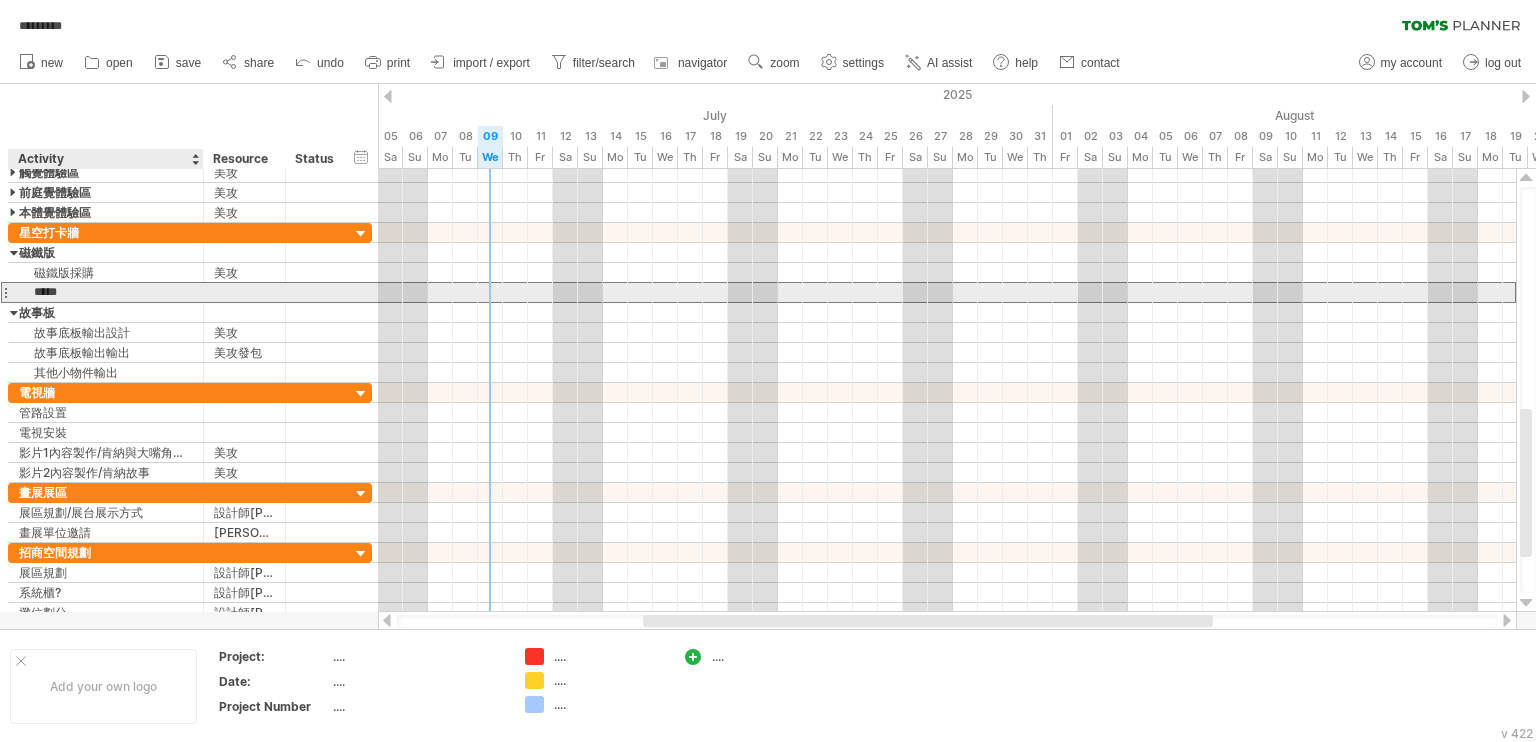 drag, startPoint x: 100, startPoint y: 292, endPoint x: 32, endPoint y: 299, distance: 68.359344 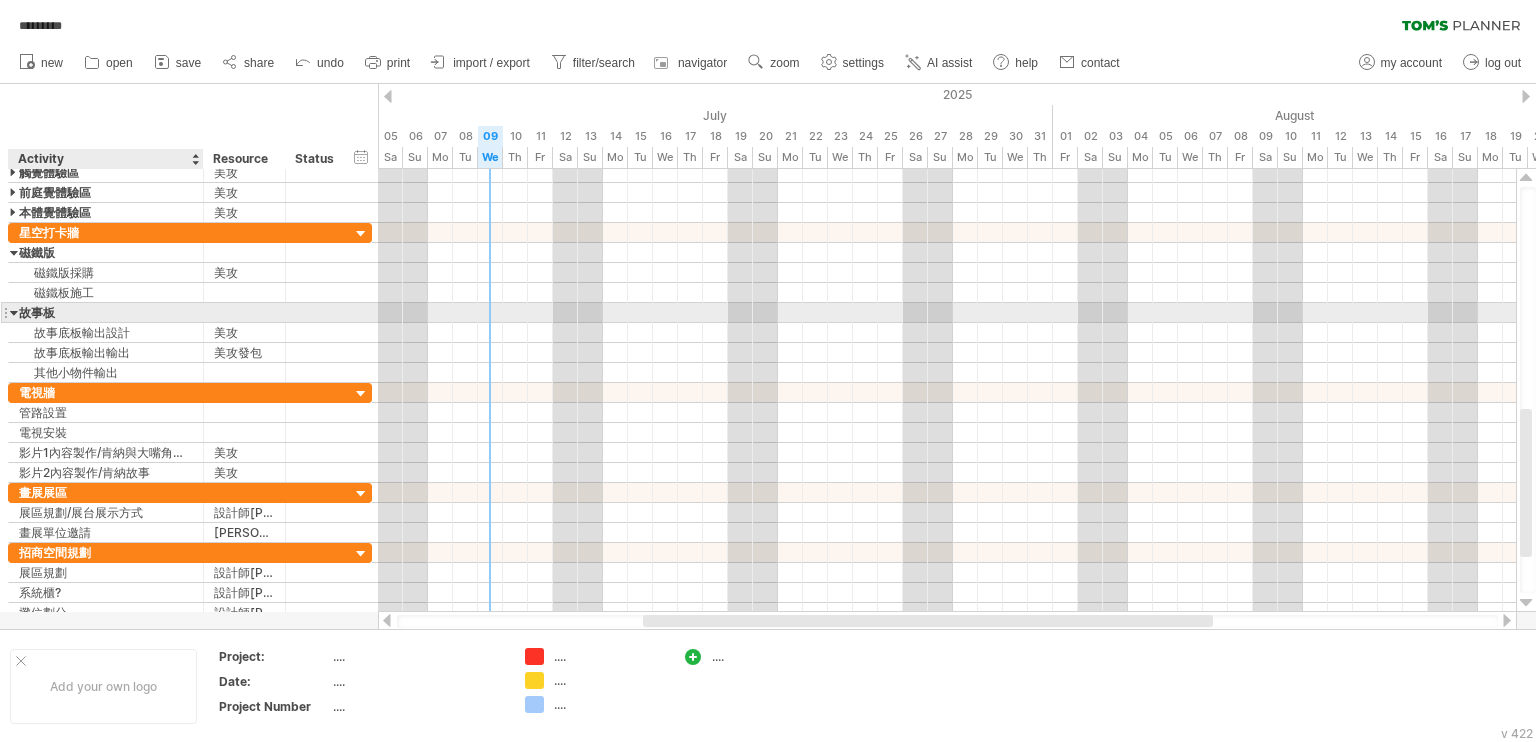 click on "故事板" at bounding box center (106, 312) 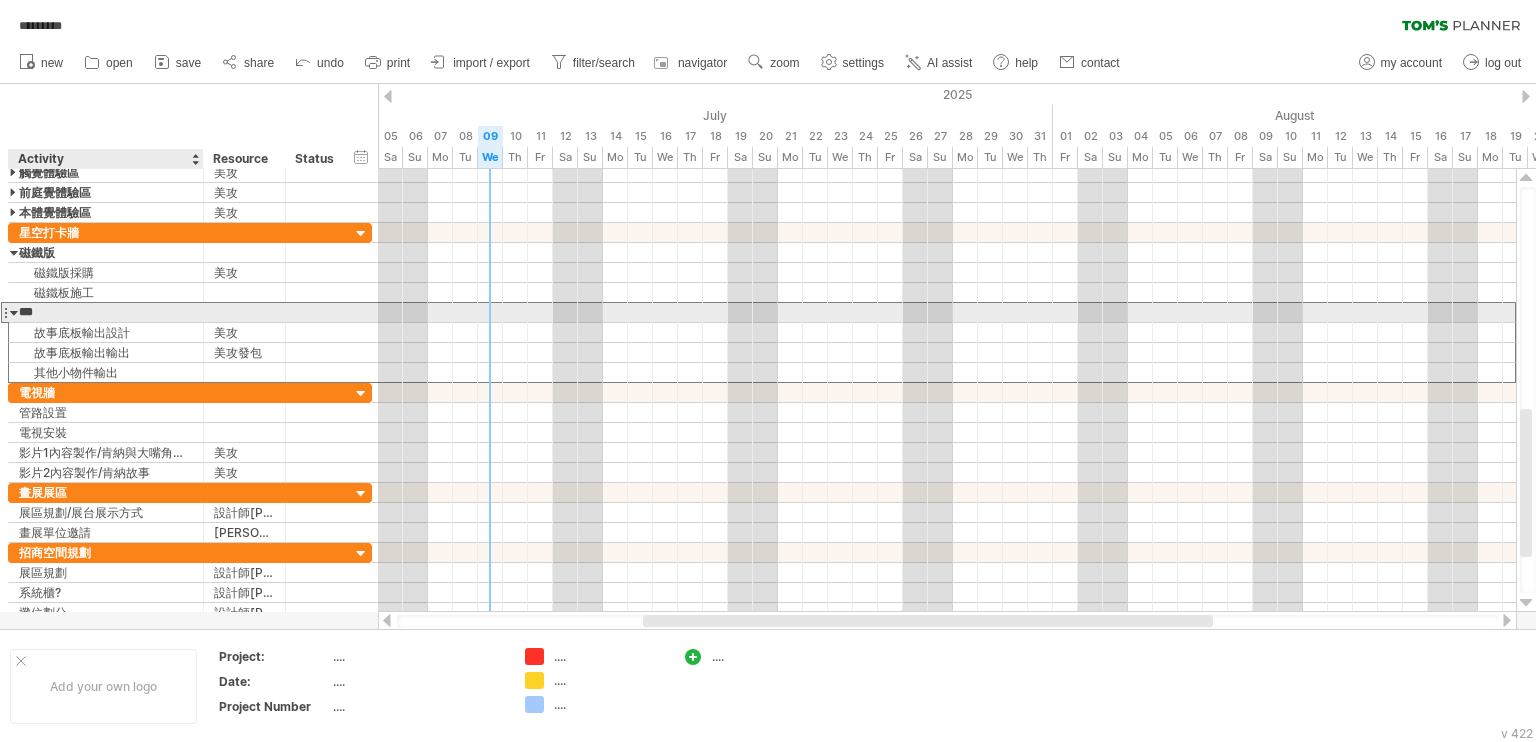 drag, startPoint x: 63, startPoint y: 318, endPoint x: 14, endPoint y: 319, distance: 49.010204 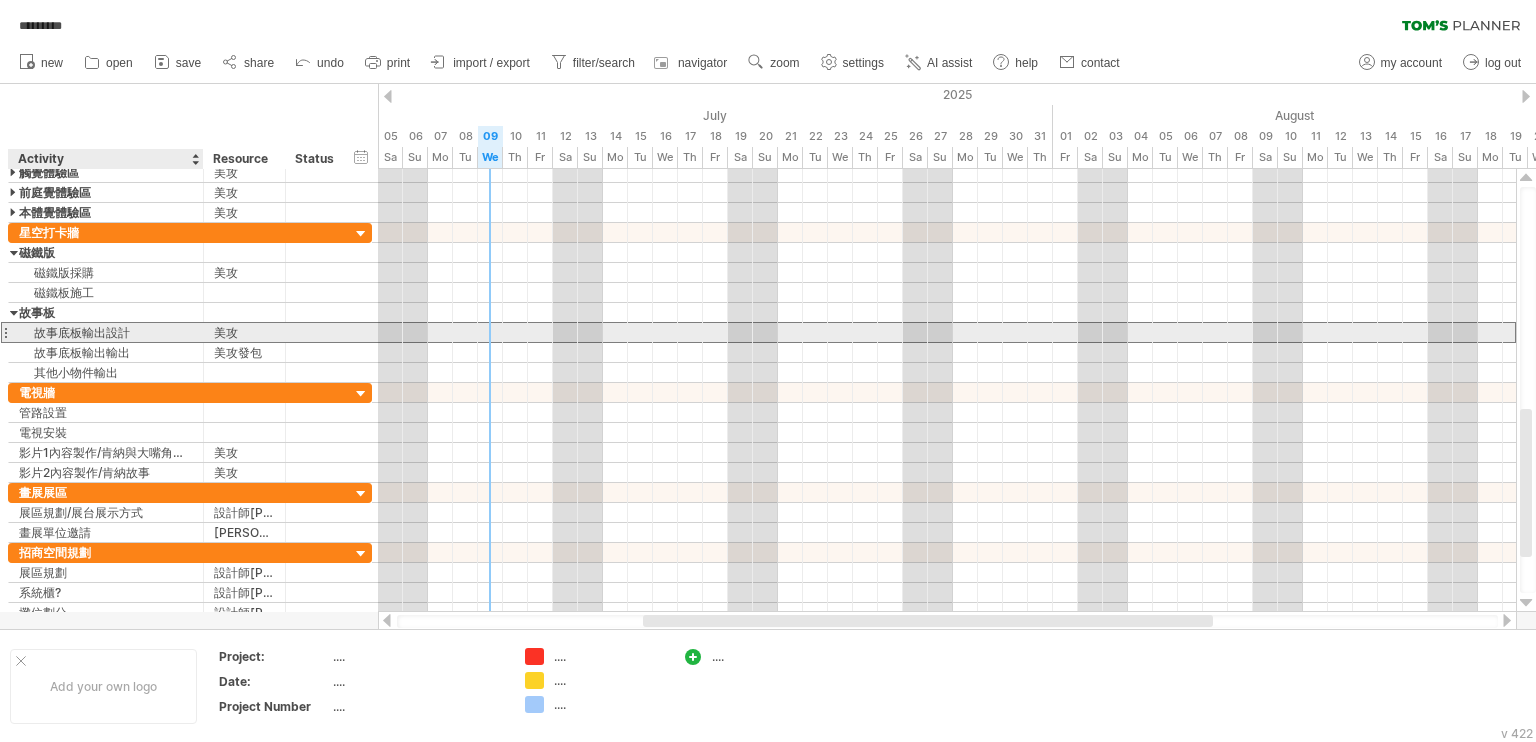 click on "故事底板輸出設計" at bounding box center (106, 332) 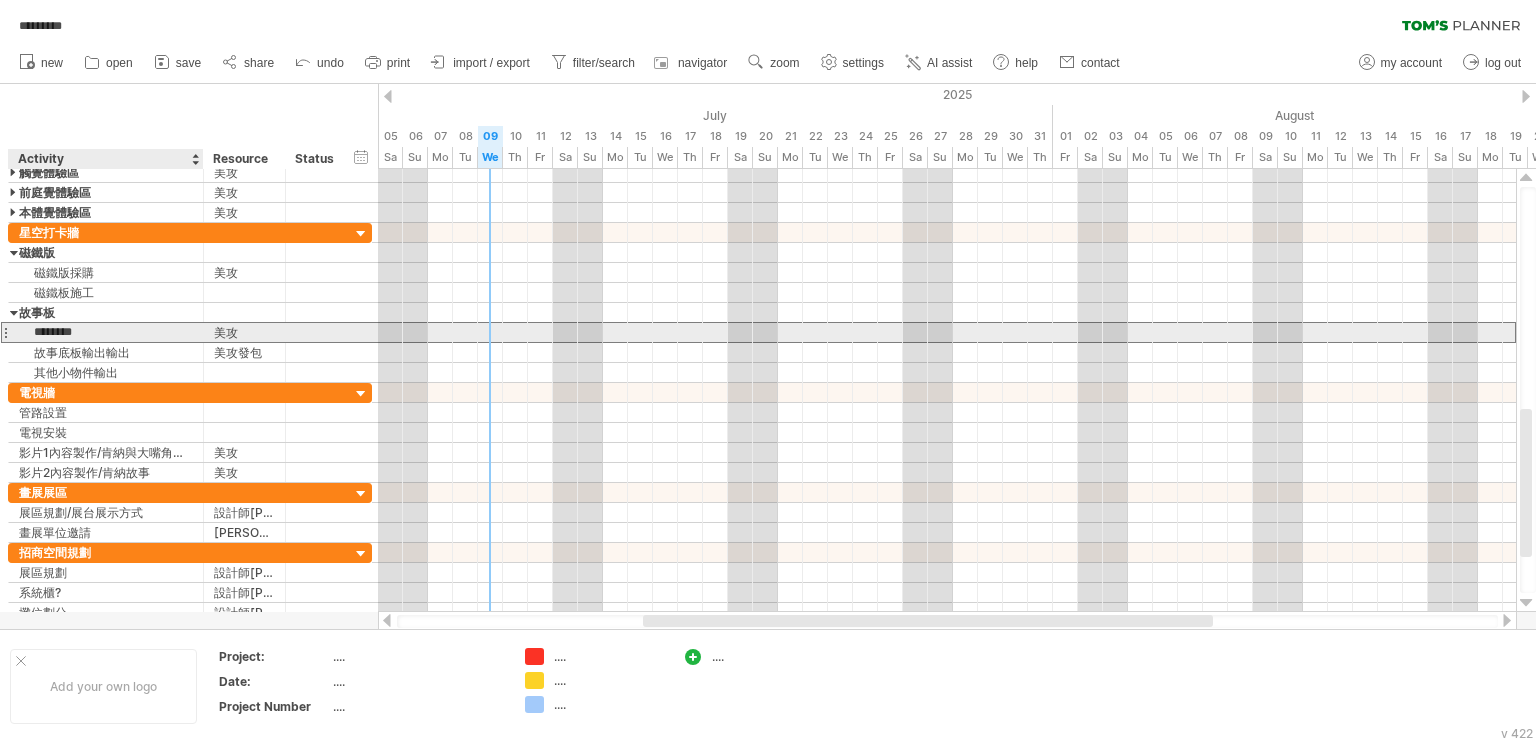 drag, startPoint x: 148, startPoint y: 333, endPoint x: 36, endPoint y: 335, distance: 112.01785 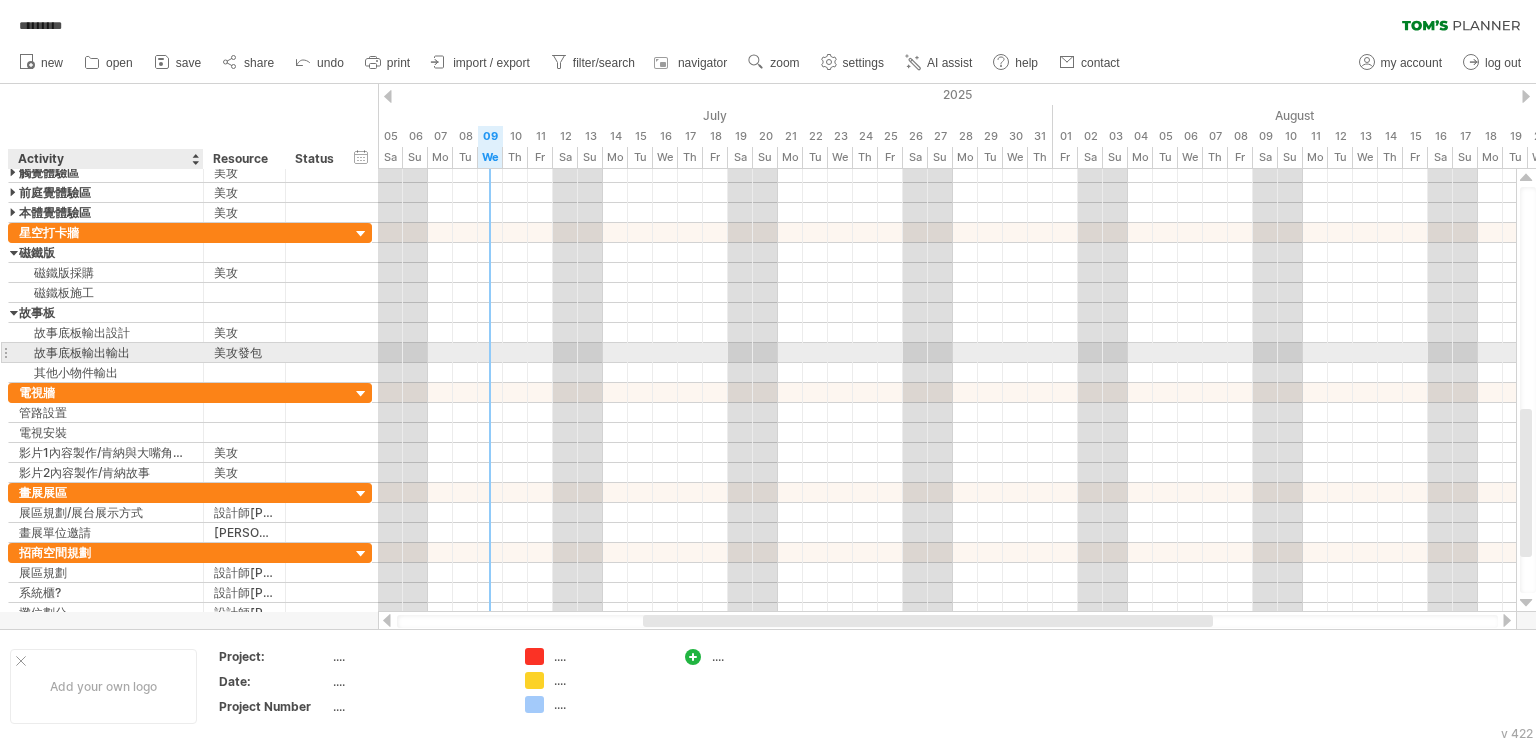 drag, startPoint x: 96, startPoint y: 349, endPoint x: 119, endPoint y: 350, distance: 23.021729 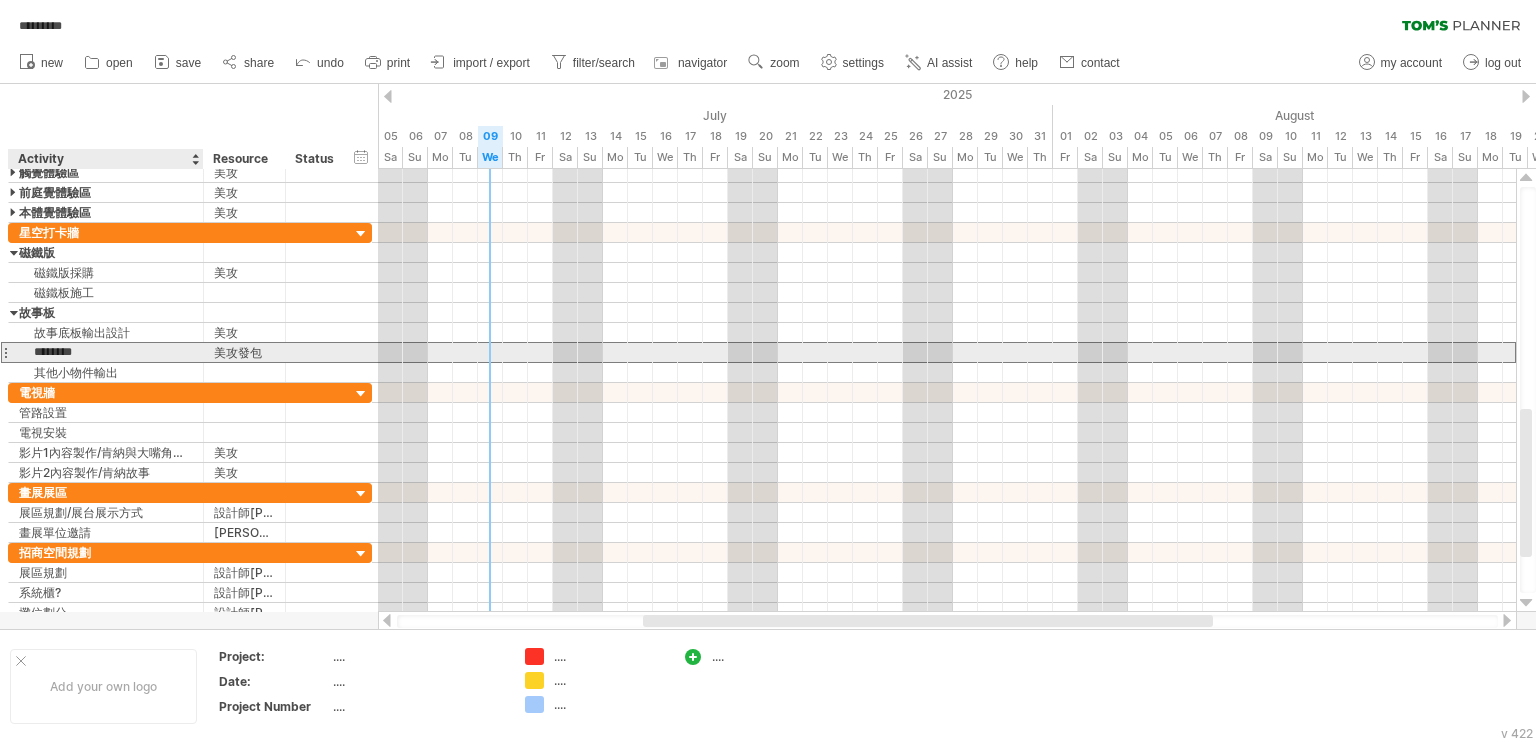 drag, startPoint x: 142, startPoint y: 350, endPoint x: 28, endPoint y: 351, distance: 114.00439 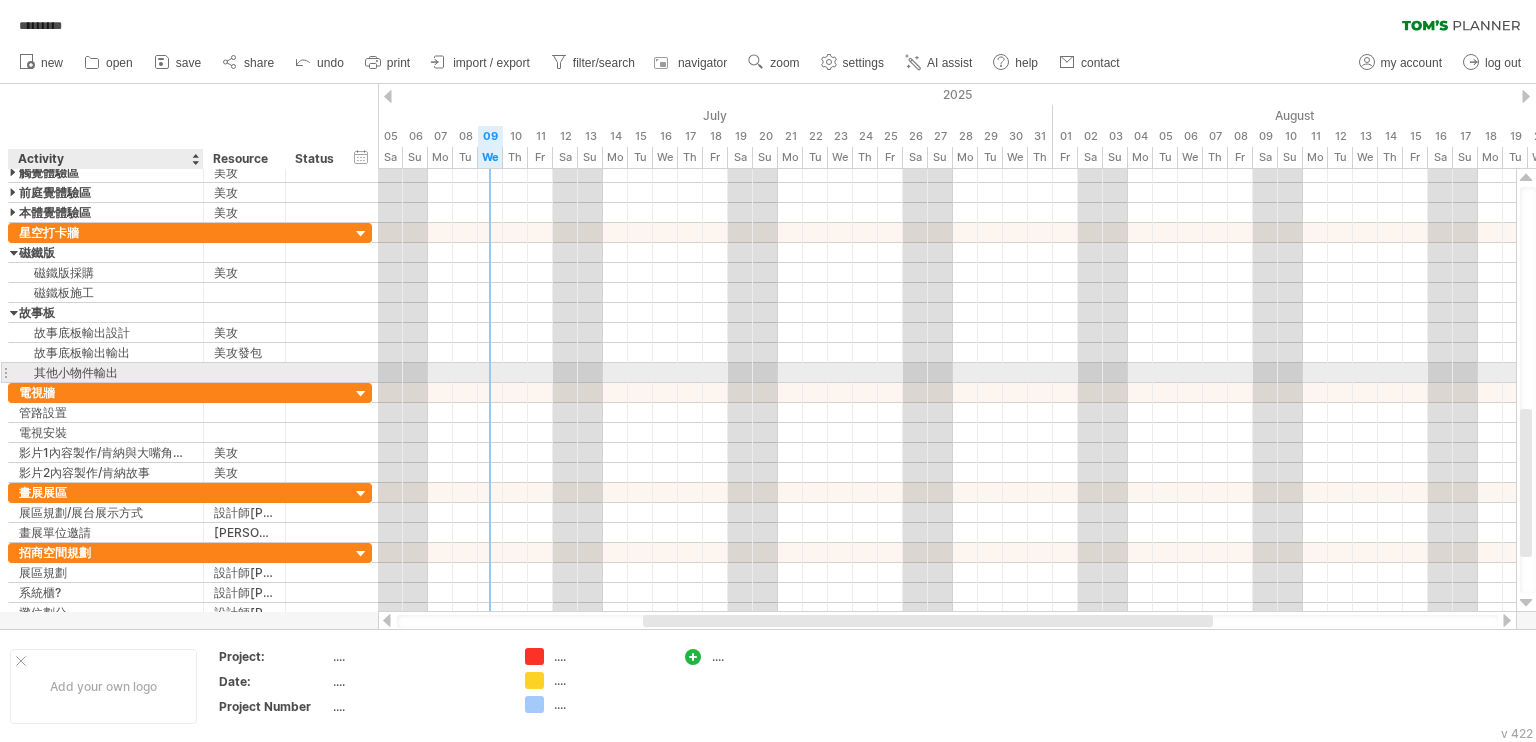 click on "其他小物件輸出" at bounding box center (106, 372) 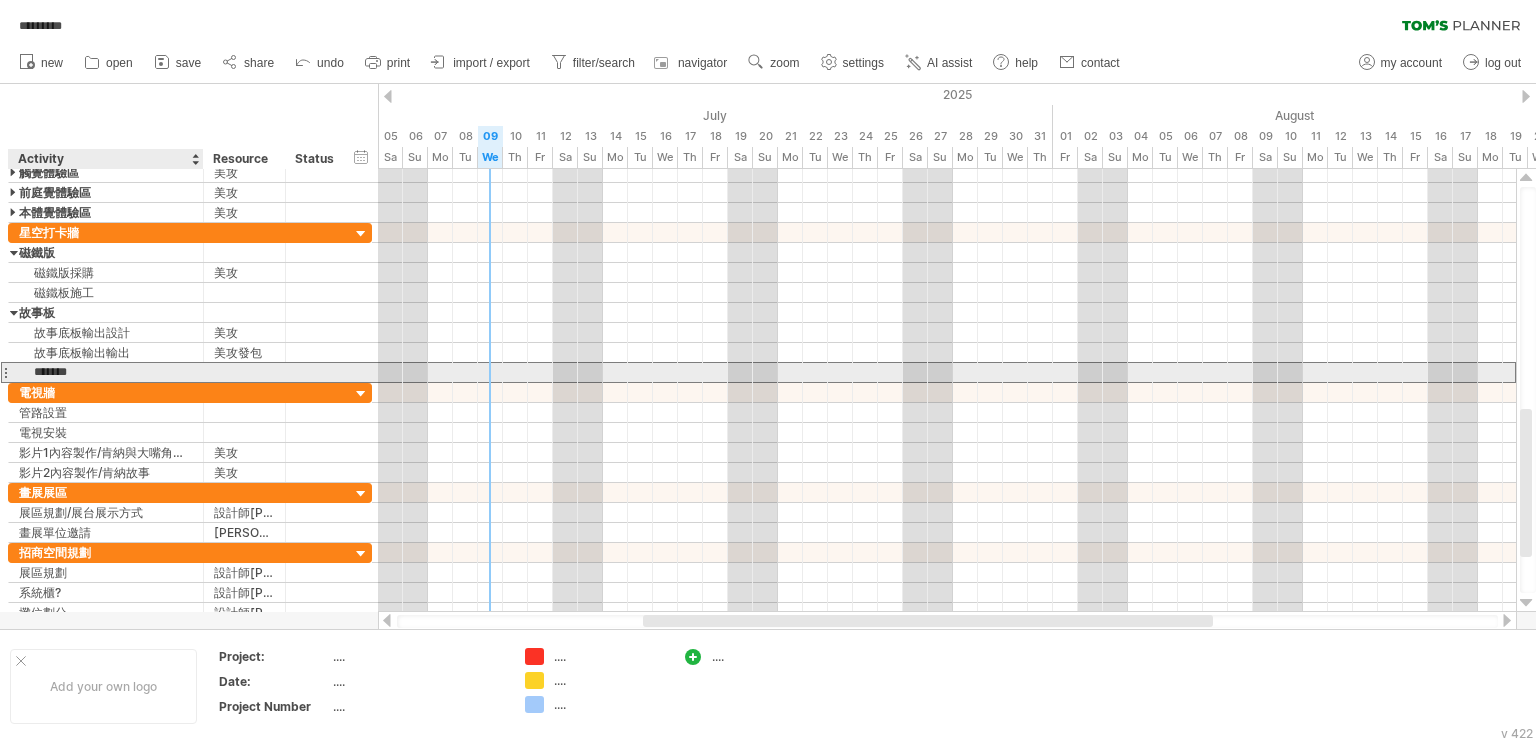 drag, startPoint x: 133, startPoint y: 371, endPoint x: 23, endPoint y: 371, distance: 110 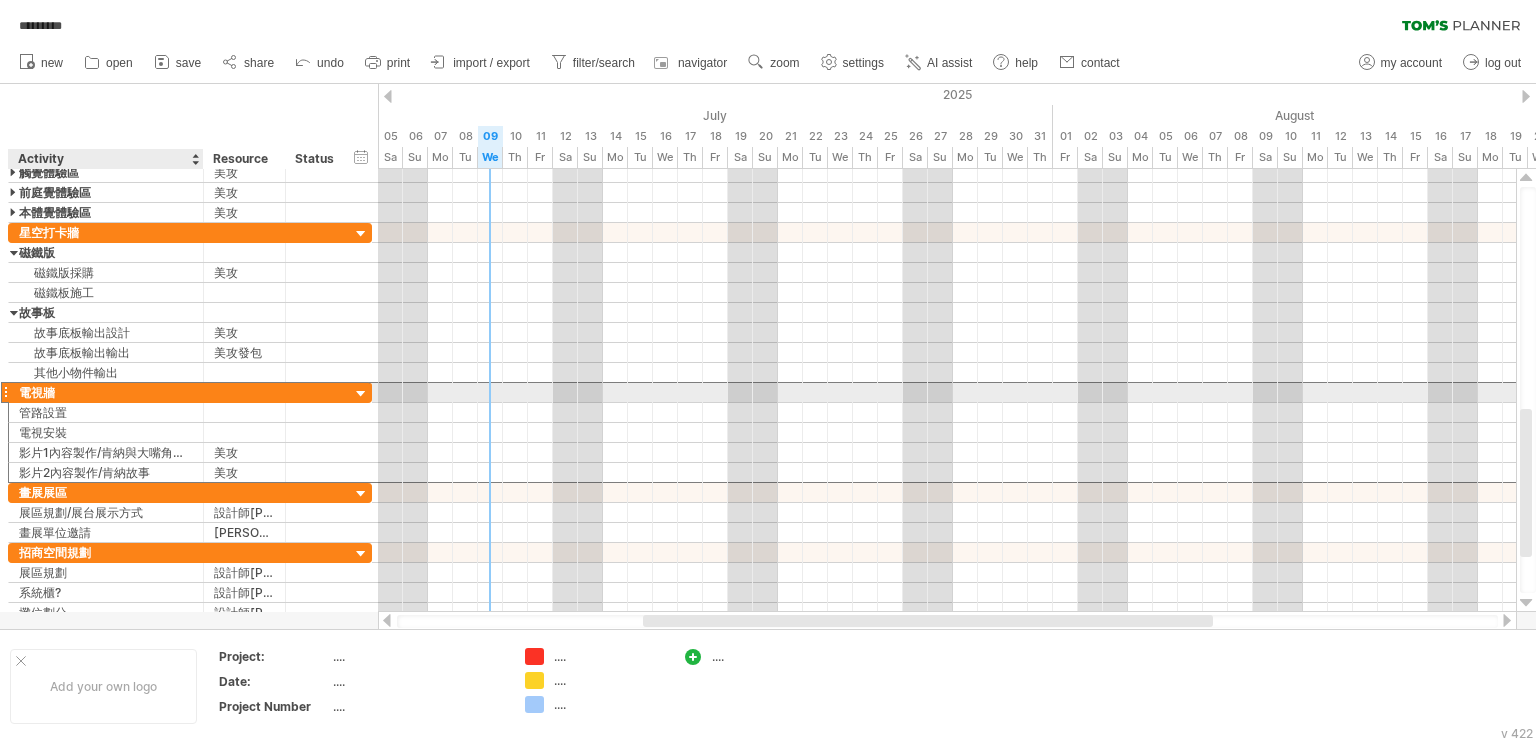 drag, startPoint x: 71, startPoint y: 393, endPoint x: 16, endPoint y: 393, distance: 55 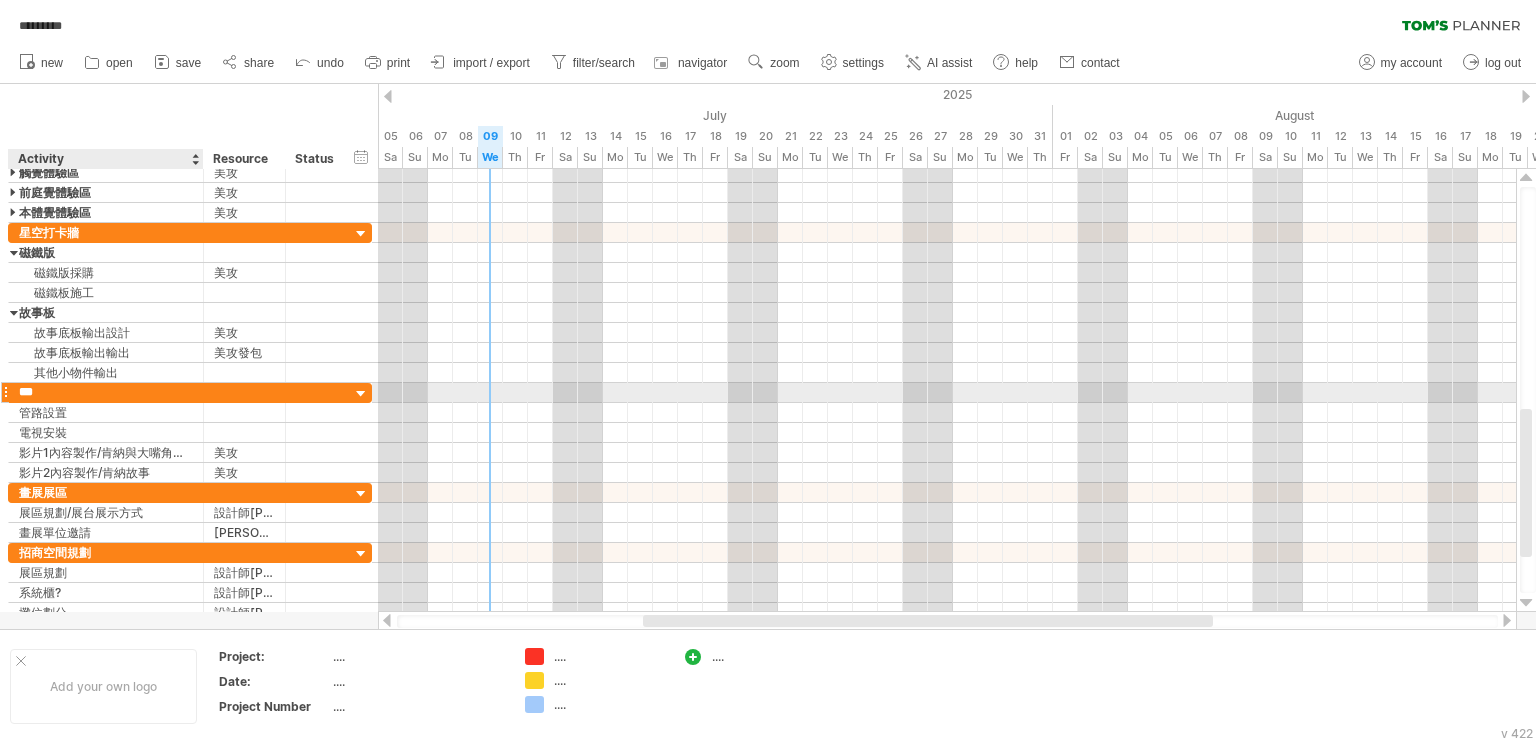 click on "***" at bounding box center [106, 392] 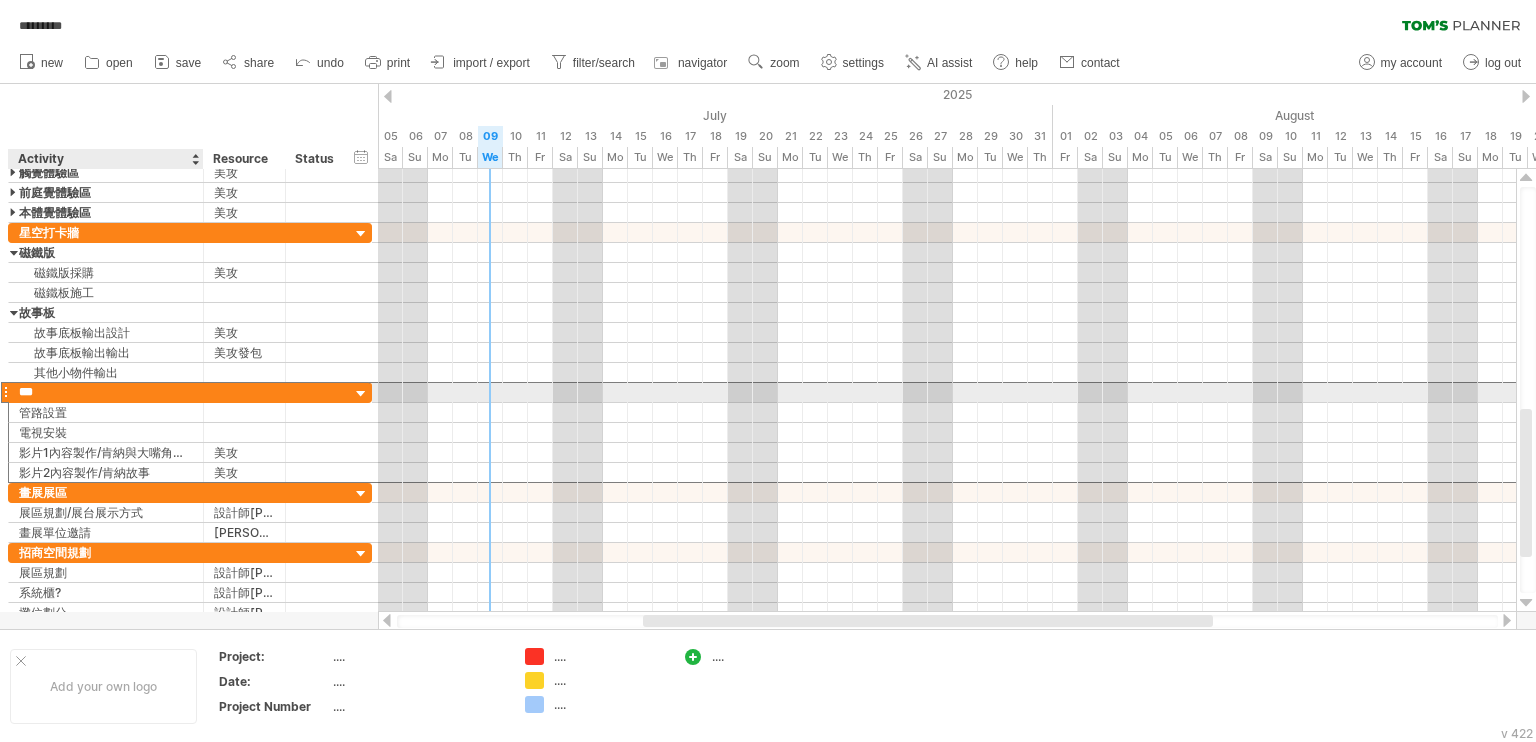drag, startPoint x: 63, startPoint y: 393, endPoint x: 24, endPoint y: 393, distance: 39 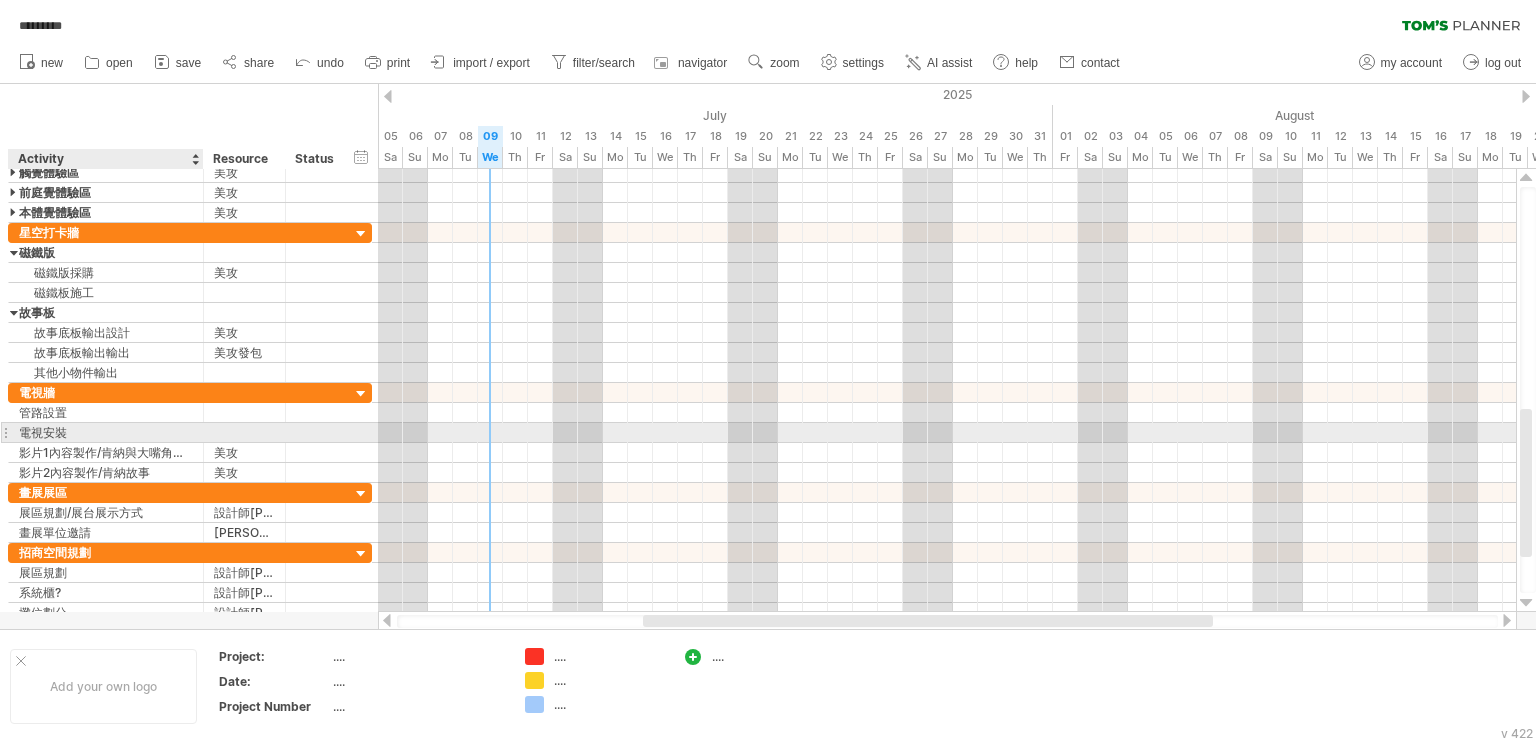 click on "電視安裝" at bounding box center [106, 432] 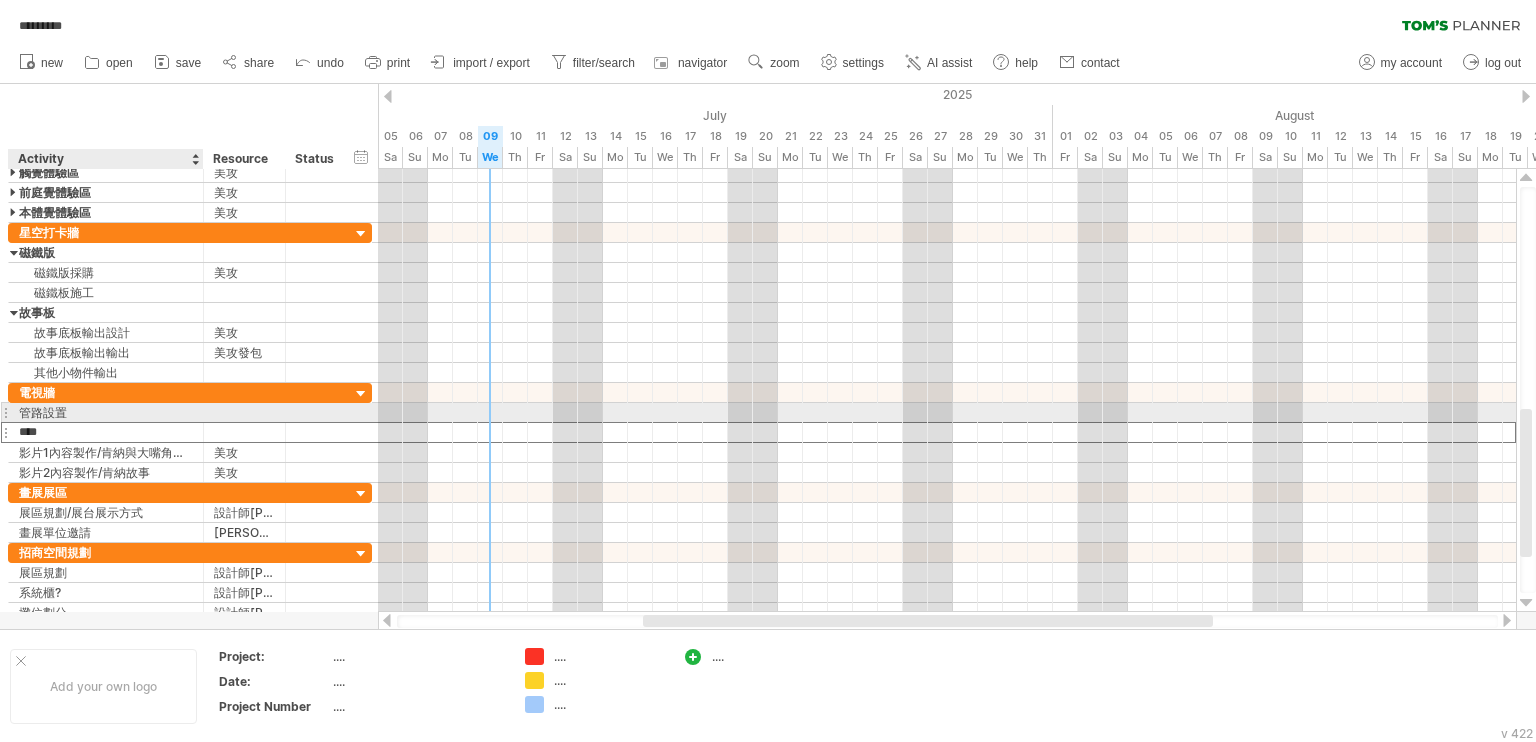 click on "管路設置" at bounding box center [106, 412] 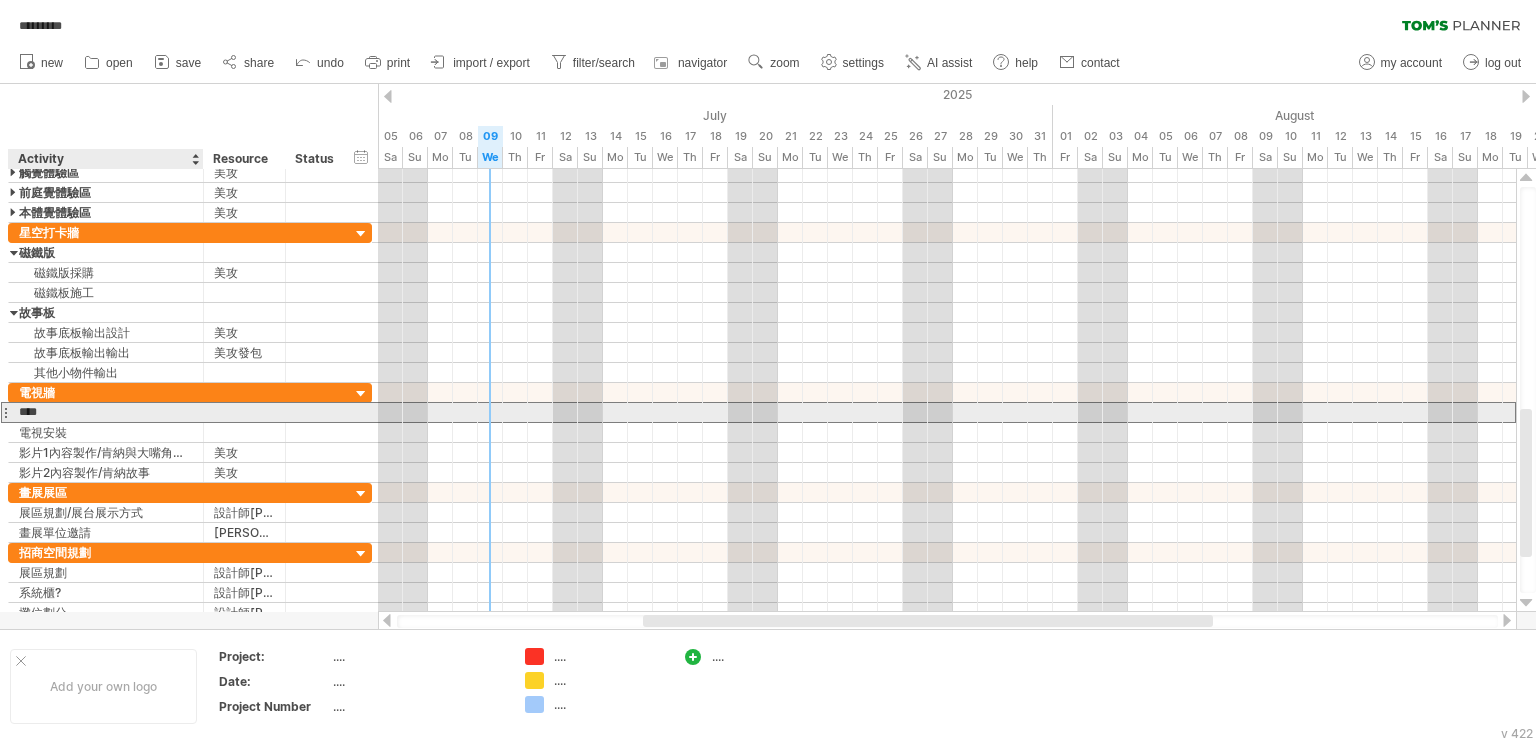drag, startPoint x: 92, startPoint y: 411, endPoint x: 15, endPoint y: 415, distance: 77.10383 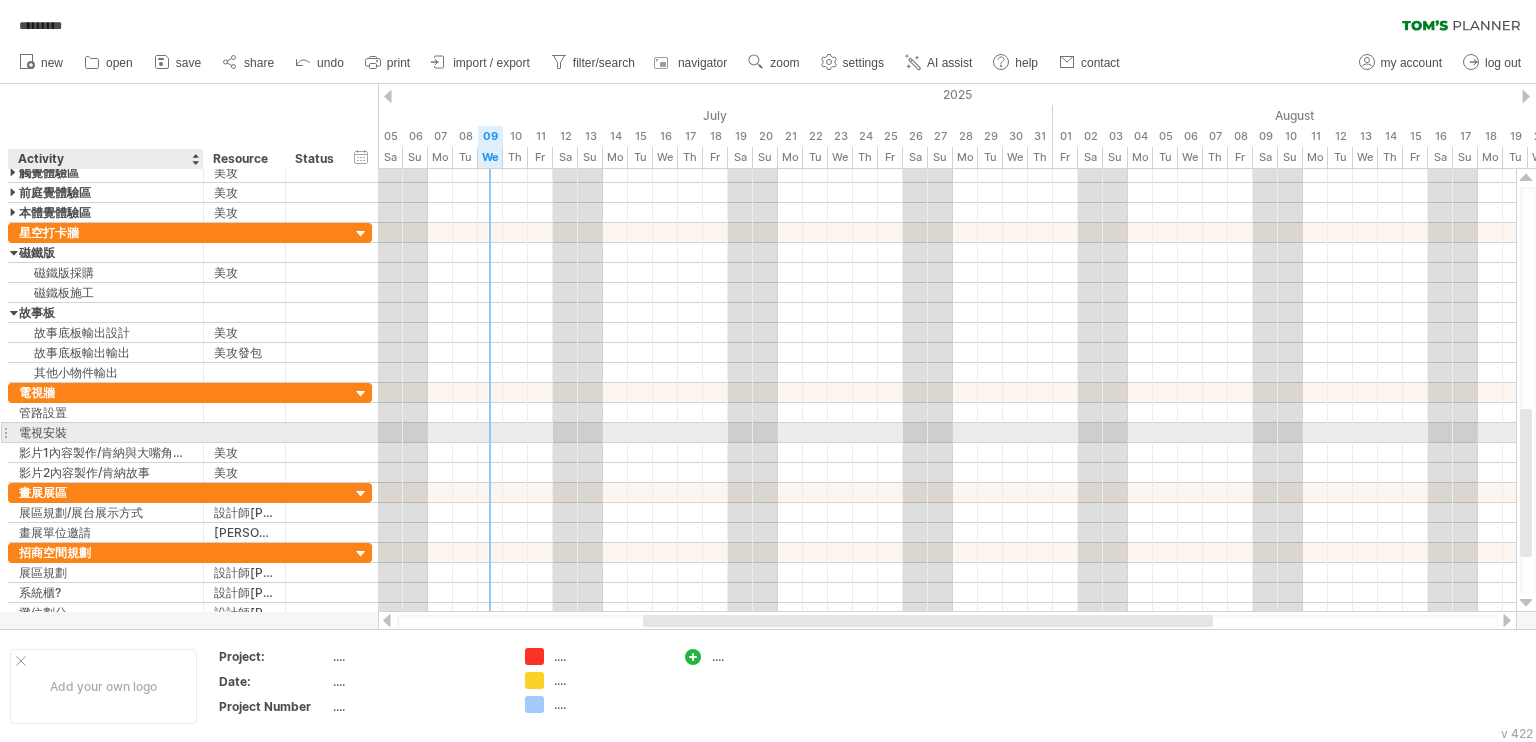click on "電視安裝" at bounding box center (106, 432) 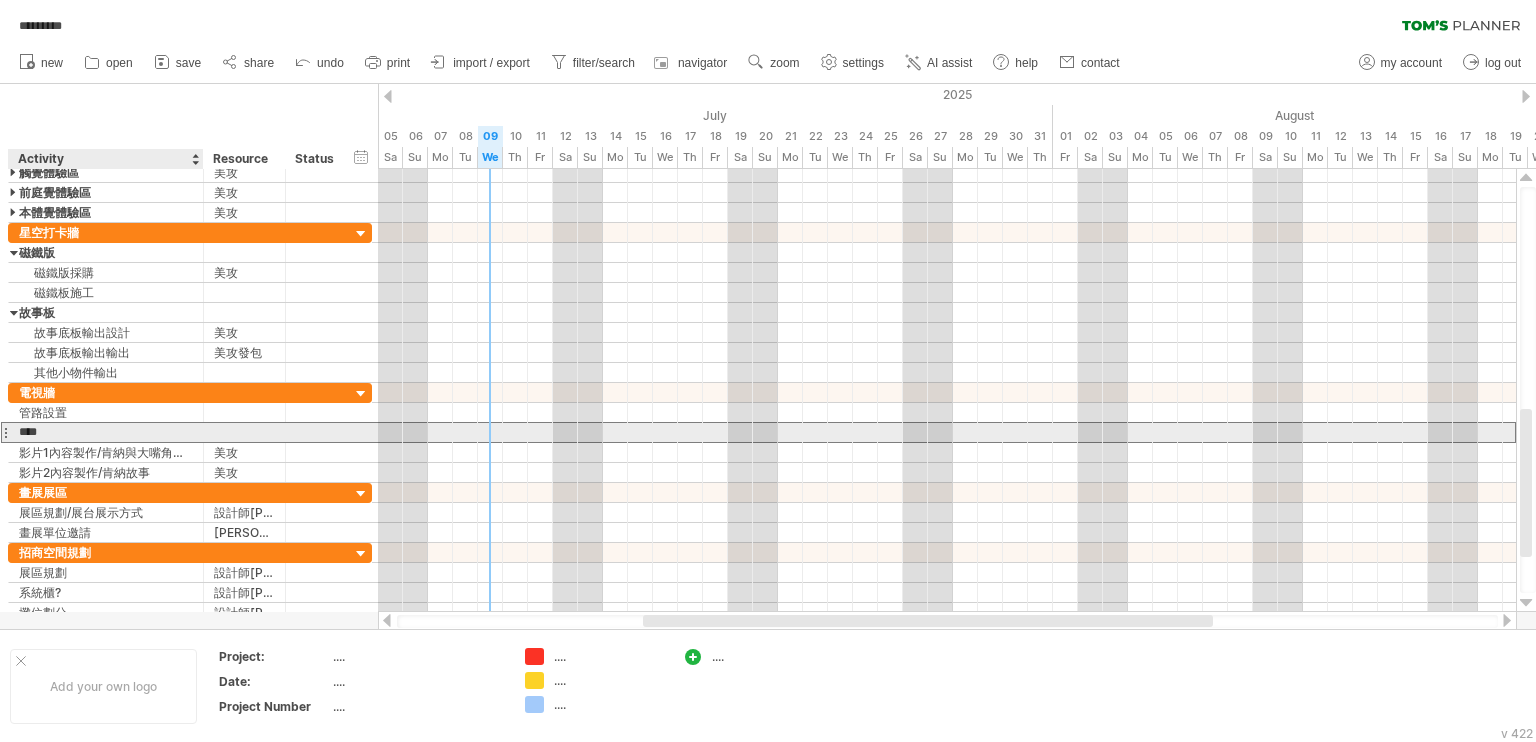 drag, startPoint x: 76, startPoint y: 431, endPoint x: 18, endPoint y: 431, distance: 58 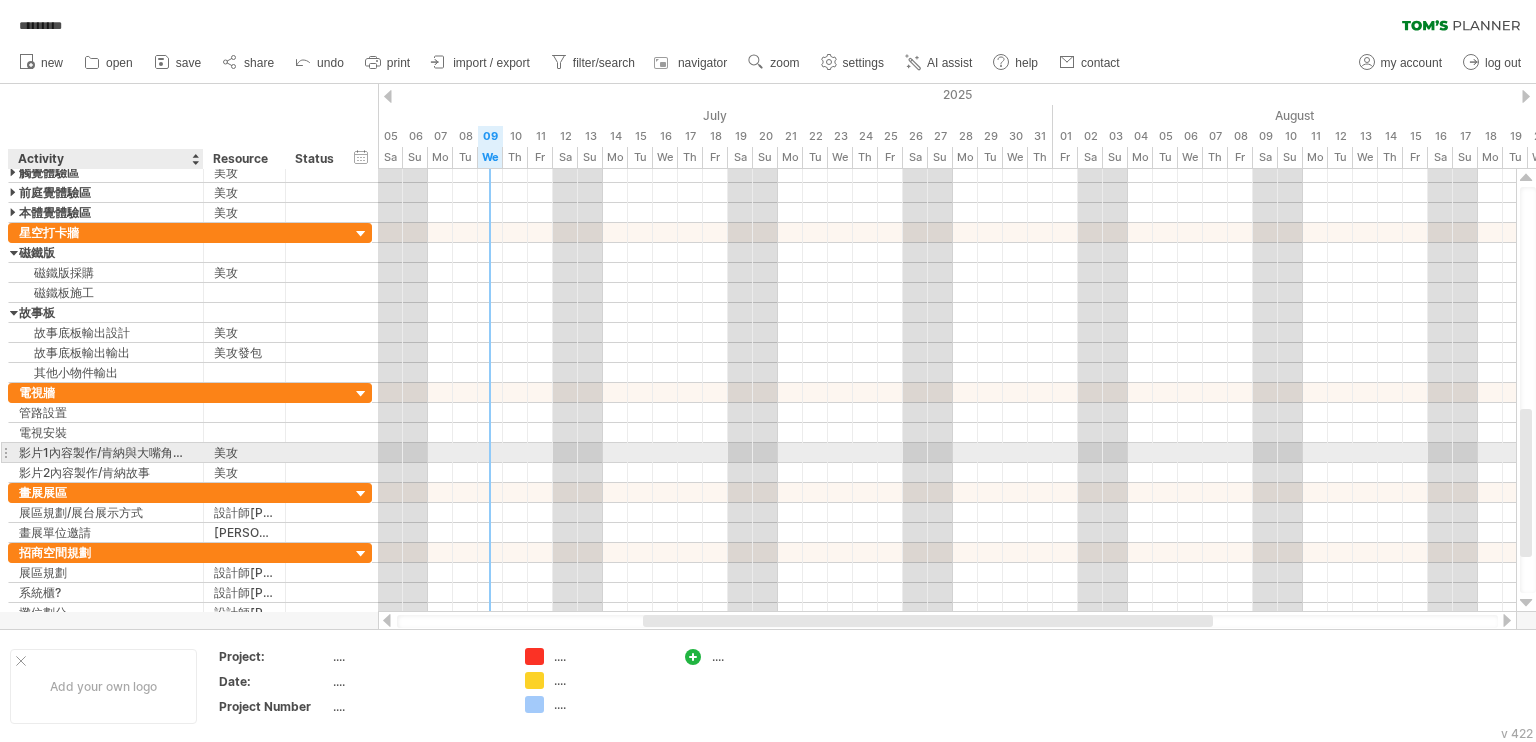 click on "**********" at bounding box center [190, 453] 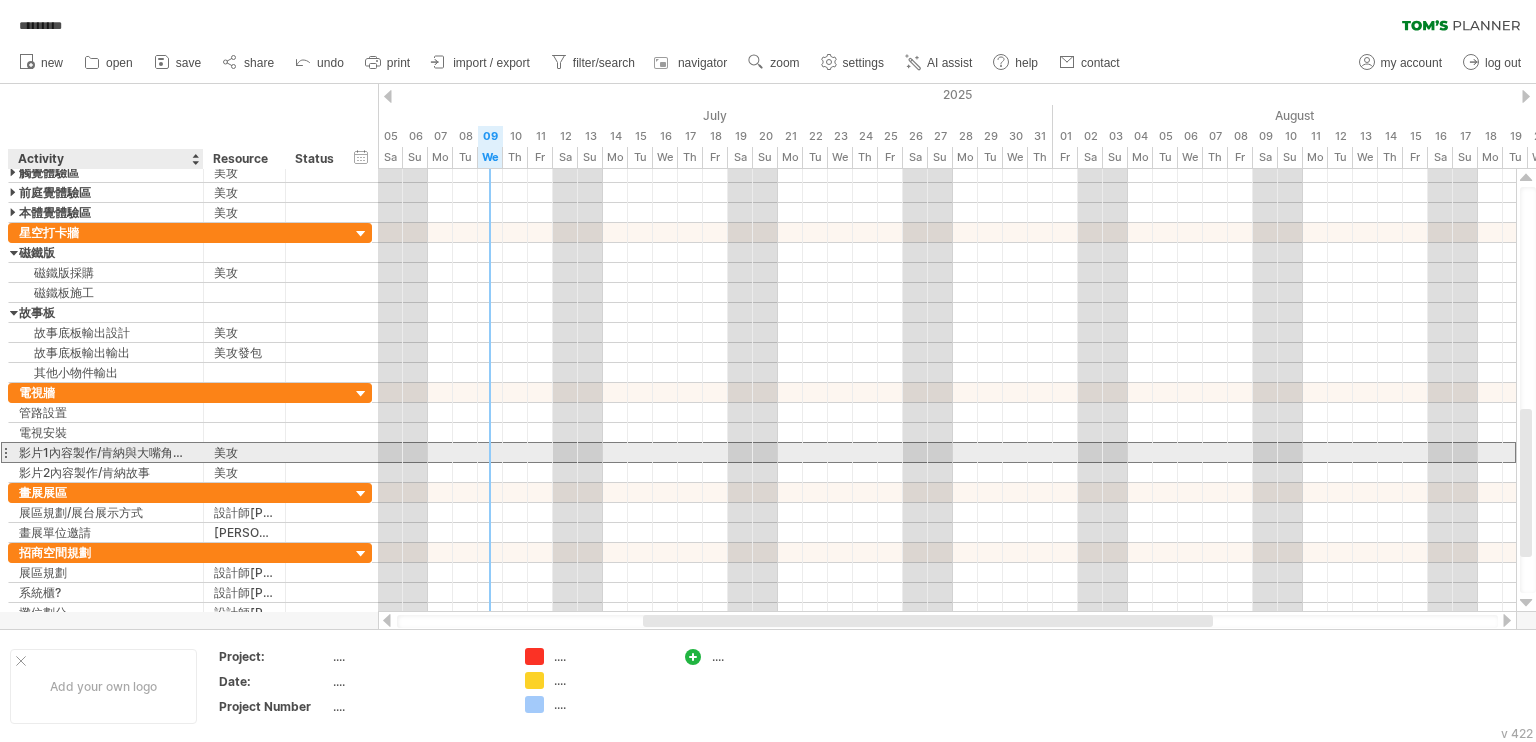click on "影片1內容製作/肯納與大嘴角的故事" at bounding box center (106, 452) 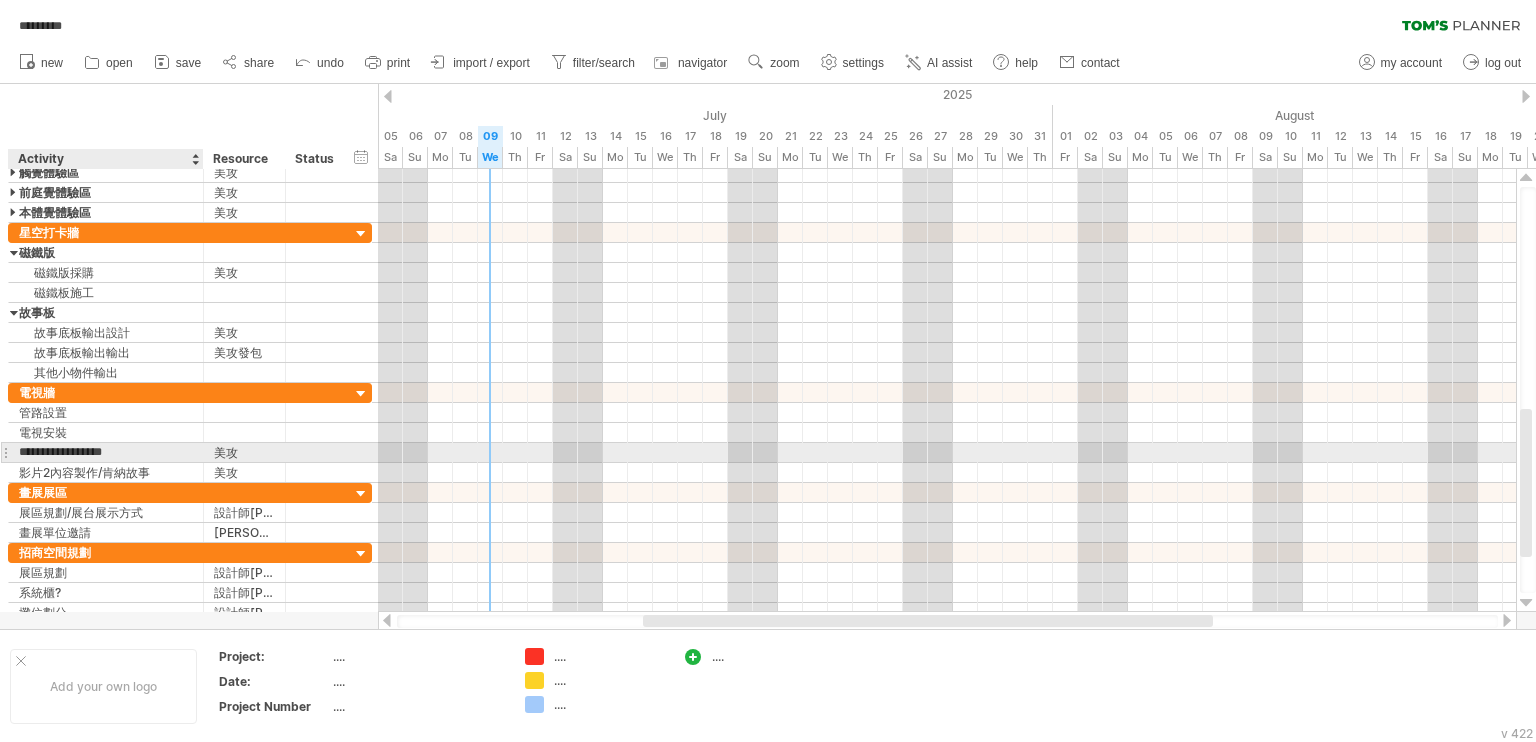 click on "**********" at bounding box center [106, 452] 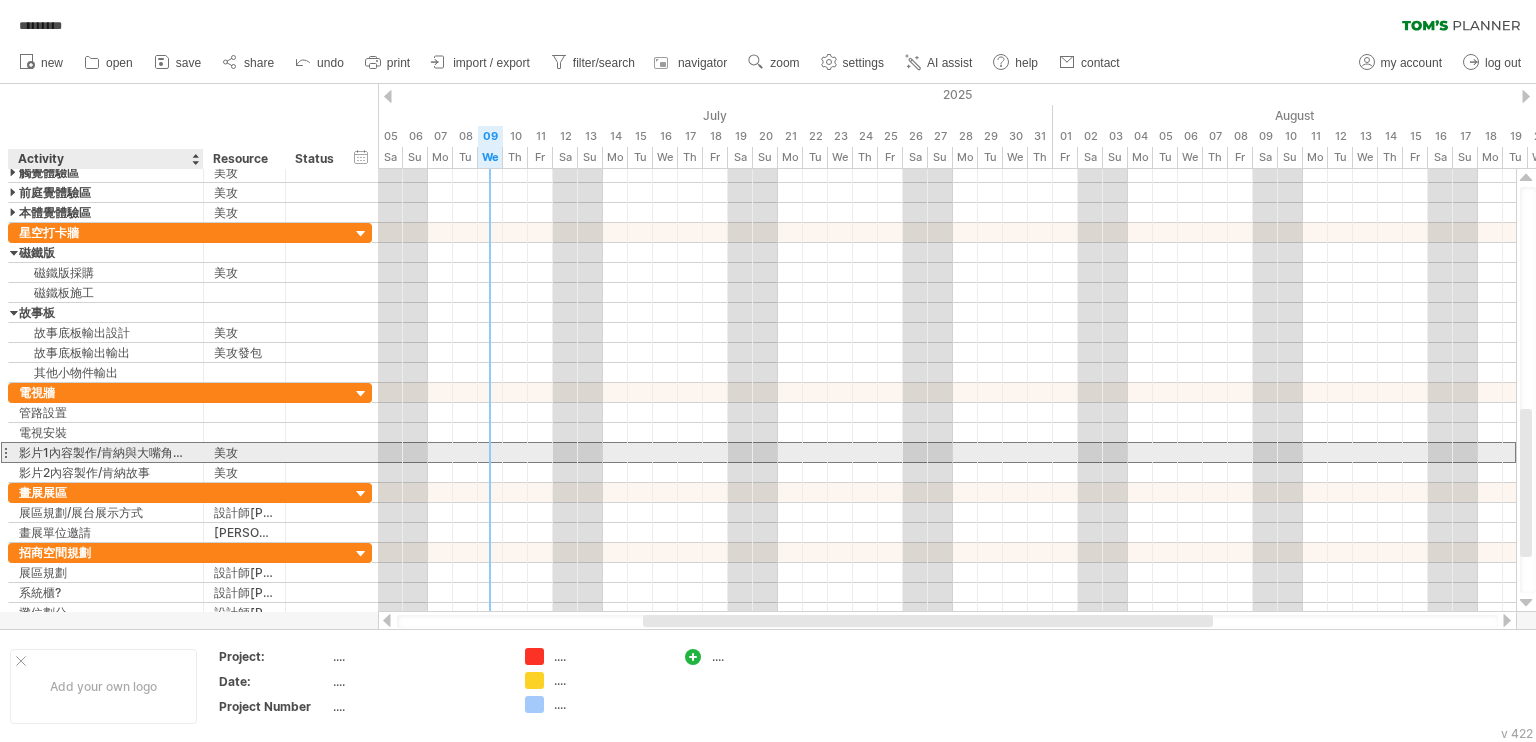 click on "**********" at bounding box center (106, 452) 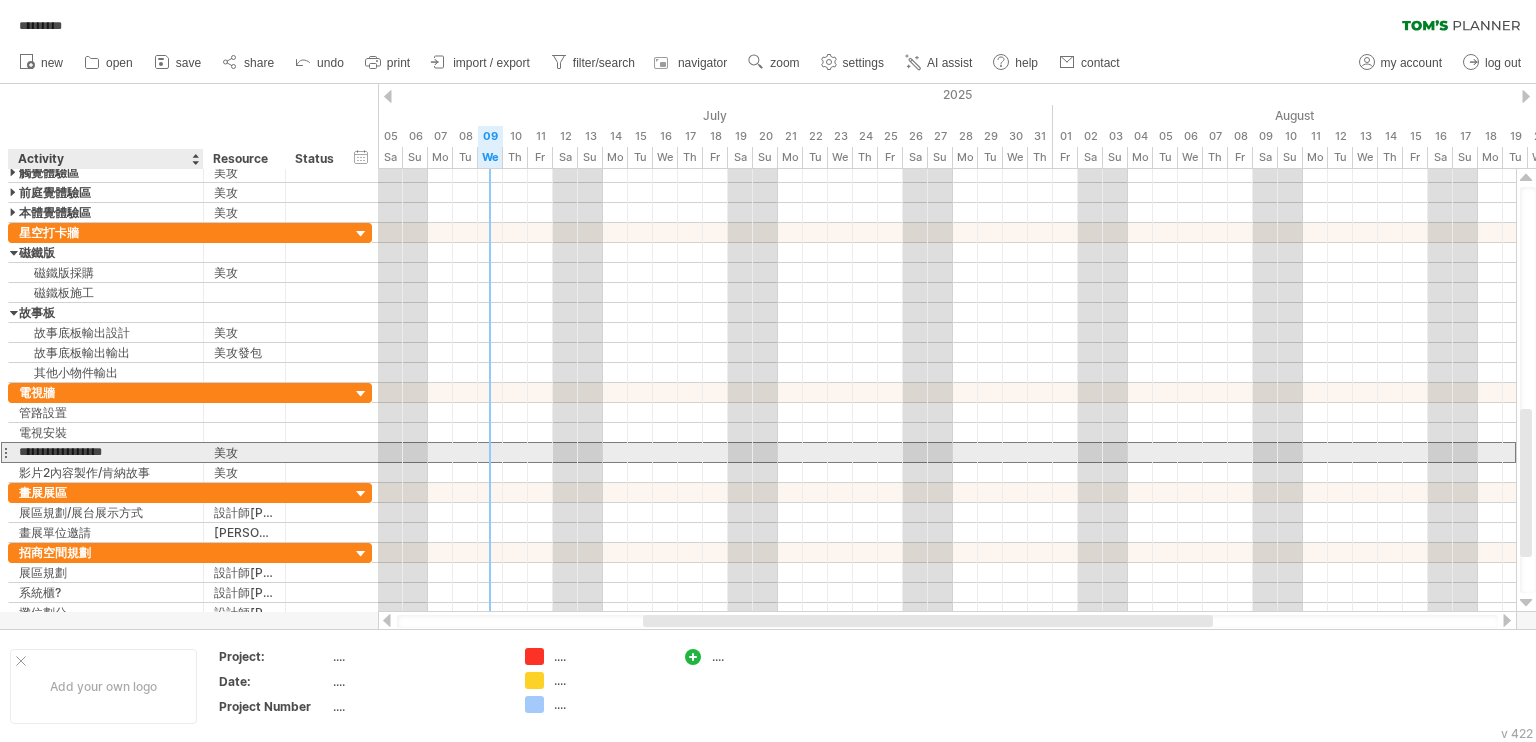 scroll, scrollTop: 0, scrollLeft: 16, axis: horizontal 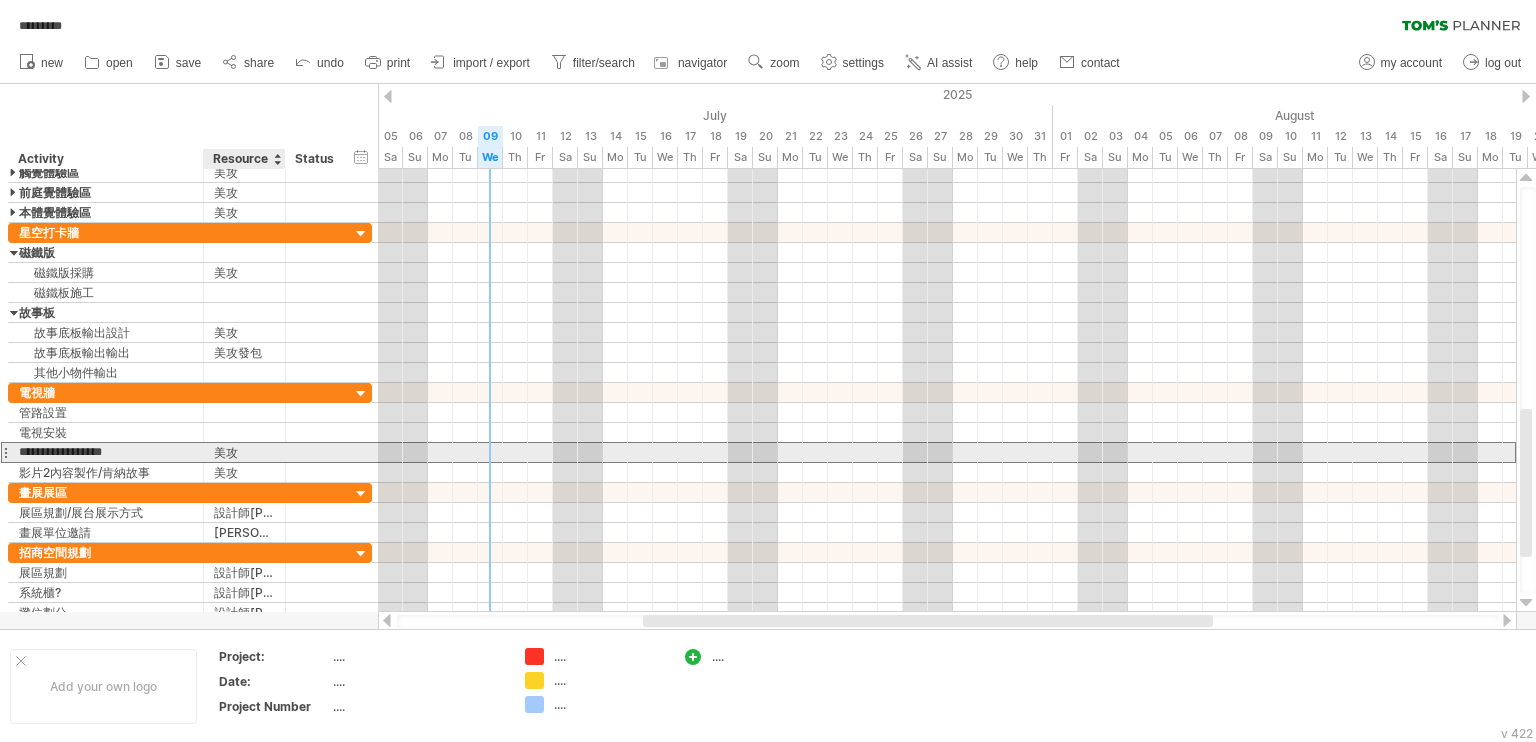 drag, startPoint x: 22, startPoint y: 450, endPoint x: 254, endPoint y: 450, distance: 232 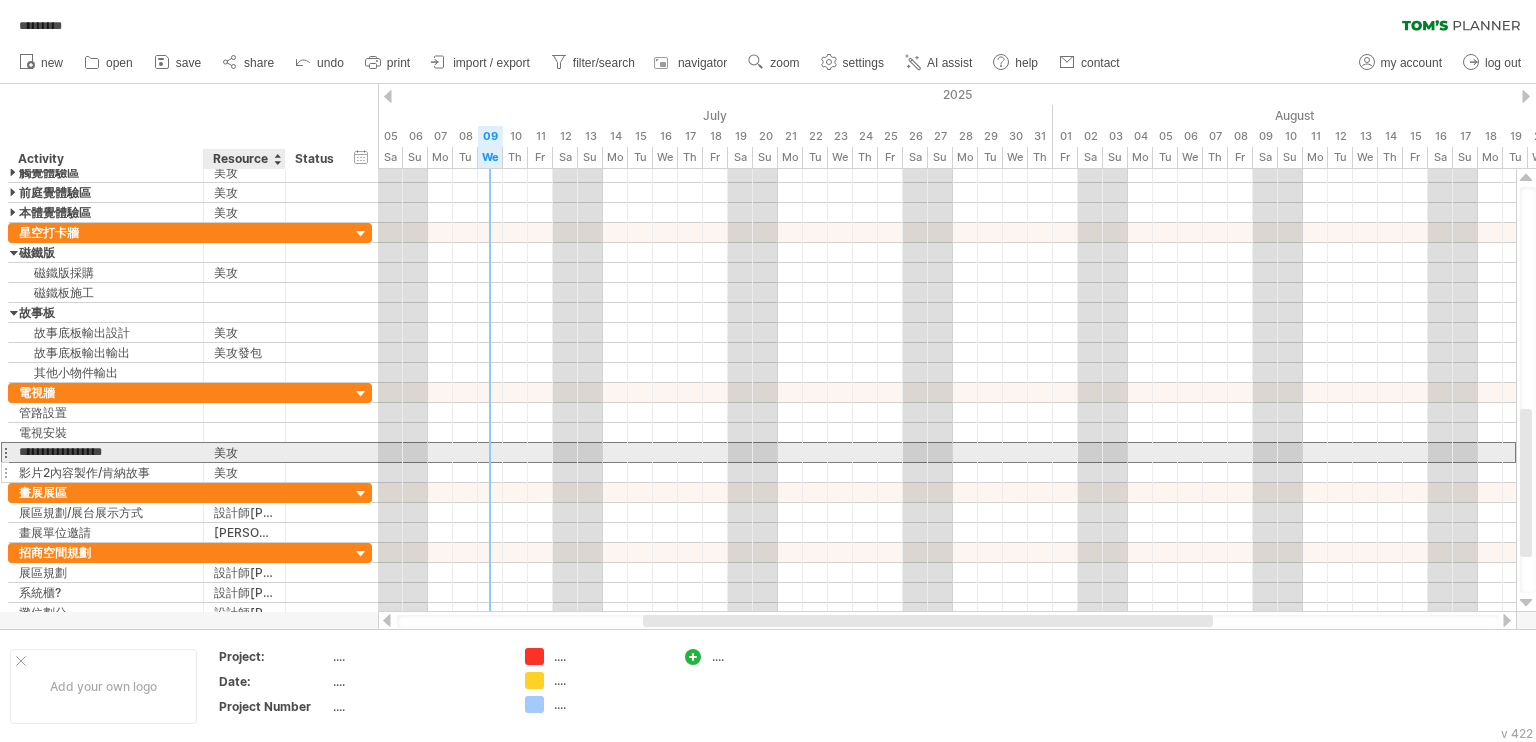 scroll, scrollTop: 0, scrollLeft: 0, axis: both 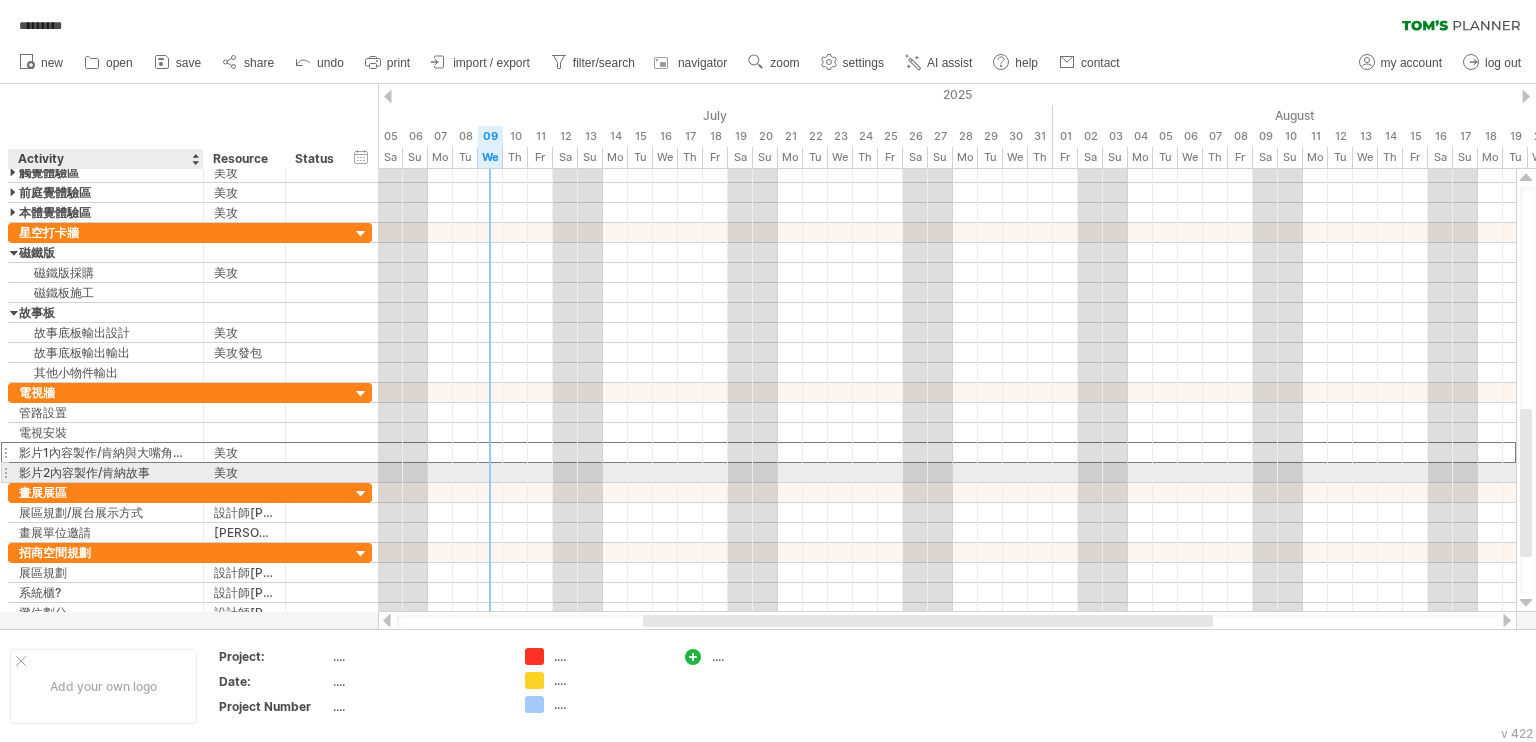 click on "影片2內容製作/肯納故事" at bounding box center [106, 472] 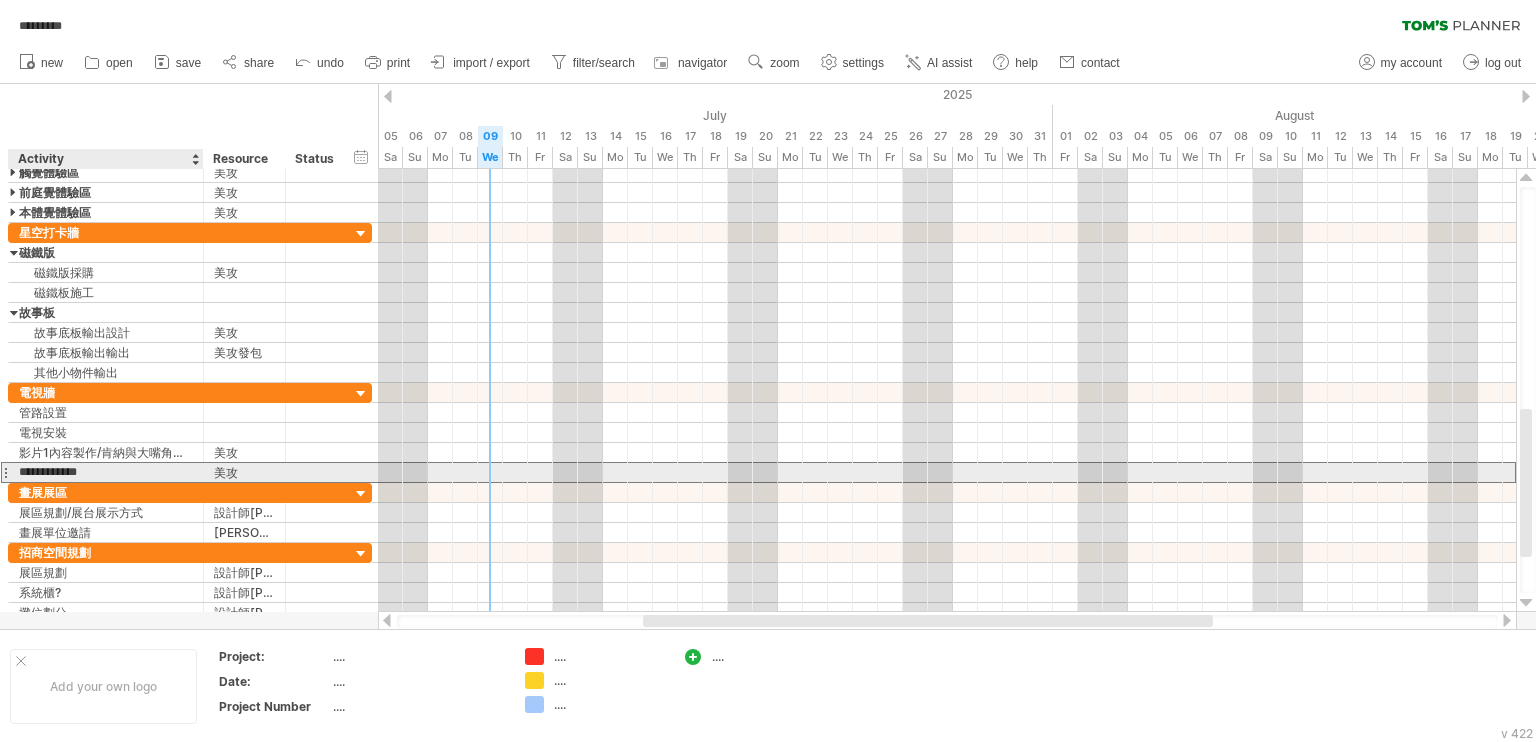 click on "**********" at bounding box center (106, 472) 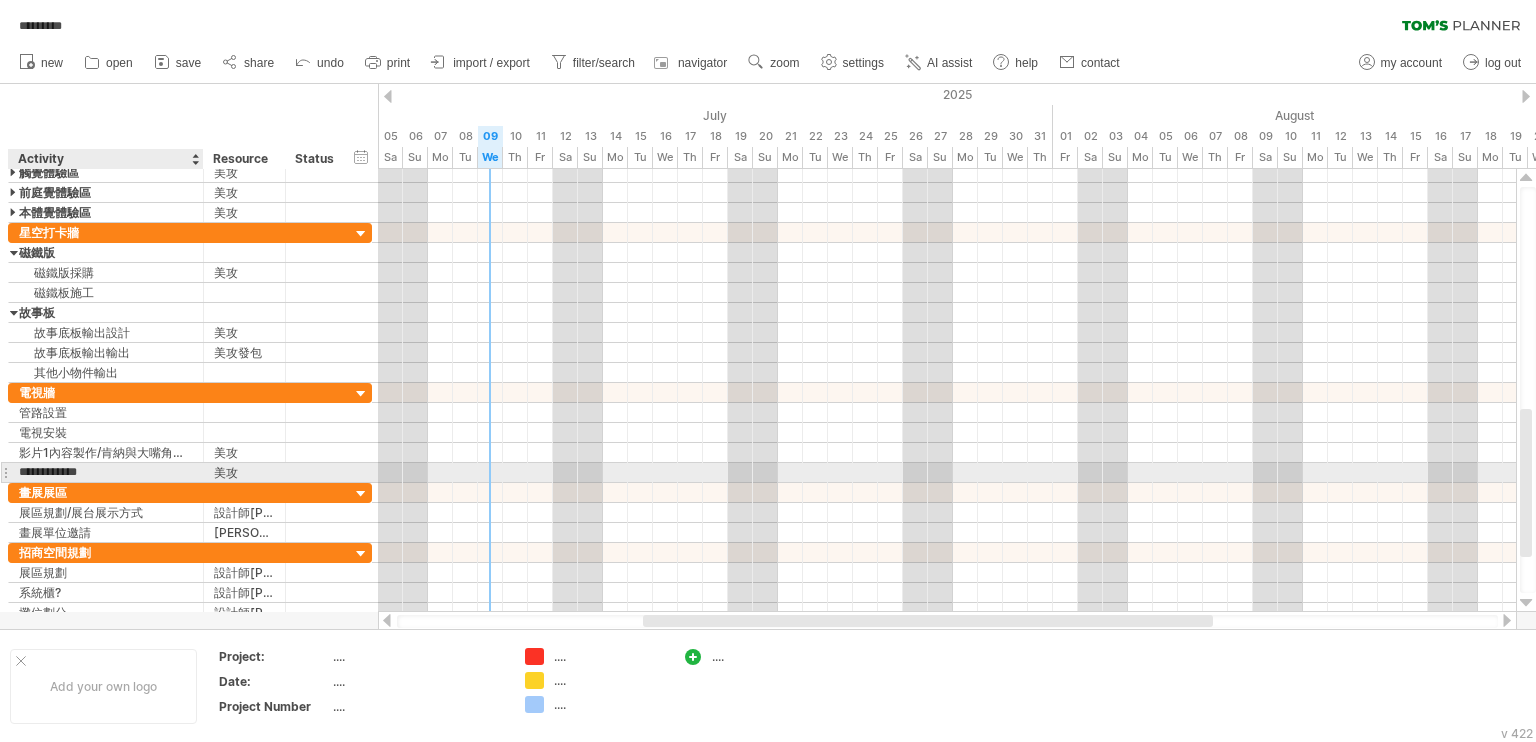 click on "**********" at bounding box center (106, 472) 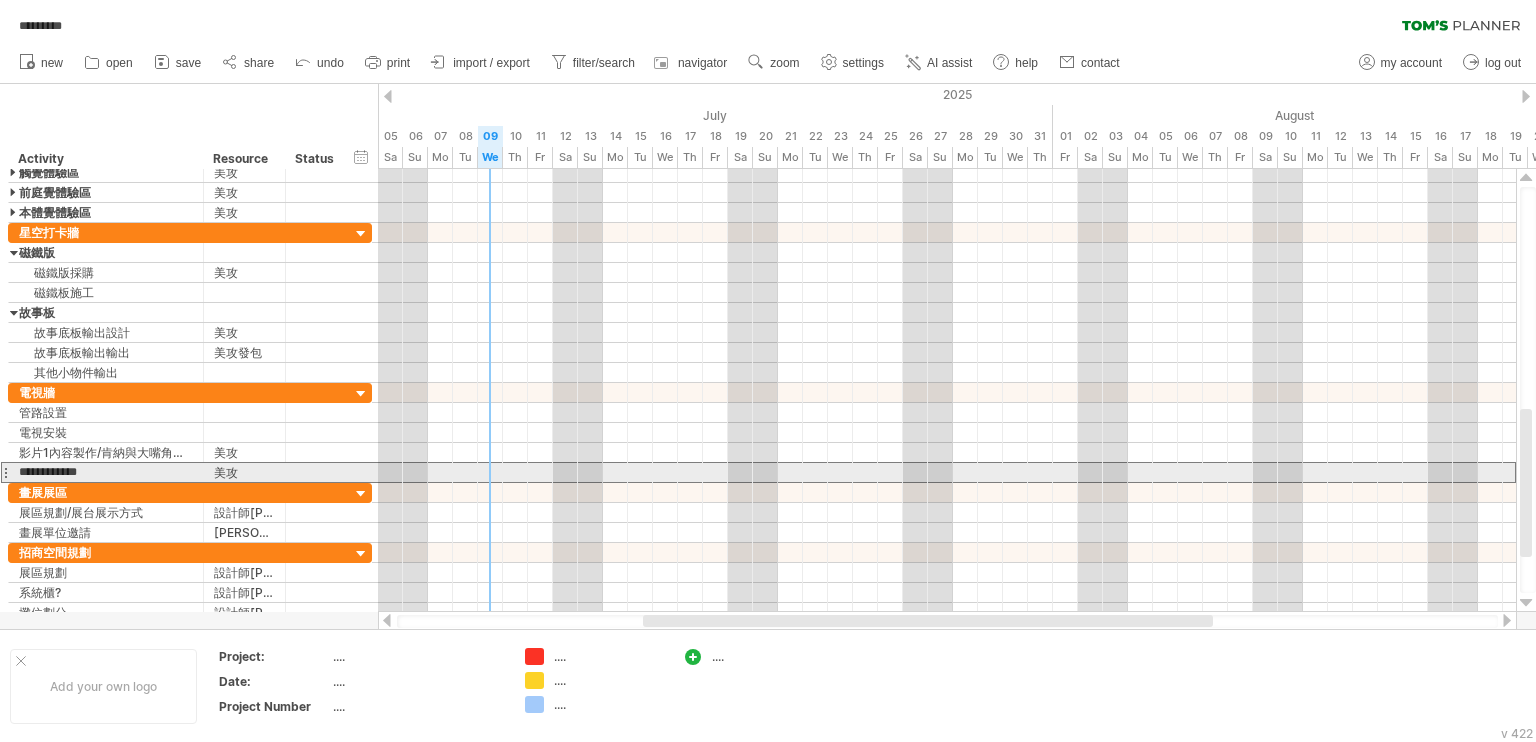 drag, startPoint x: 159, startPoint y: 468, endPoint x: 2, endPoint y: 471, distance: 157.02866 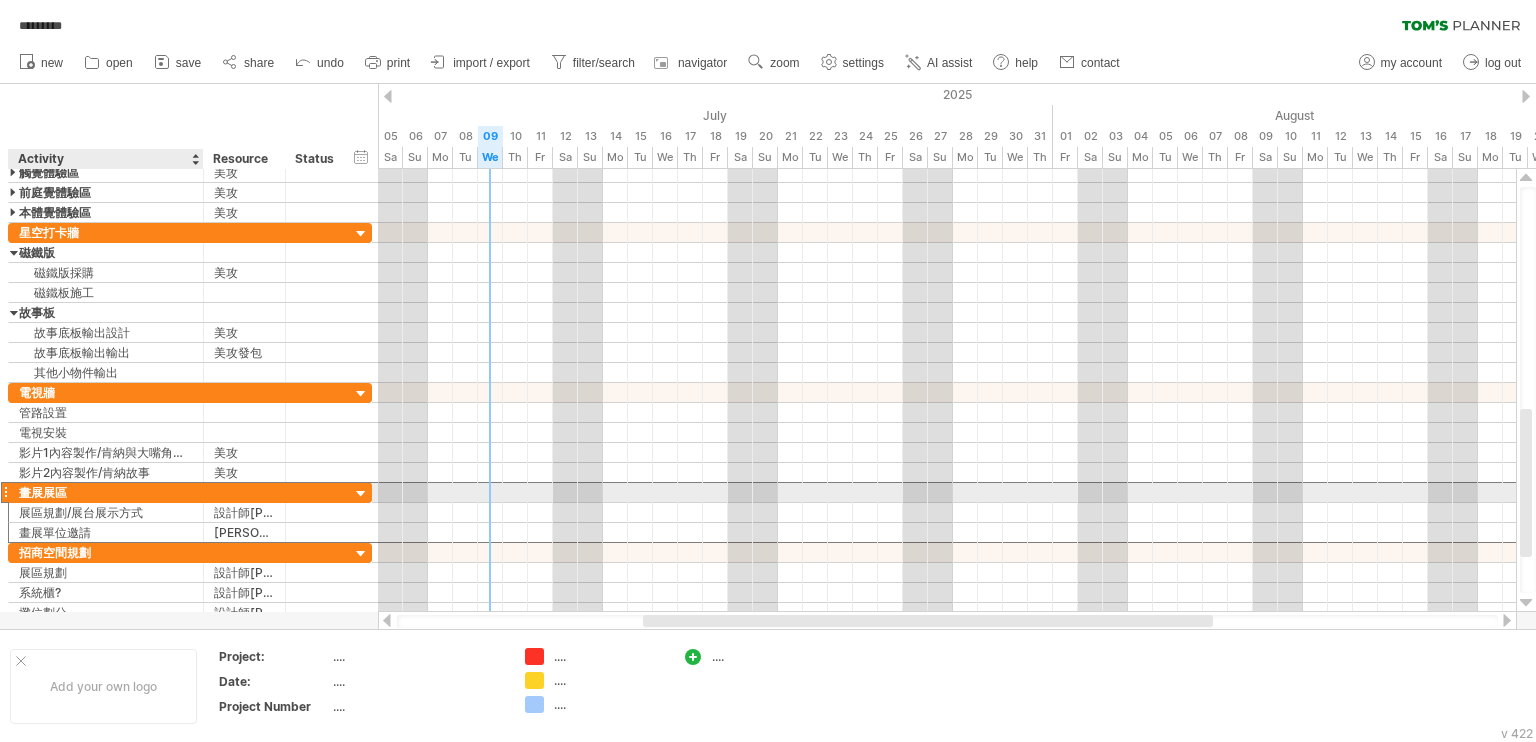 click on "畫展展區" at bounding box center (106, 492) 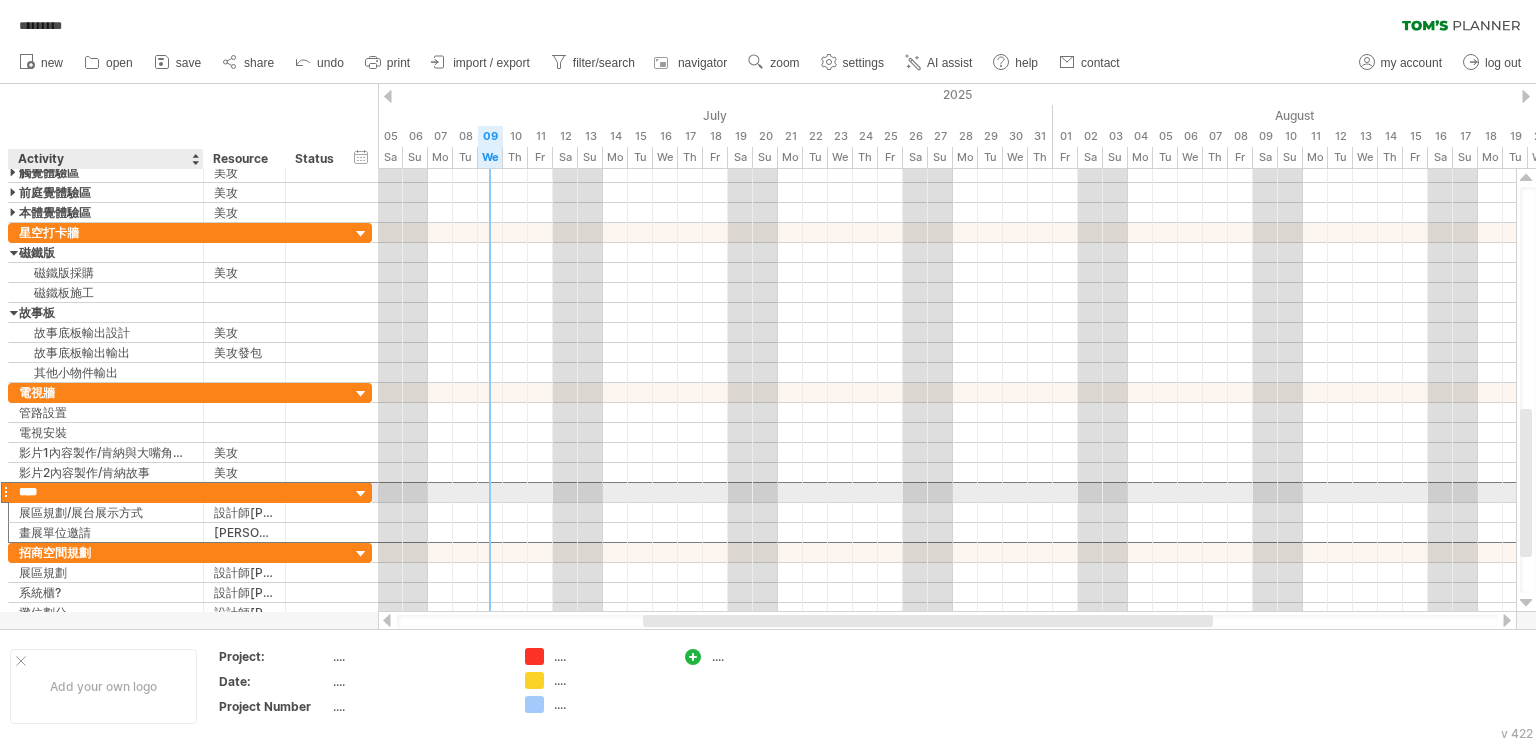 drag, startPoint x: 78, startPoint y: 487, endPoint x: 18, endPoint y: 491, distance: 60.133186 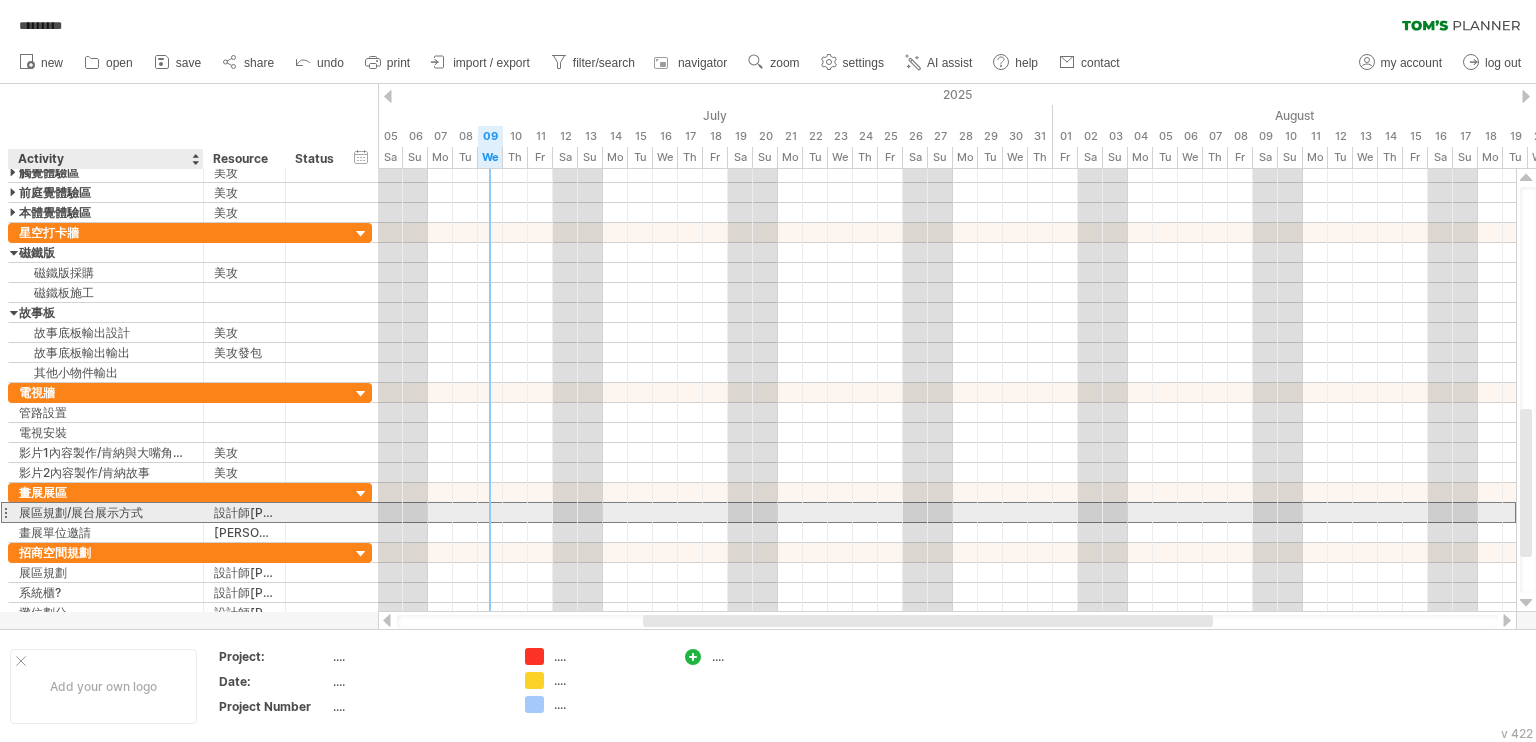 click on "展區規劃/展台展示方式" at bounding box center (106, 512) 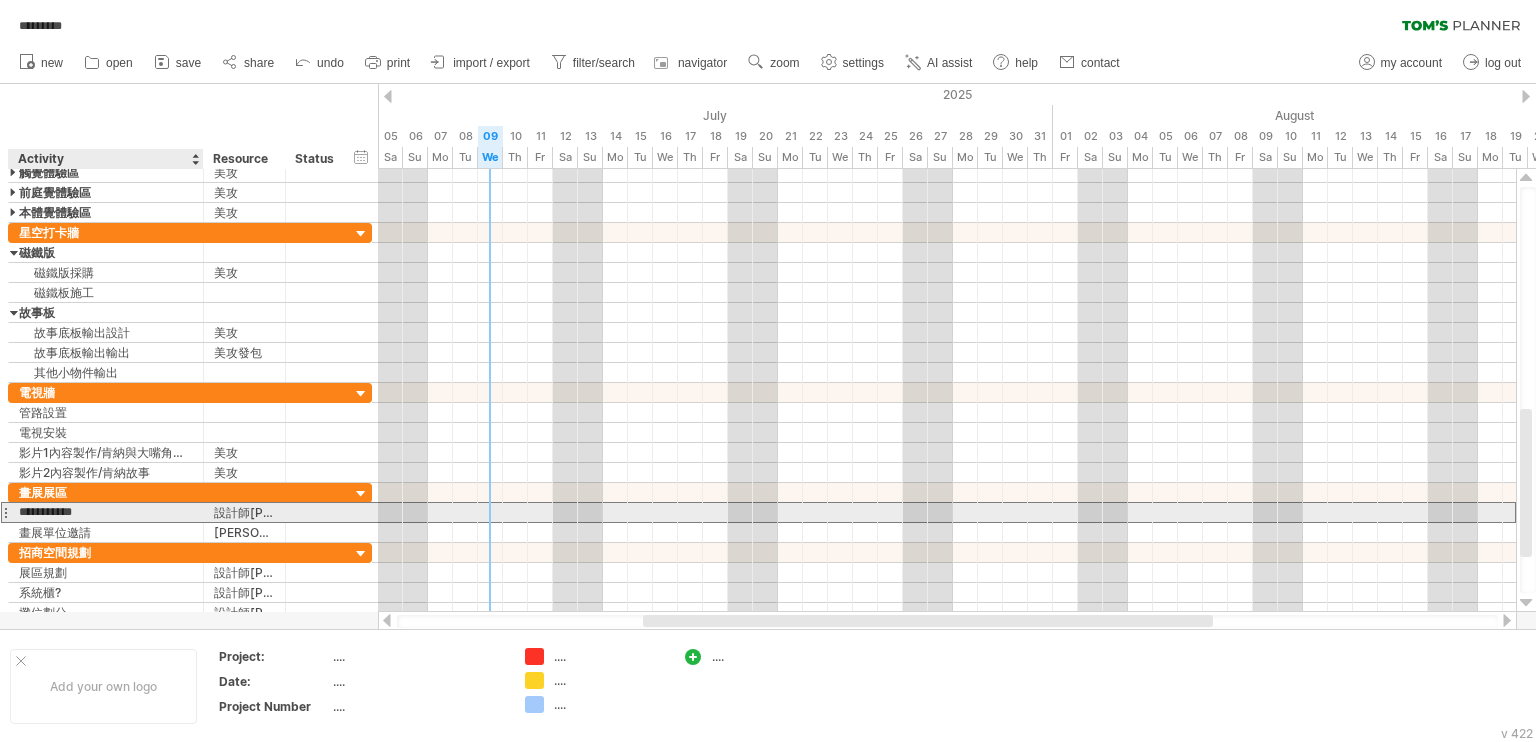 click on "**********" at bounding box center [106, 512] 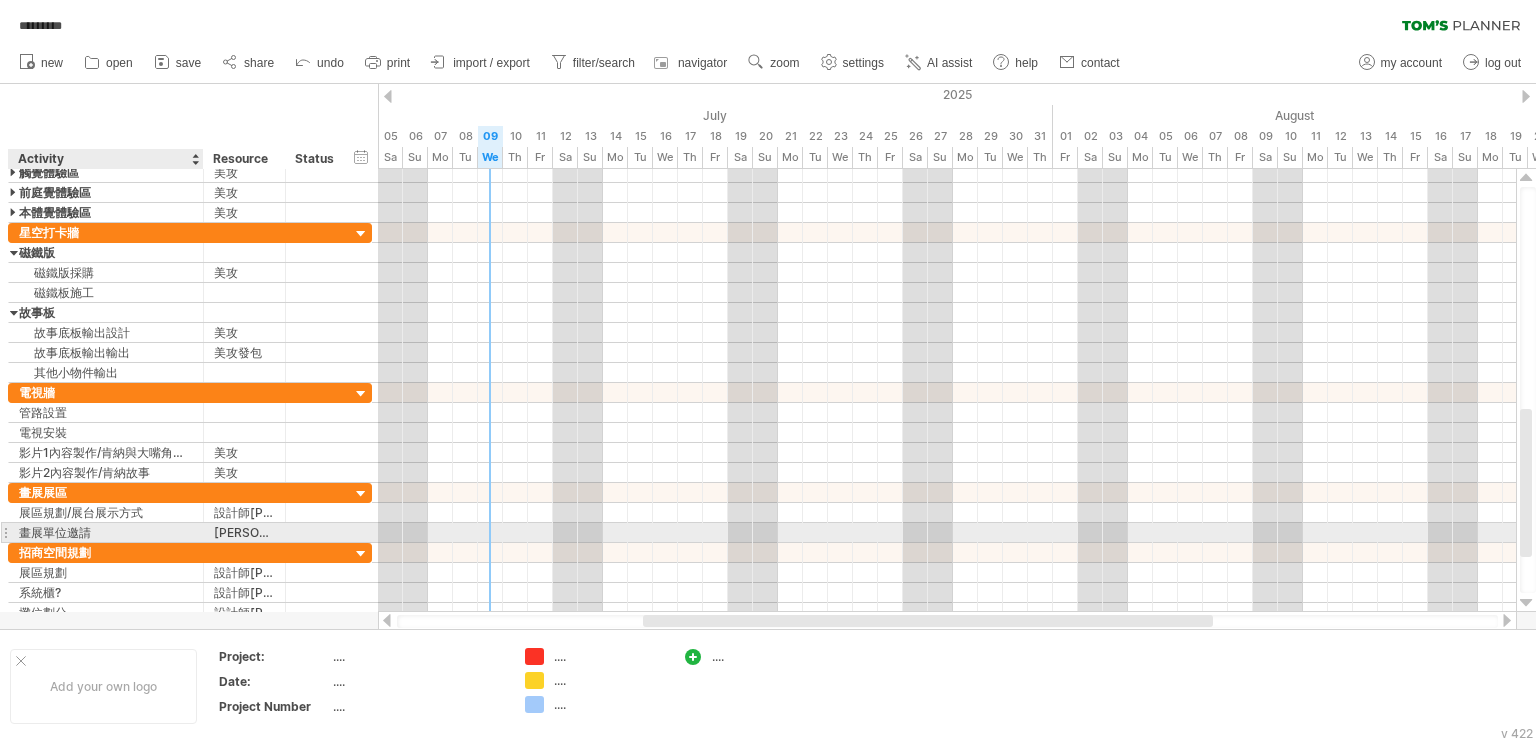 click on "畫展單位邀請" at bounding box center (106, 532) 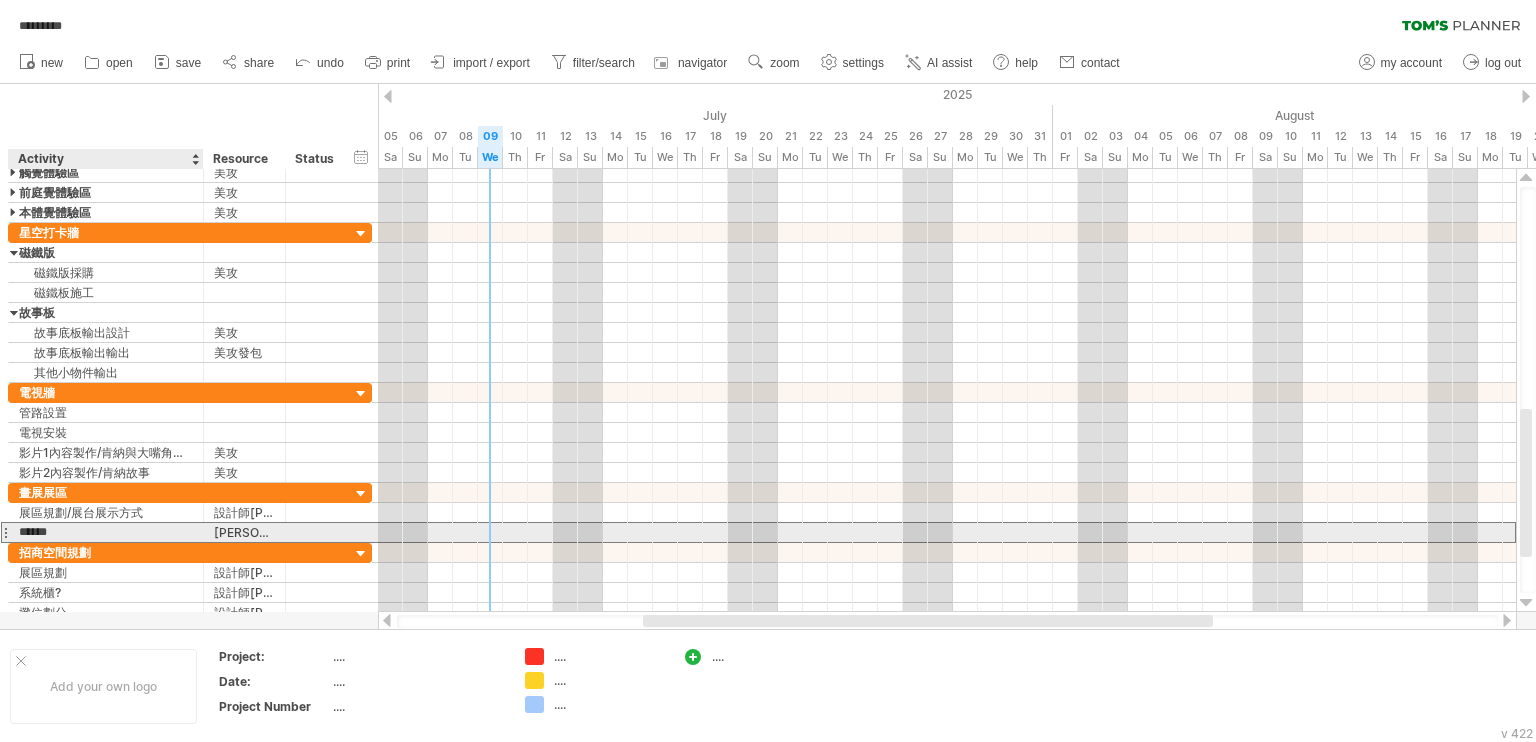 drag, startPoint x: 112, startPoint y: 526, endPoint x: 20, endPoint y: 533, distance: 92.26592 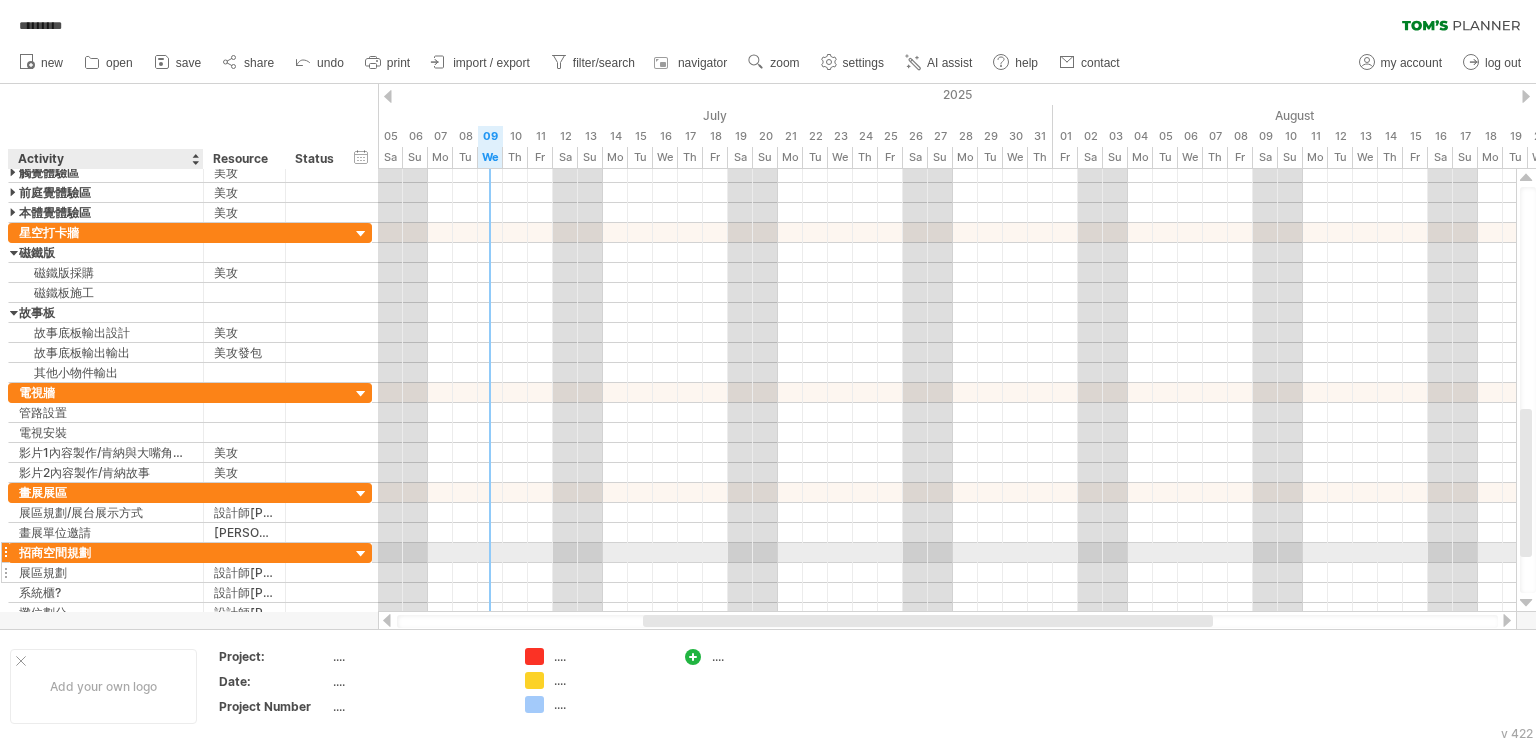 click on "****** 招商空間規劃   **** 展區規劃 ***** 設計師[PERSON_NAME]   **** 系統櫃? ***** 設計師[PERSON_NAME]   **** 攤位劃分 ***** 設計師[PERSON_NAME]   ********* 招商條件及細節內容 **** 社企主管" at bounding box center [190, 583] 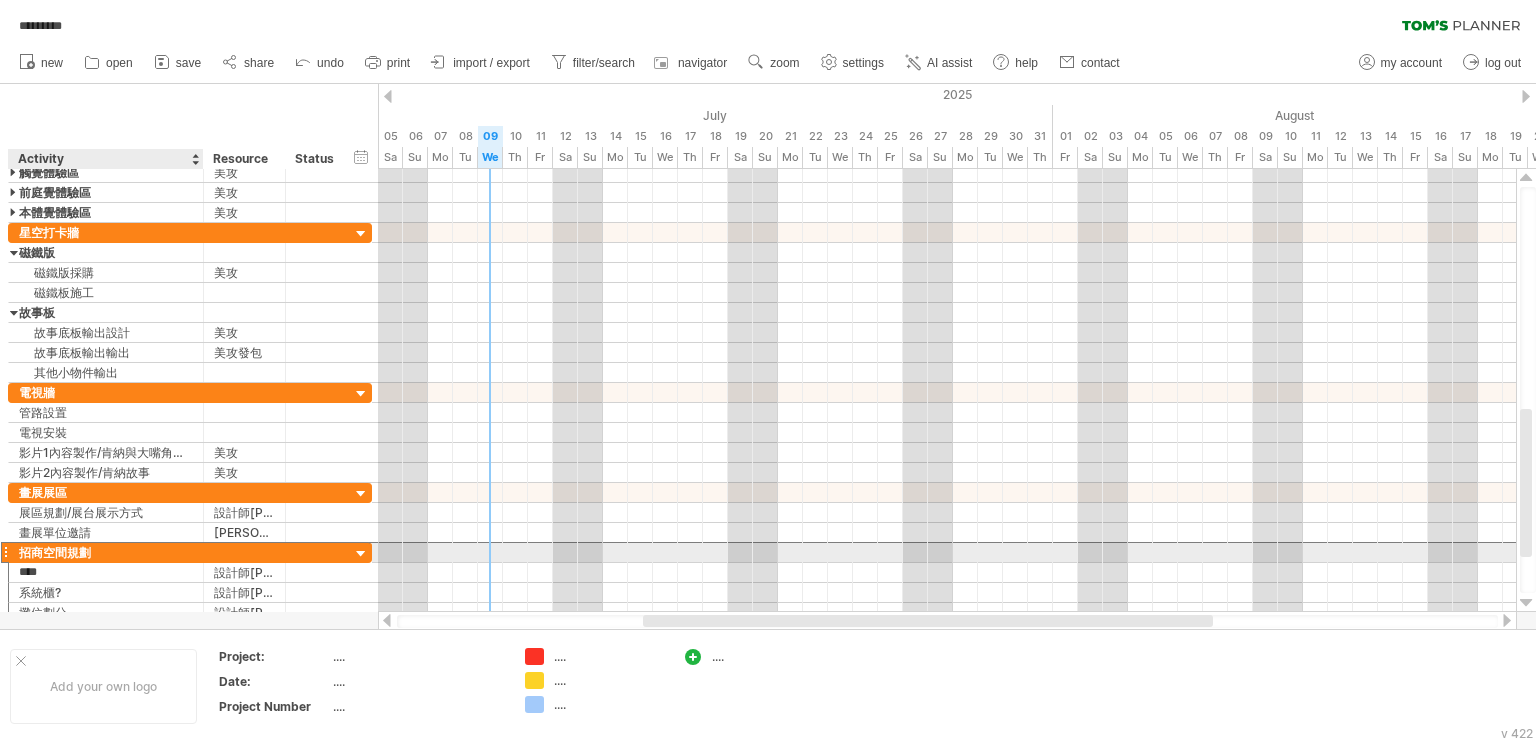 click on "招商空間規劃" at bounding box center [106, 552] 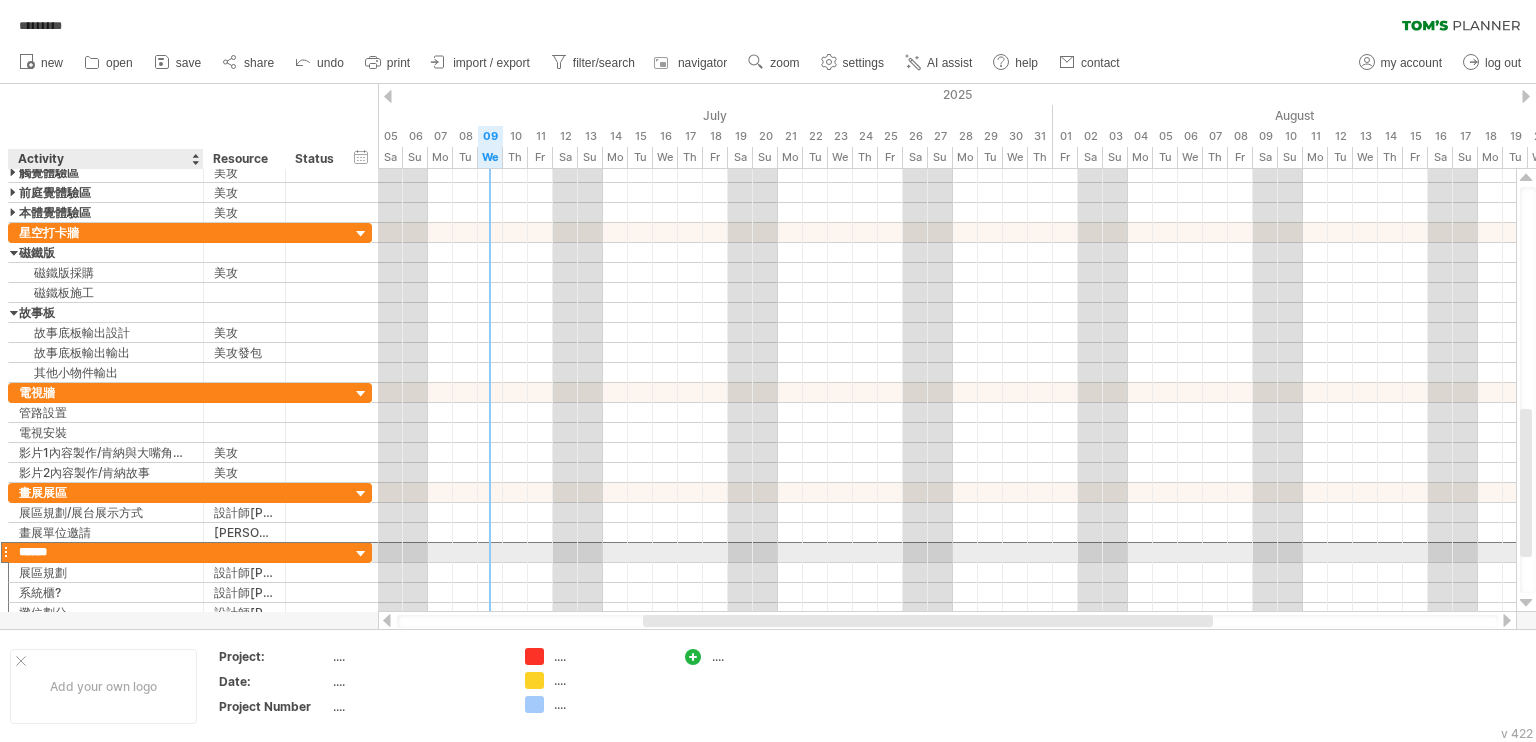 drag, startPoint x: 117, startPoint y: 546, endPoint x: 0, endPoint y: 557, distance: 117.51595 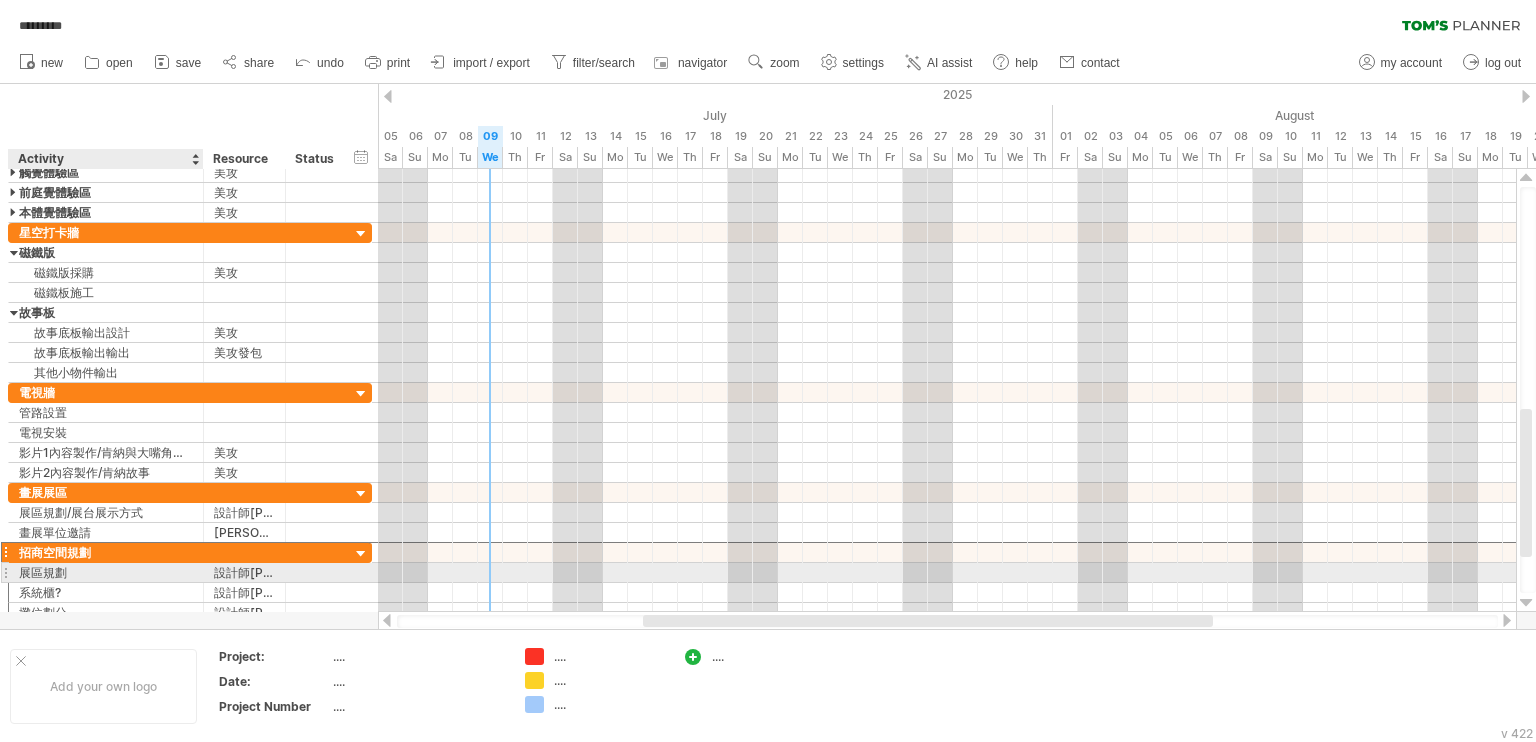 click on "展區規劃" at bounding box center [106, 572] 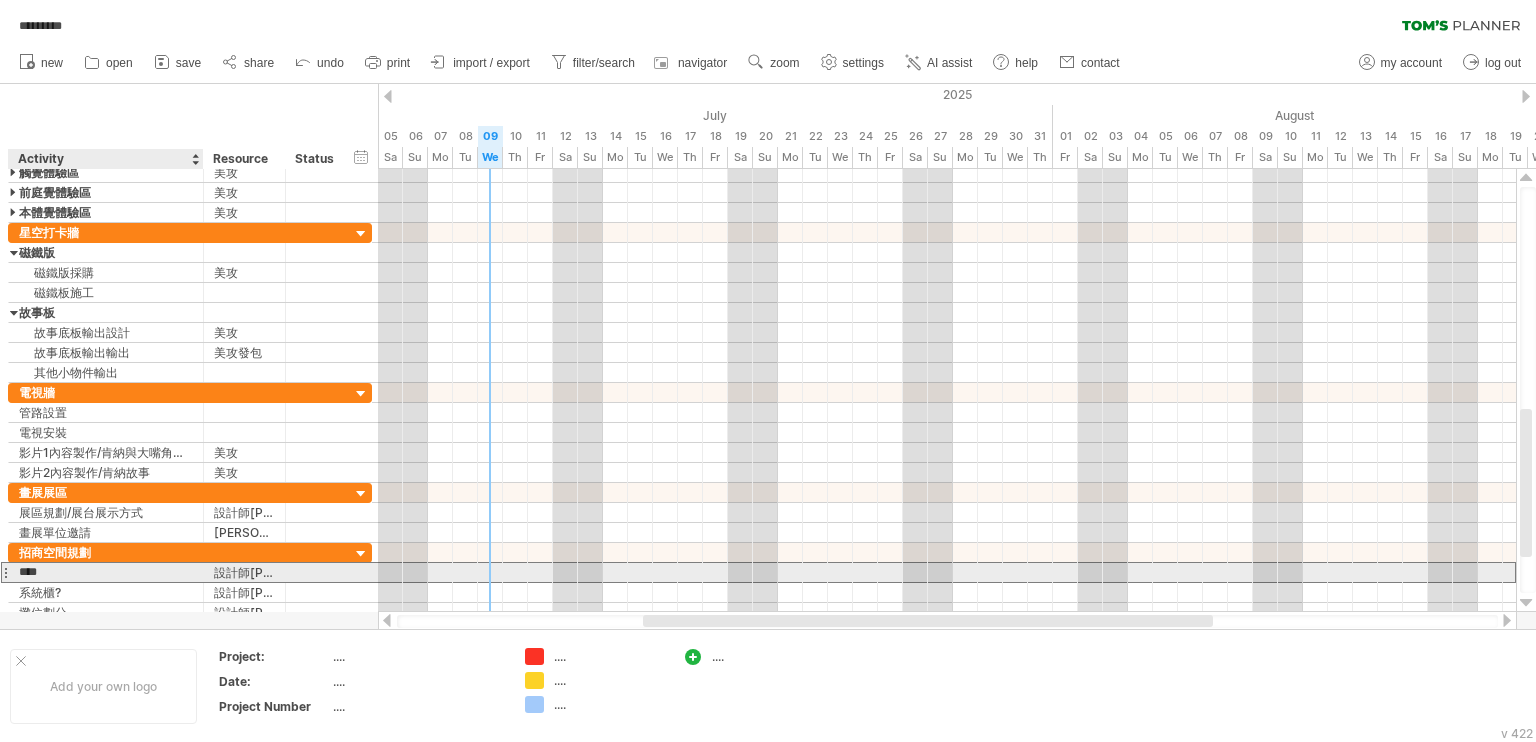 drag, startPoint x: 99, startPoint y: 569, endPoint x: 8, endPoint y: 578, distance: 91.44397 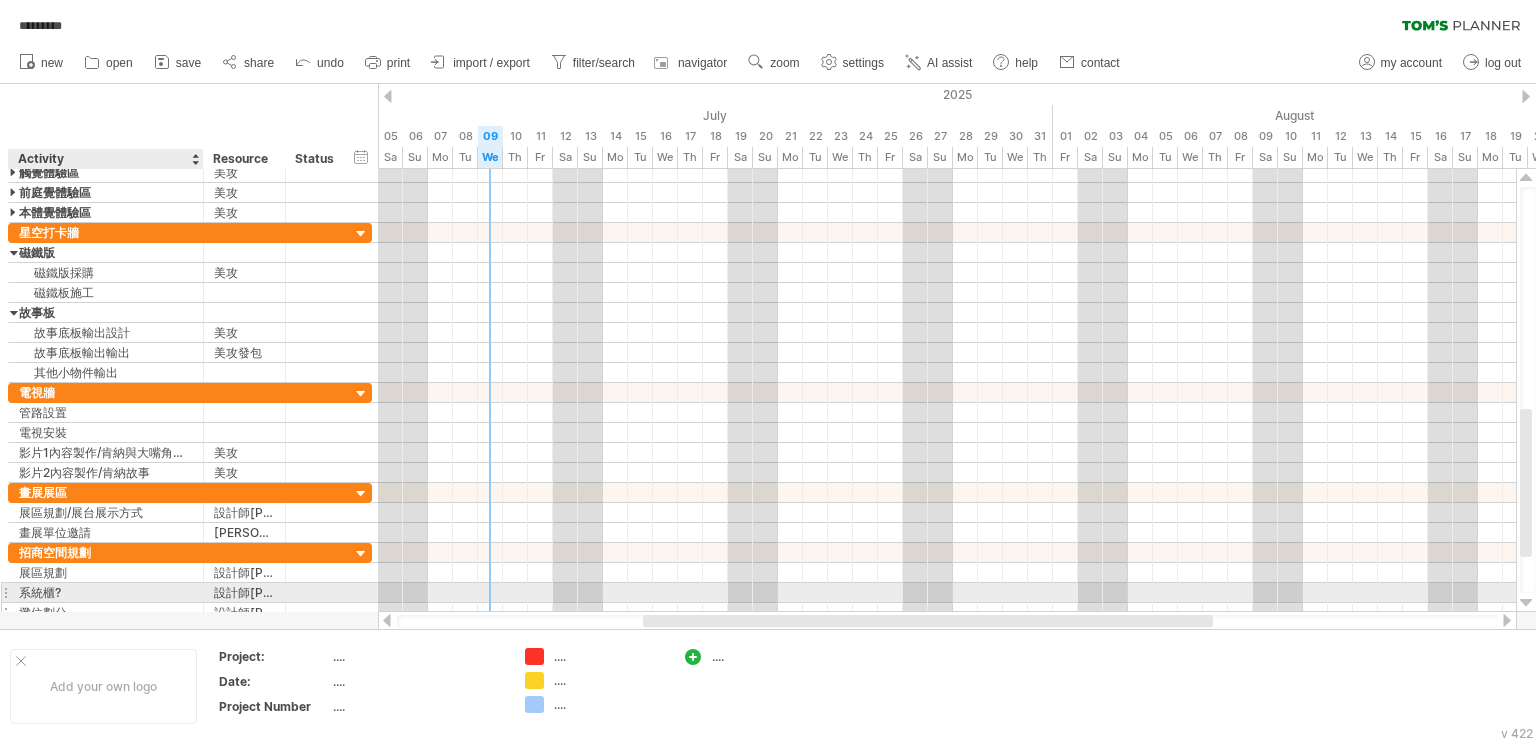 click on "攤位劃分" at bounding box center (106, 612) 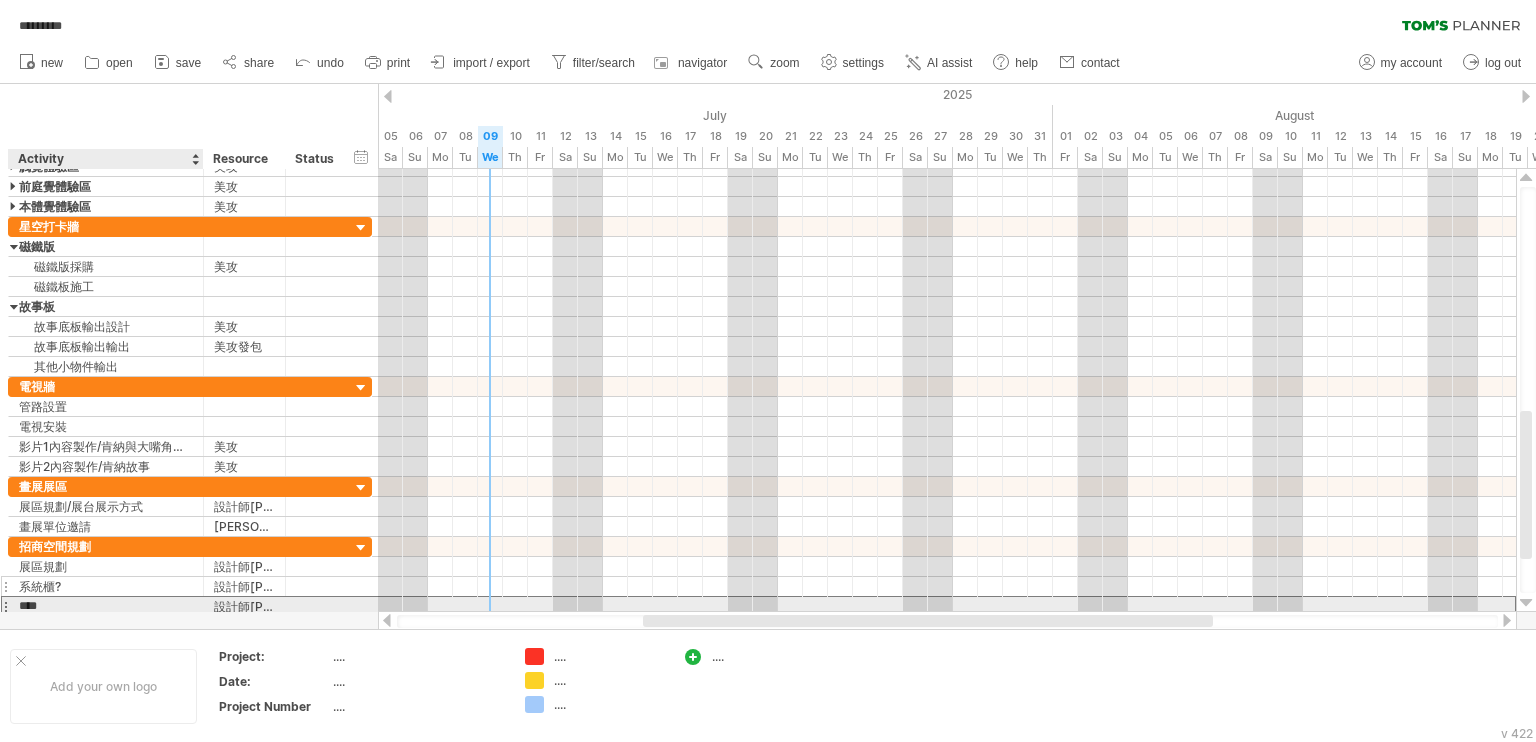scroll, scrollTop: 0, scrollLeft: 0, axis: both 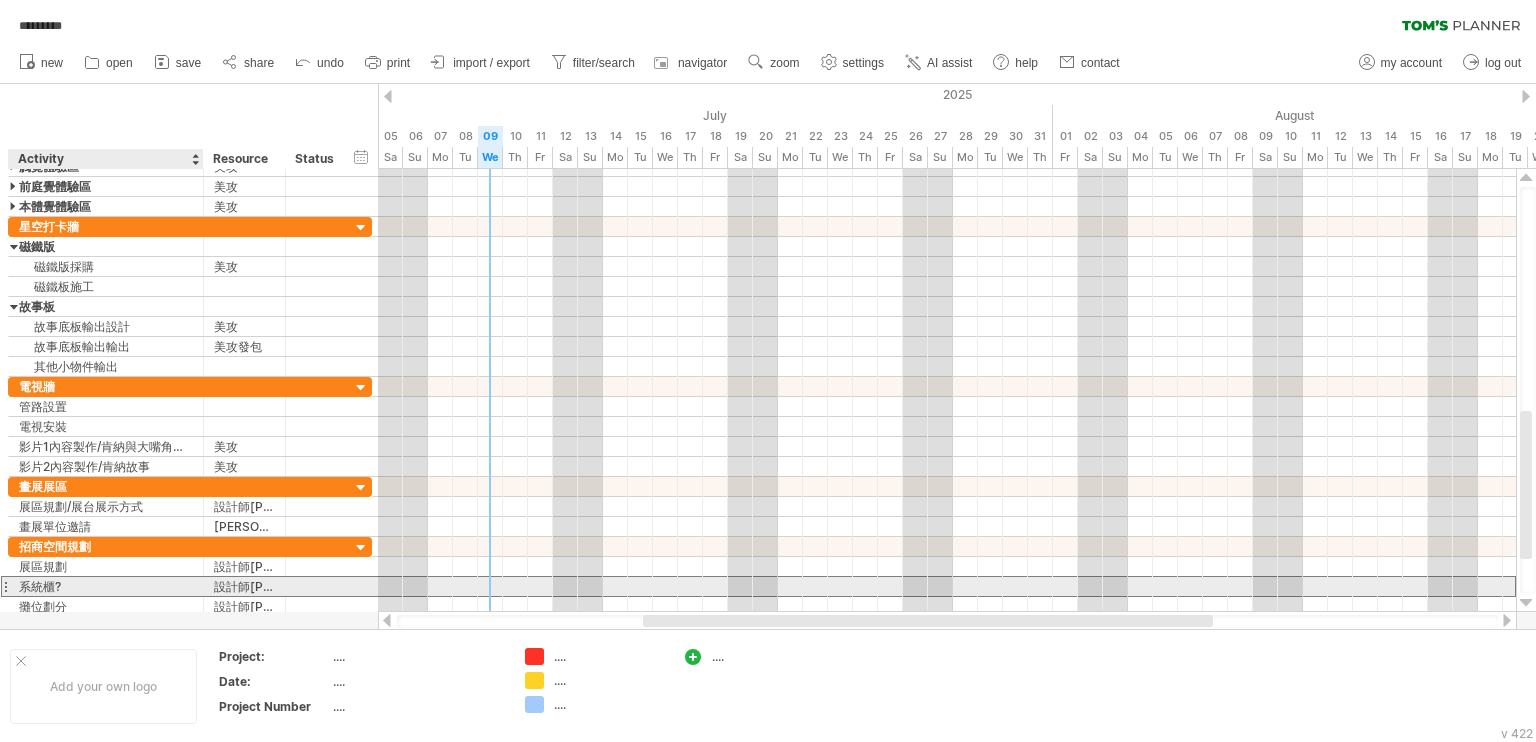 click on "系統櫃?" at bounding box center (106, 586) 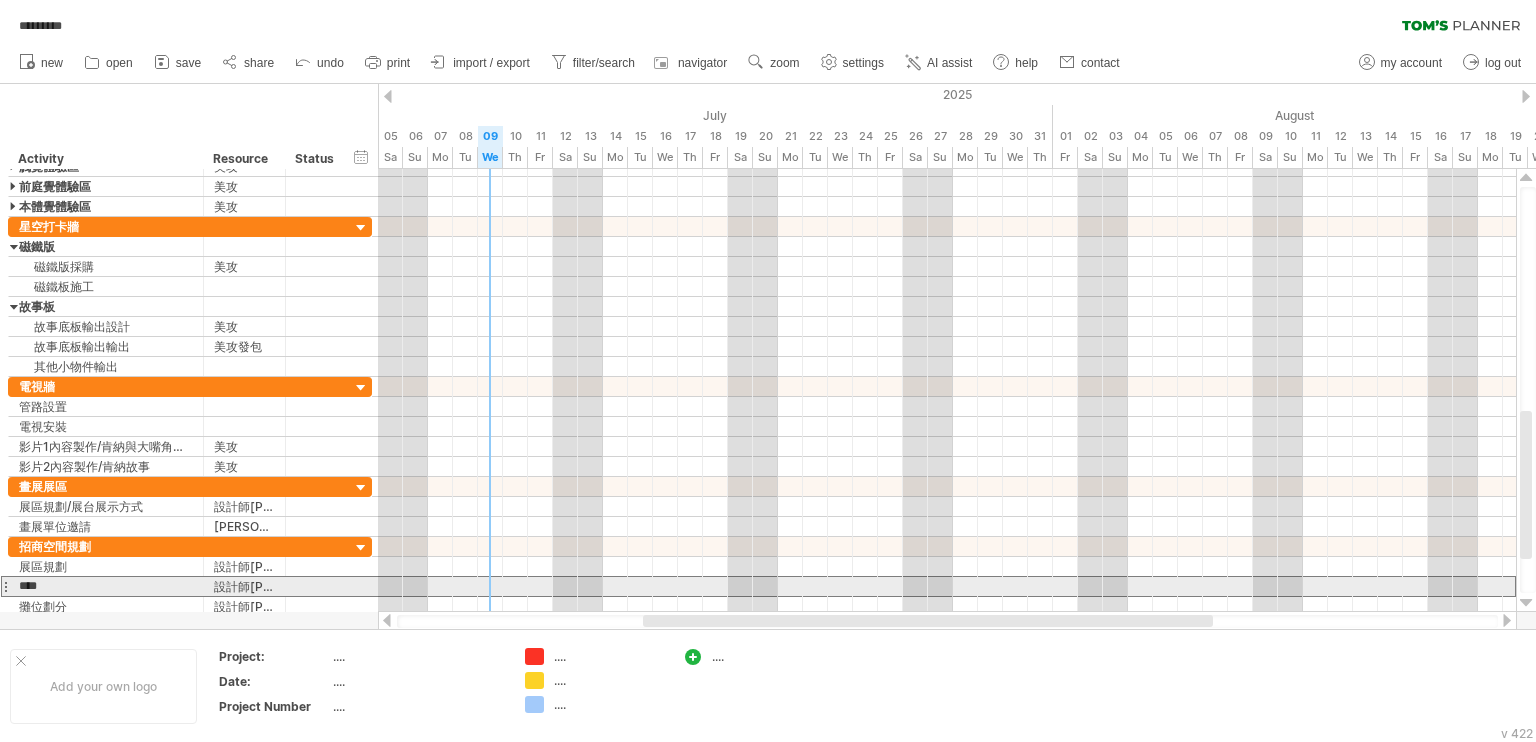 drag, startPoint x: 80, startPoint y: 584, endPoint x: -2, endPoint y: 584, distance: 82 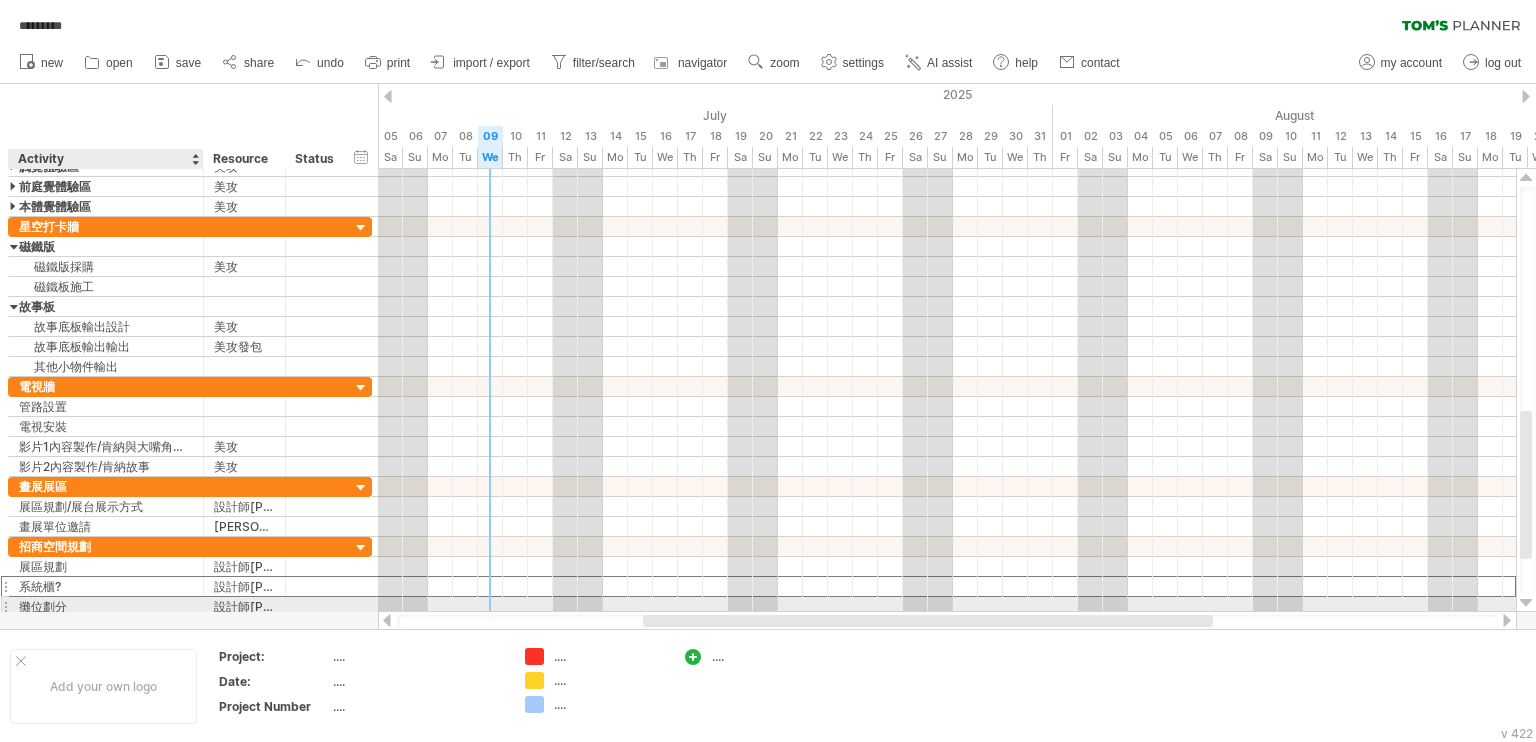 click on "攤位劃分" at bounding box center [106, 606] 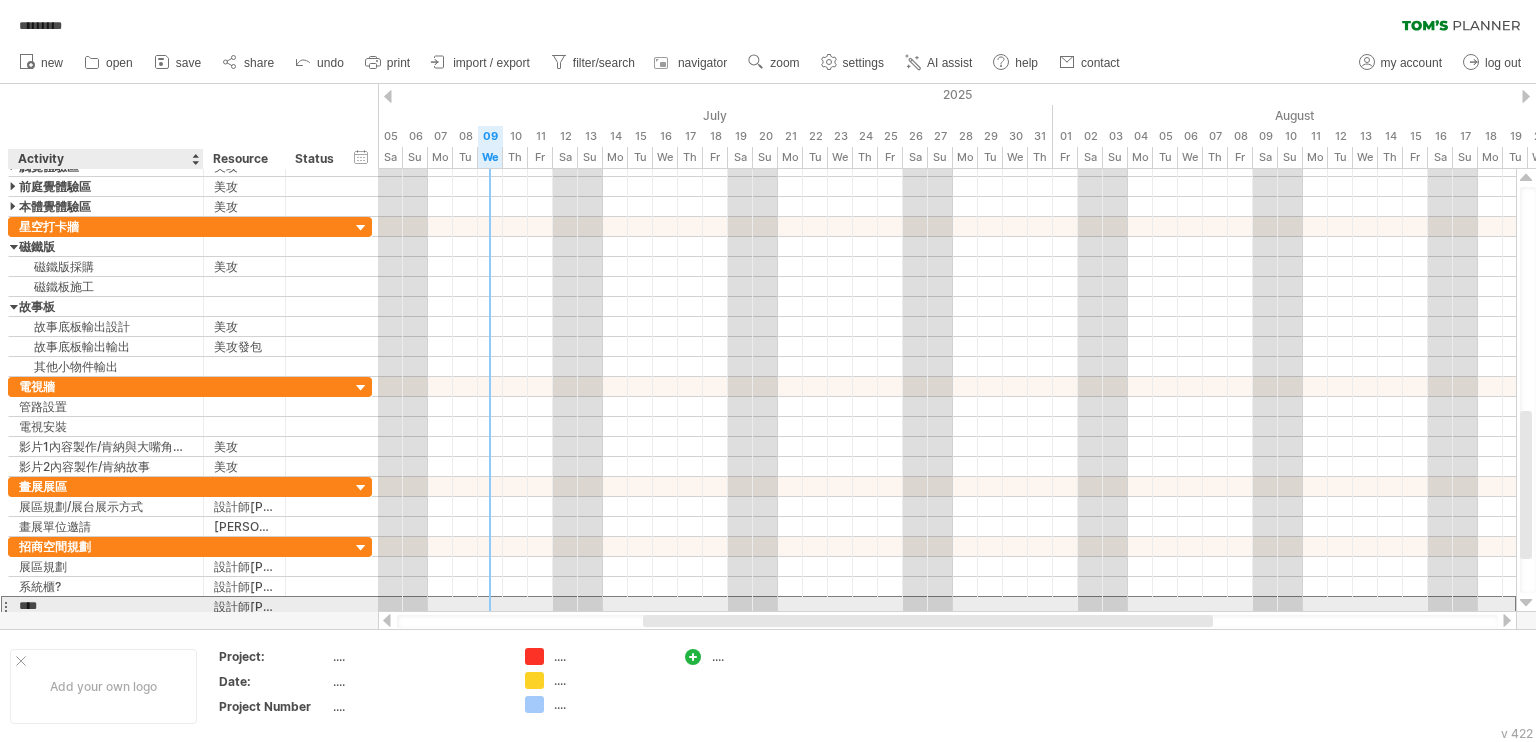 click on "****" at bounding box center [106, 606] 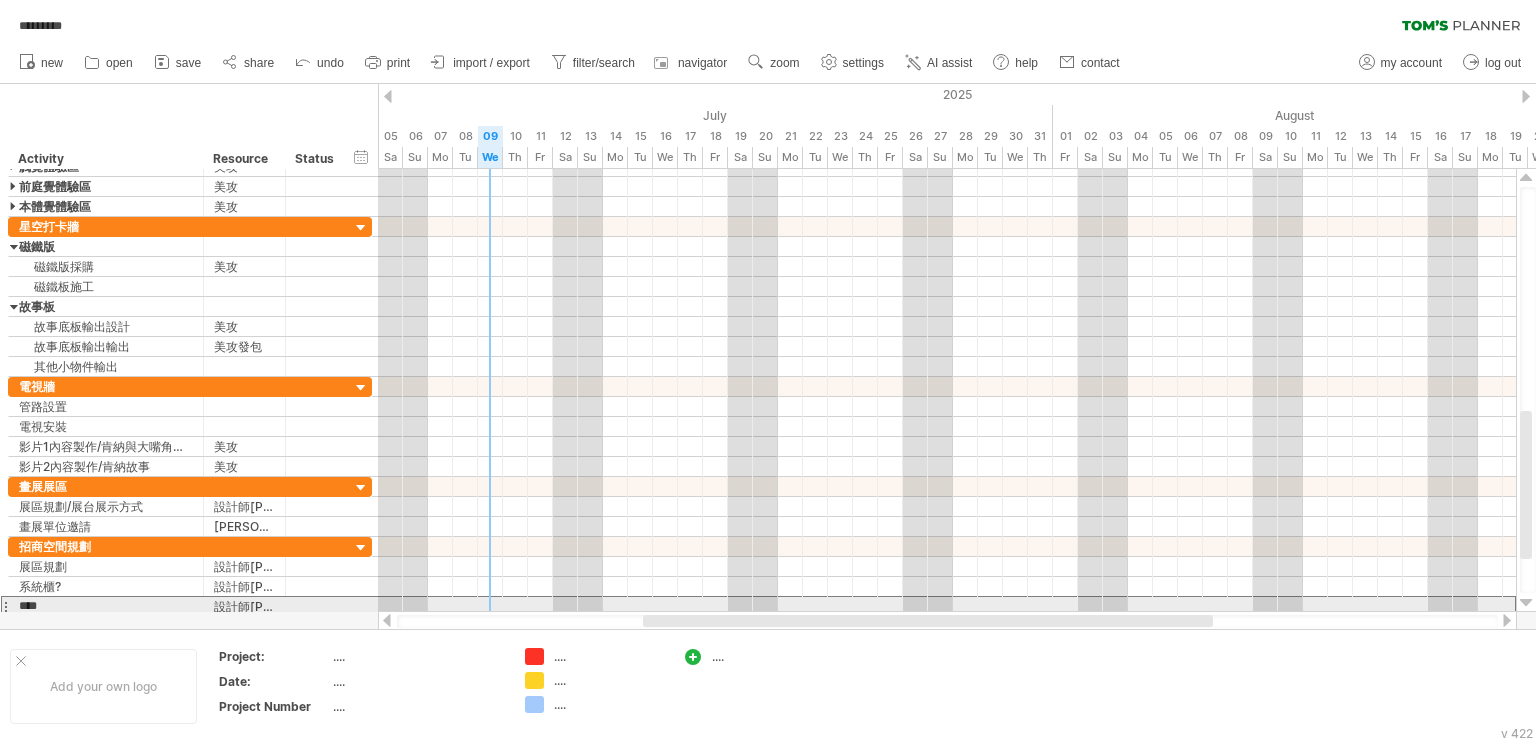 drag, startPoint x: 71, startPoint y: 602, endPoint x: 8, endPoint y: 605, distance: 63.07139 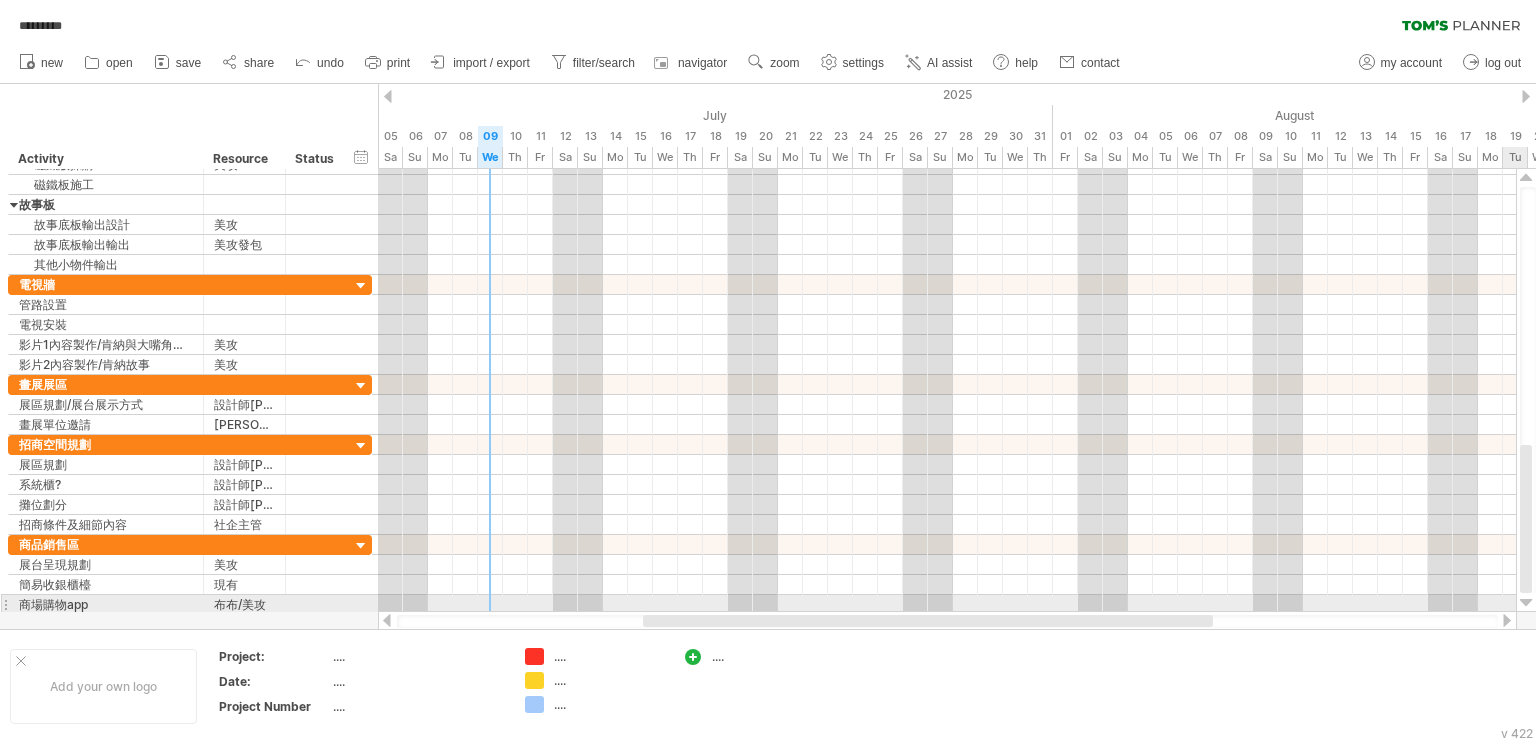 drag, startPoint x: 1524, startPoint y: 533, endPoint x: 1532, endPoint y: 604, distance: 71.44928 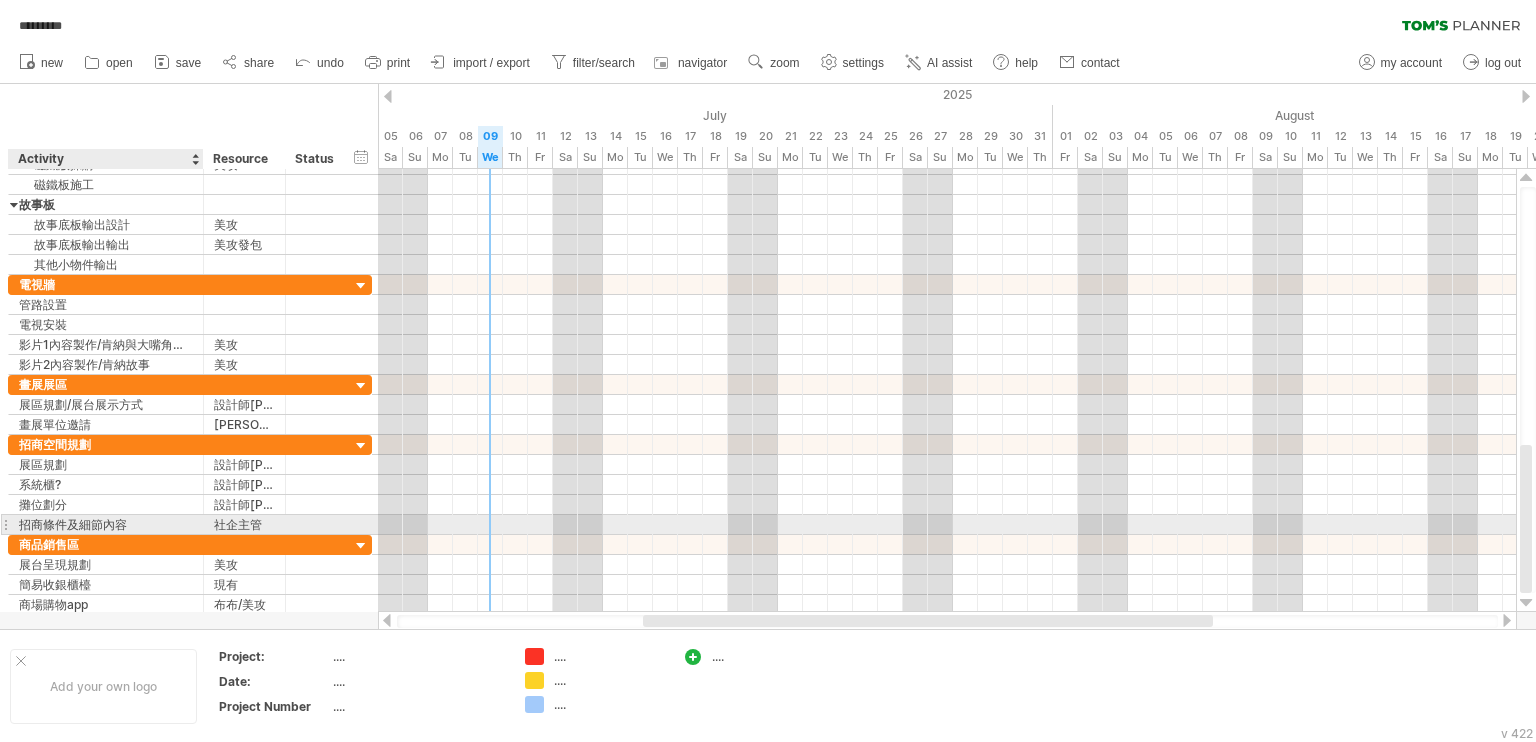 click on "招商條件及細節內容" at bounding box center (106, 524) 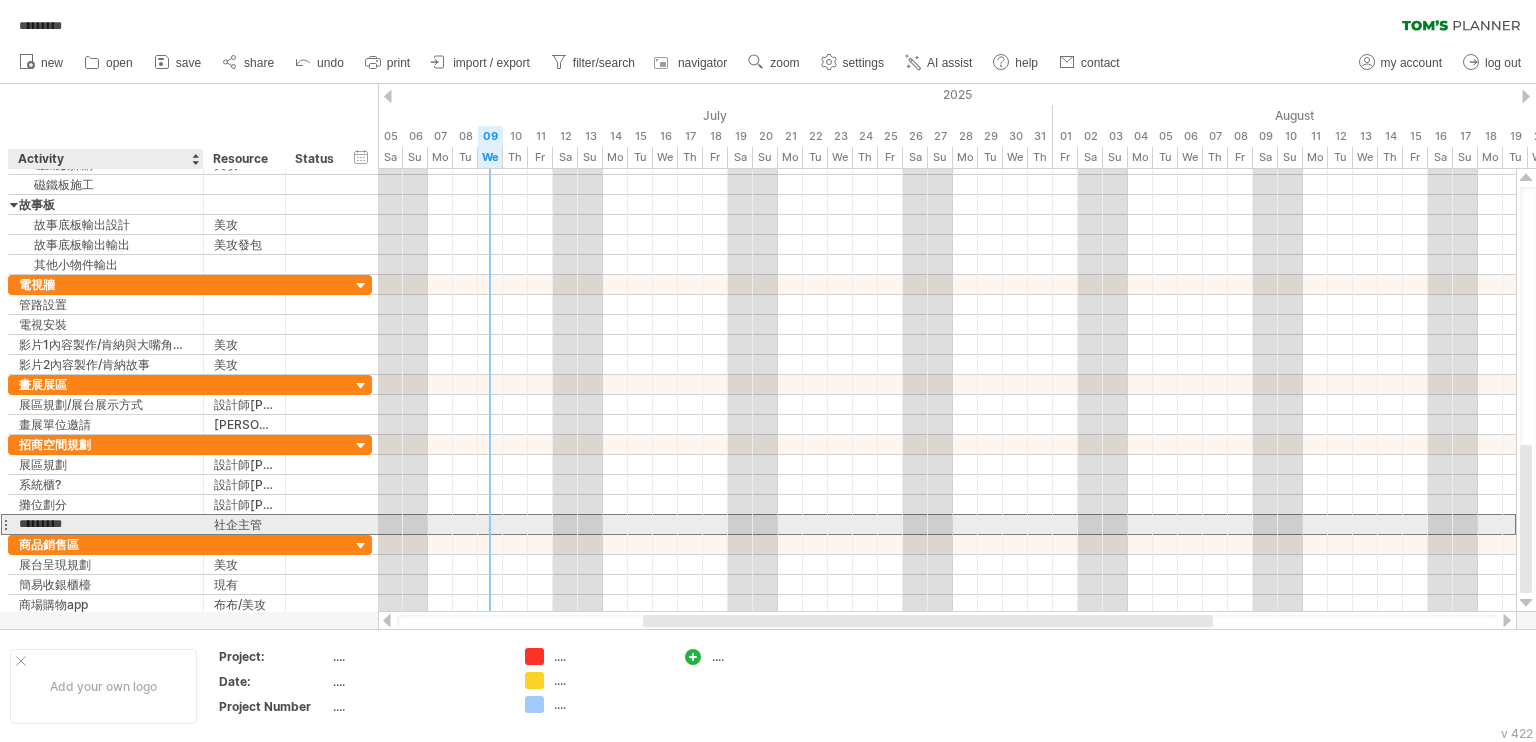 drag, startPoint x: 139, startPoint y: 520, endPoint x: 24, endPoint y: 519, distance: 115.00435 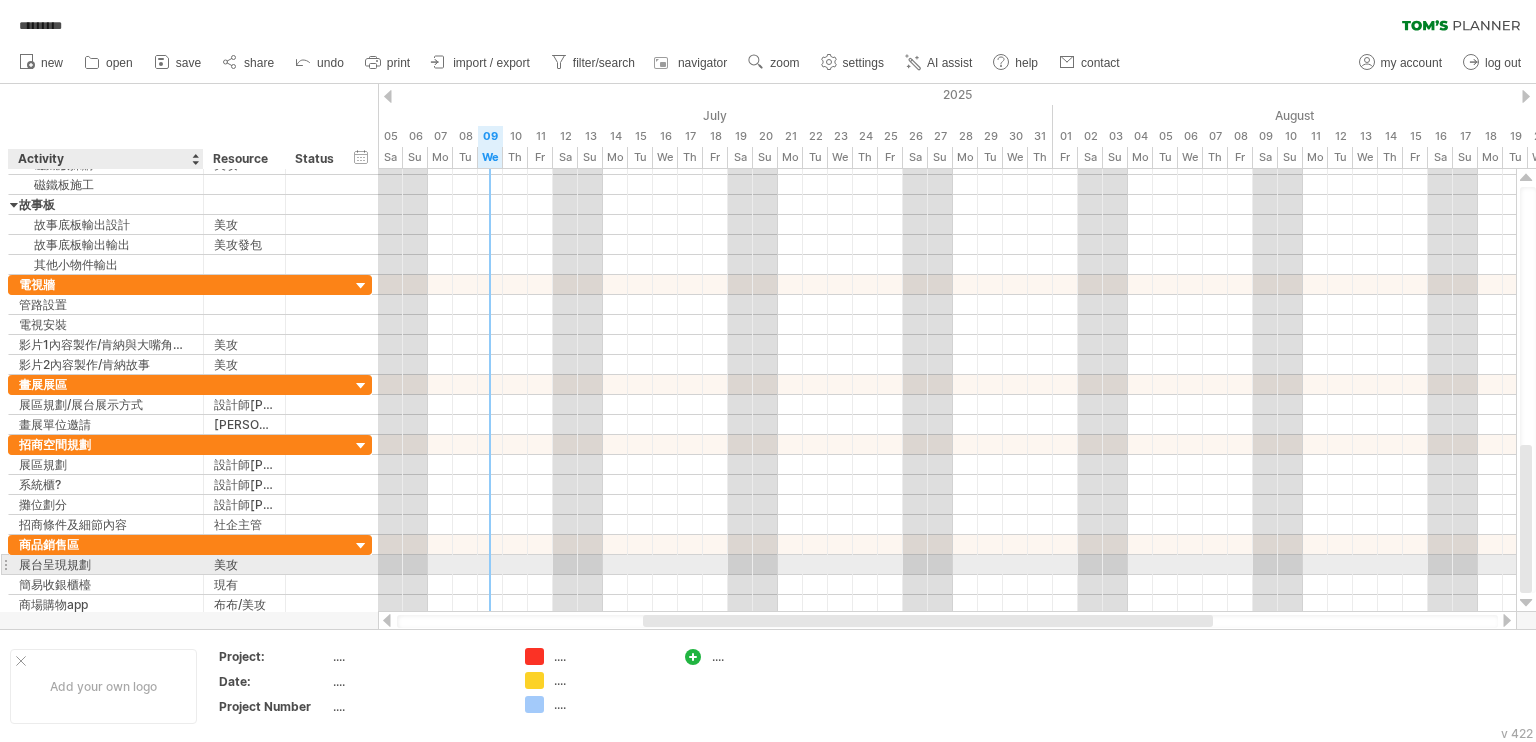 click on "展台呈現規劃" at bounding box center [106, 564] 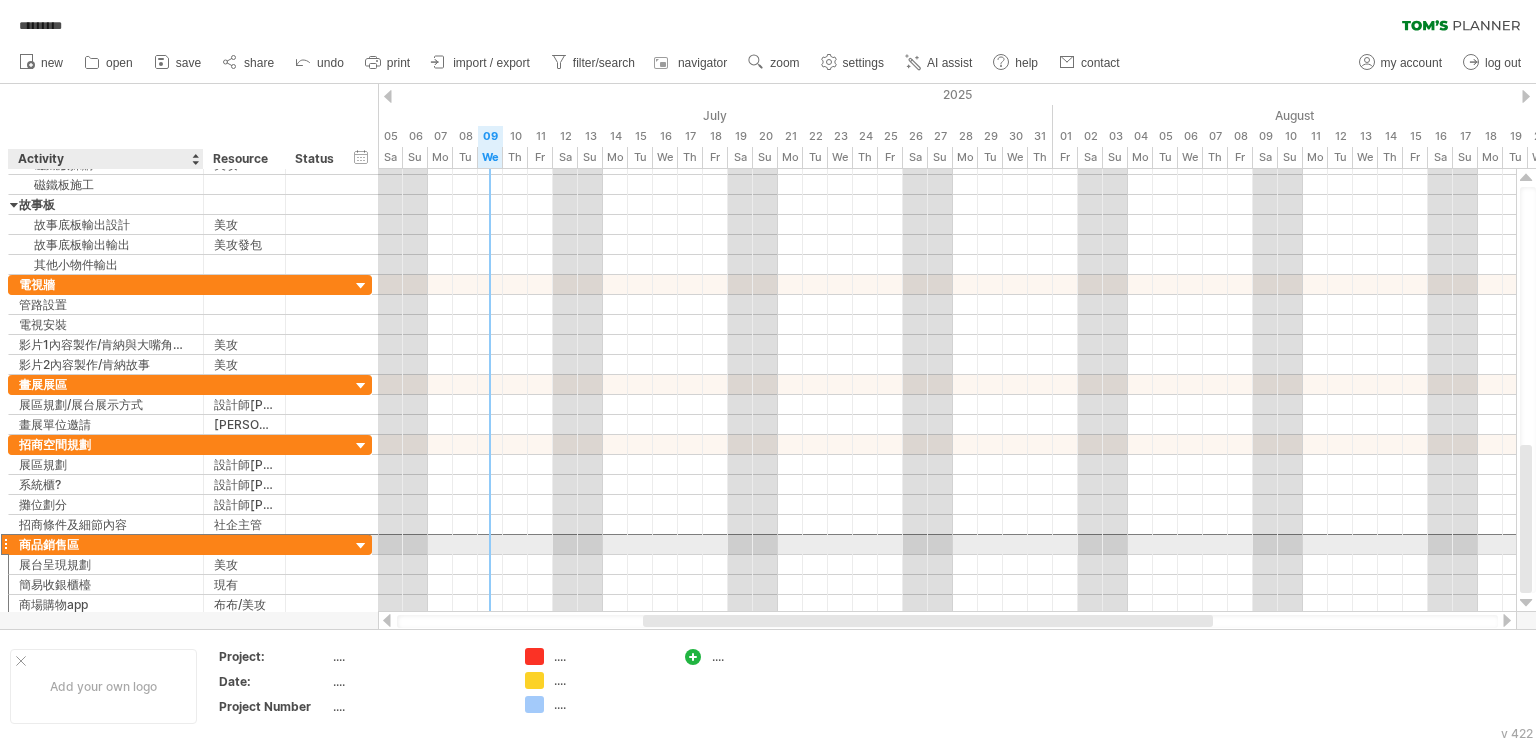 click on "商品銷售區" at bounding box center (106, 544) 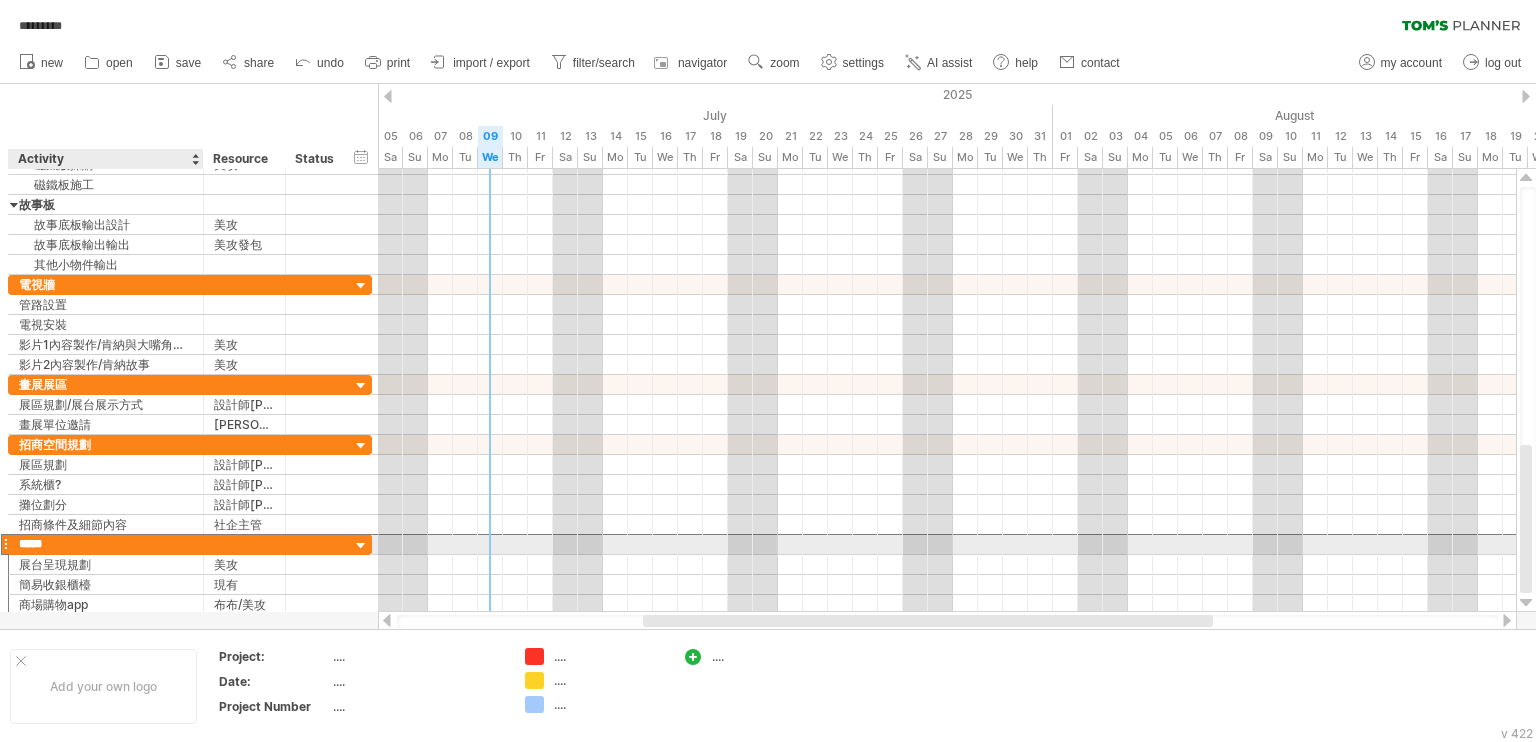 drag, startPoint x: 101, startPoint y: 543, endPoint x: 15, endPoint y: 542, distance: 86.00581 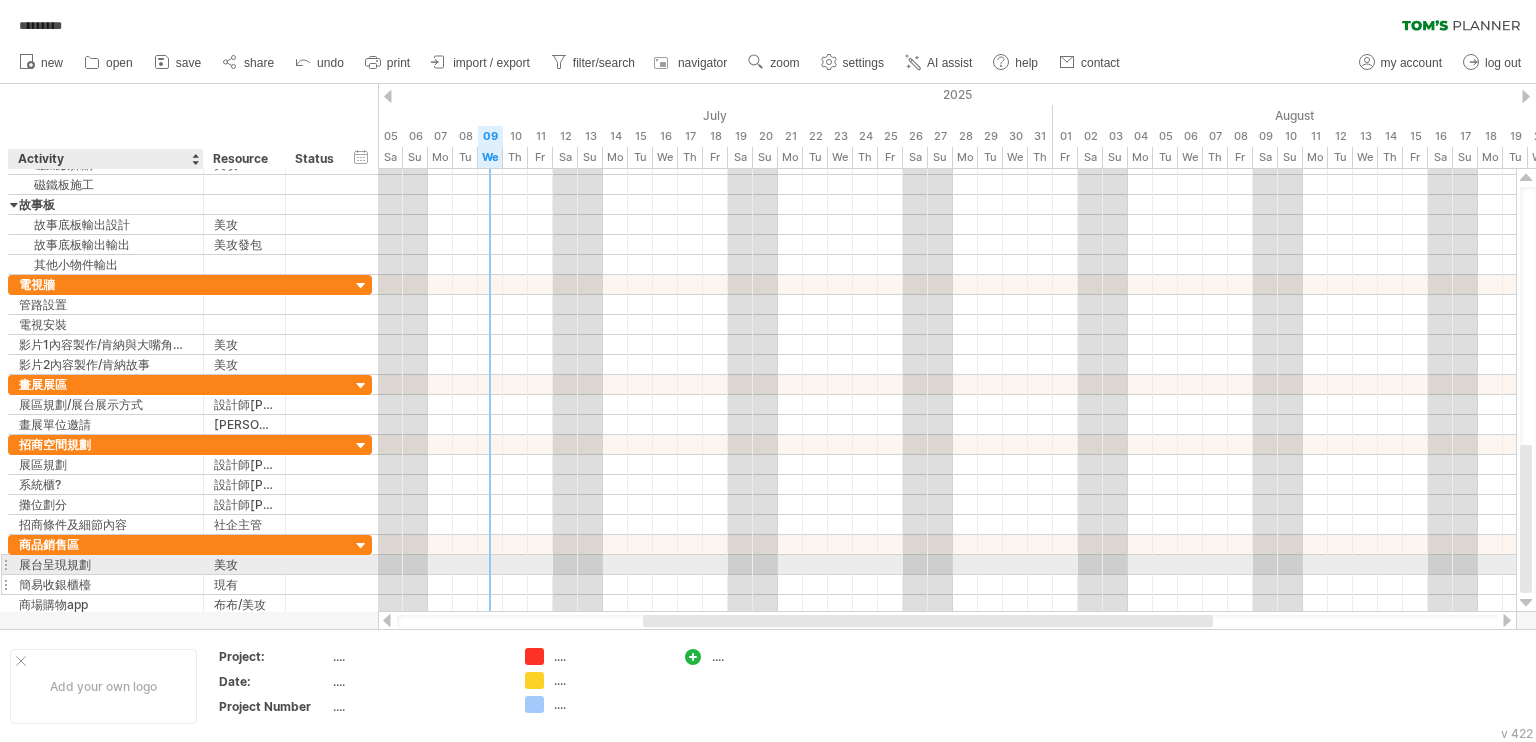 drag, startPoint x: 65, startPoint y: 569, endPoint x: 100, endPoint y: 571, distance: 35.057095 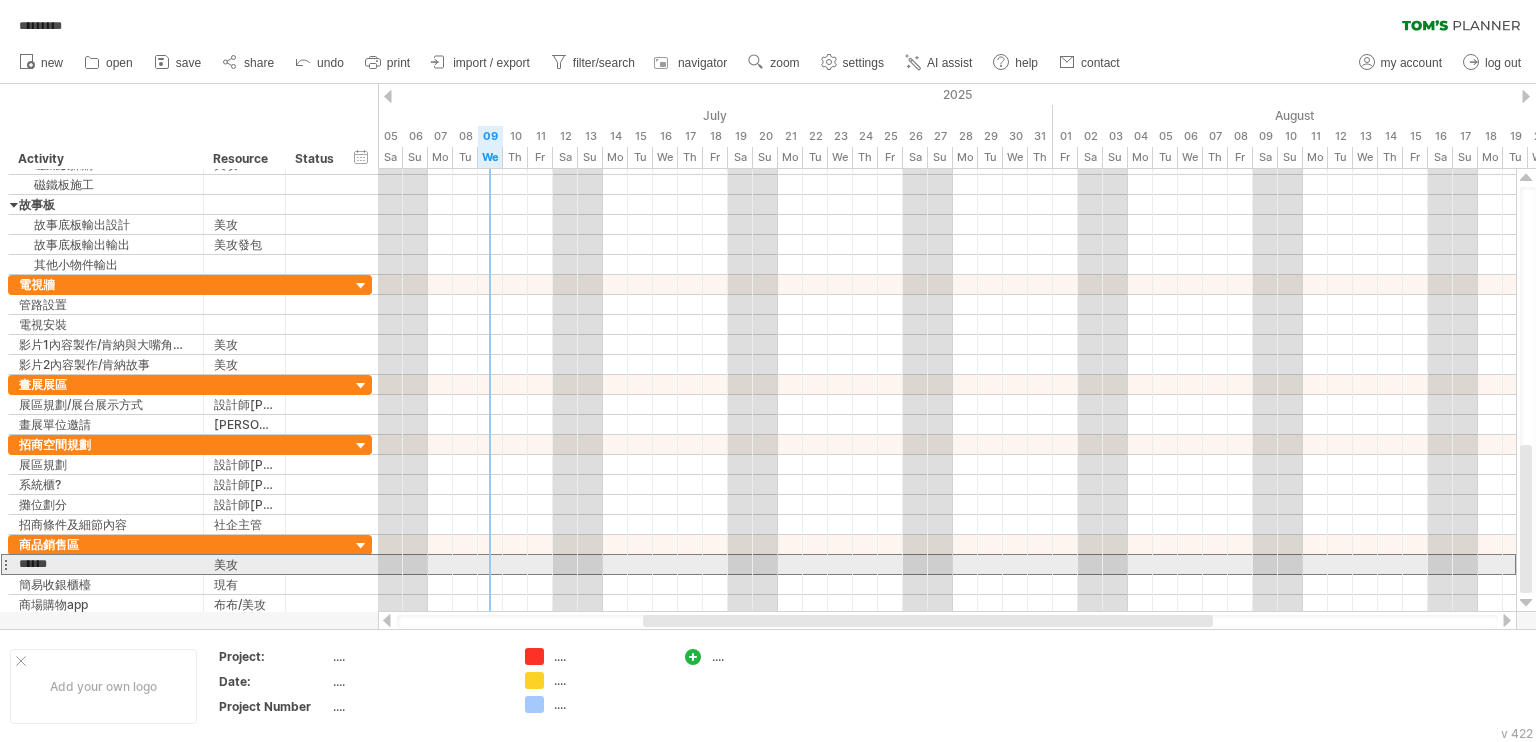 drag, startPoint x: 114, startPoint y: 567, endPoint x: 1, endPoint y: 567, distance: 113 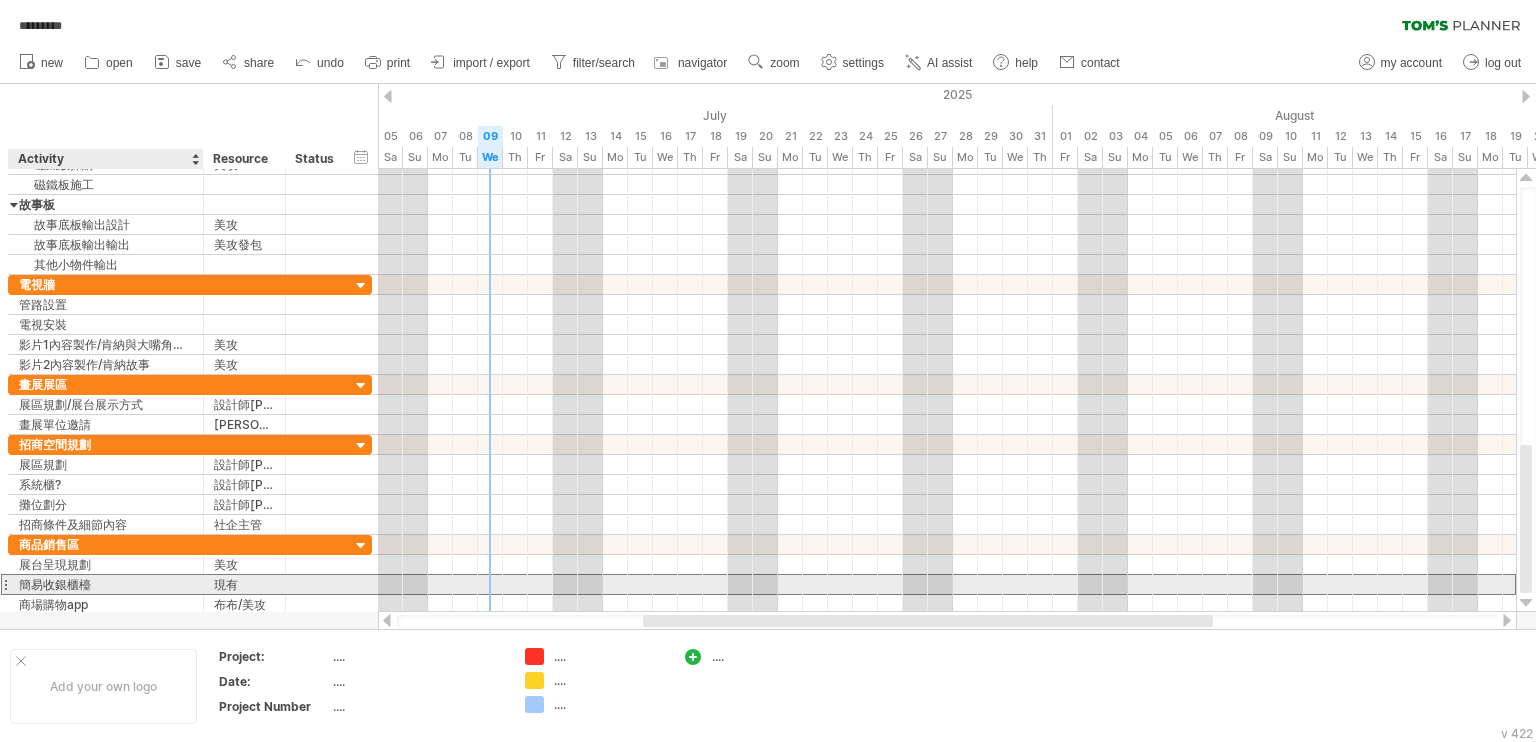 click on "簡易收銀櫃檯" at bounding box center [106, 584] 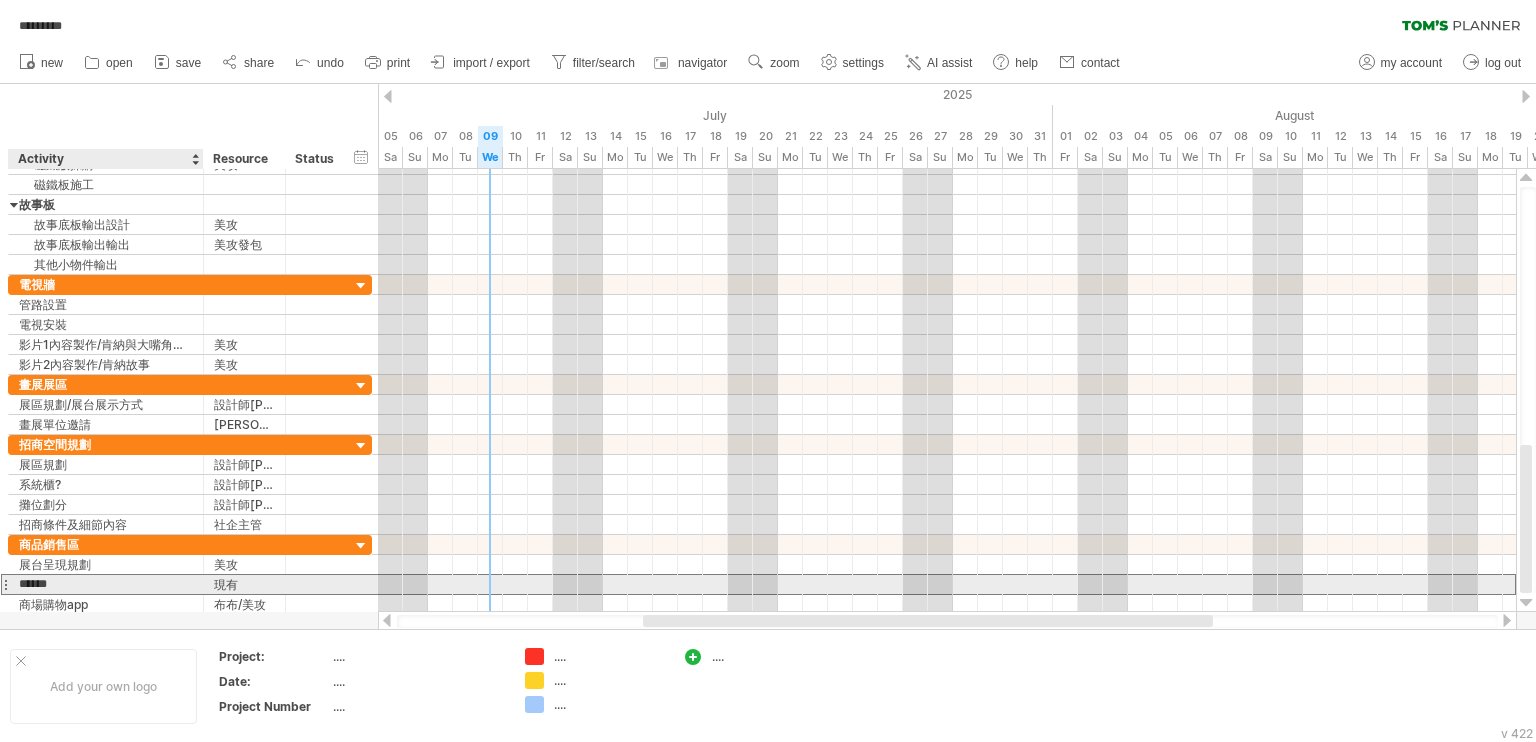 drag, startPoint x: 104, startPoint y: 579, endPoint x: 18, endPoint y: 585, distance: 86.209045 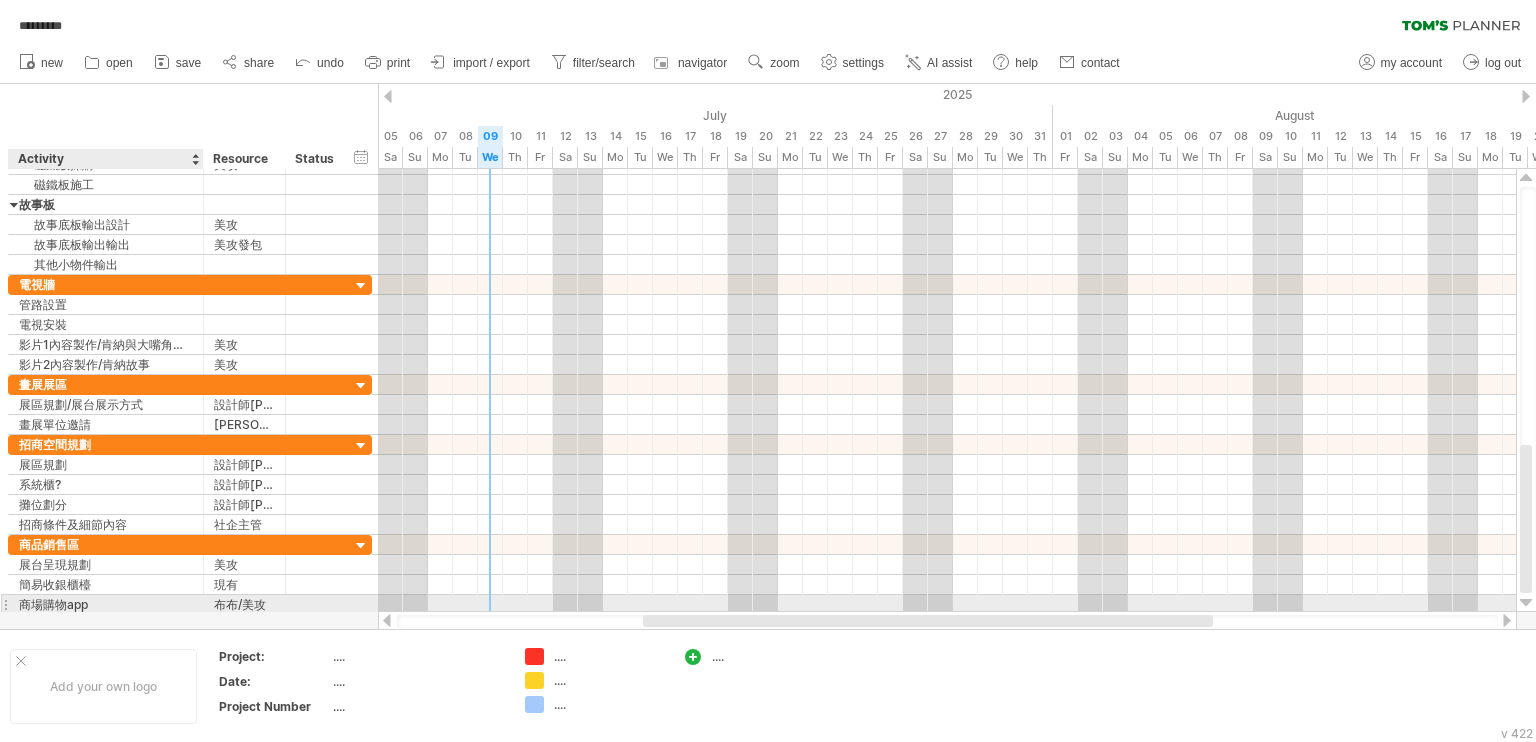 click on "商場購物app" at bounding box center [106, 604] 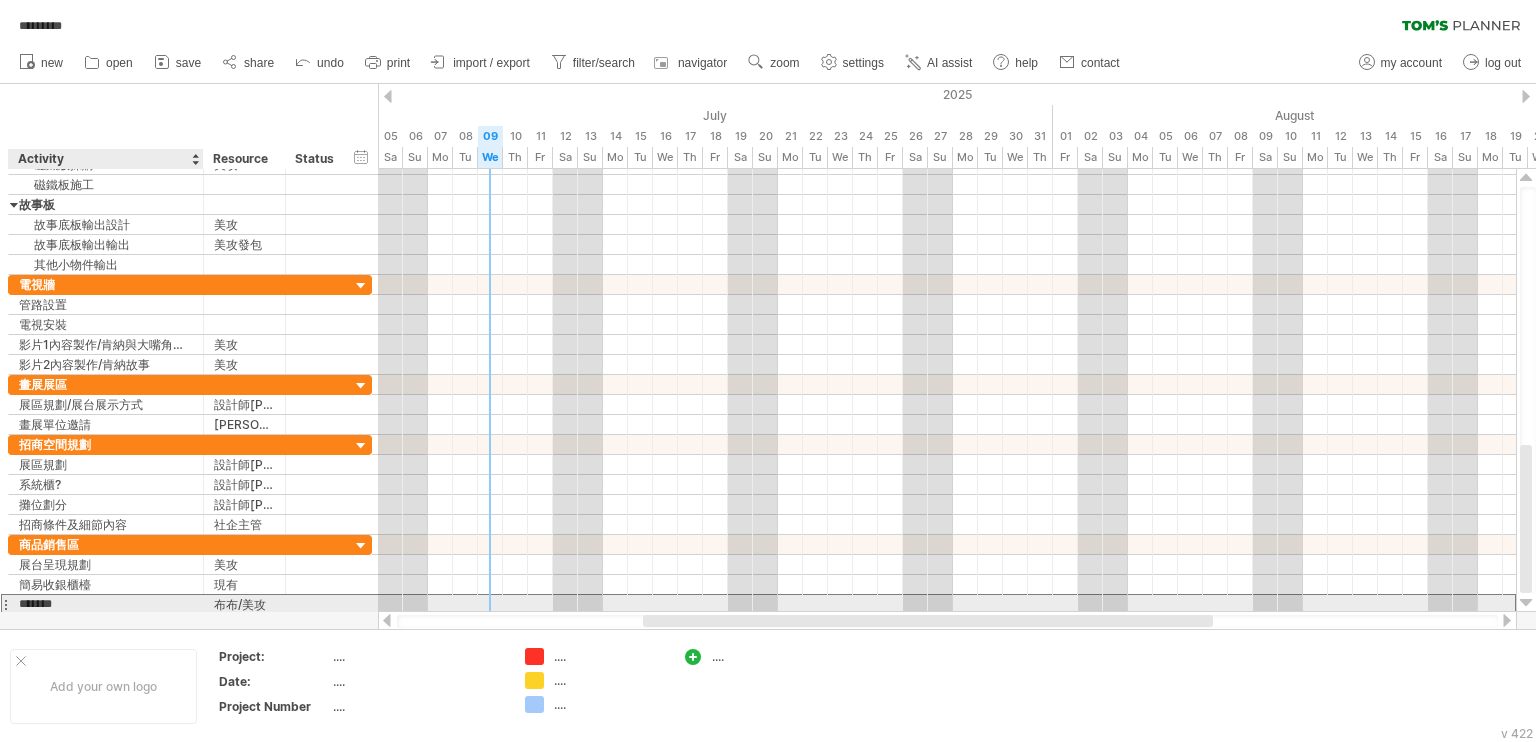 drag, startPoint x: 121, startPoint y: 603, endPoint x: 2, endPoint y: 604, distance: 119.0042 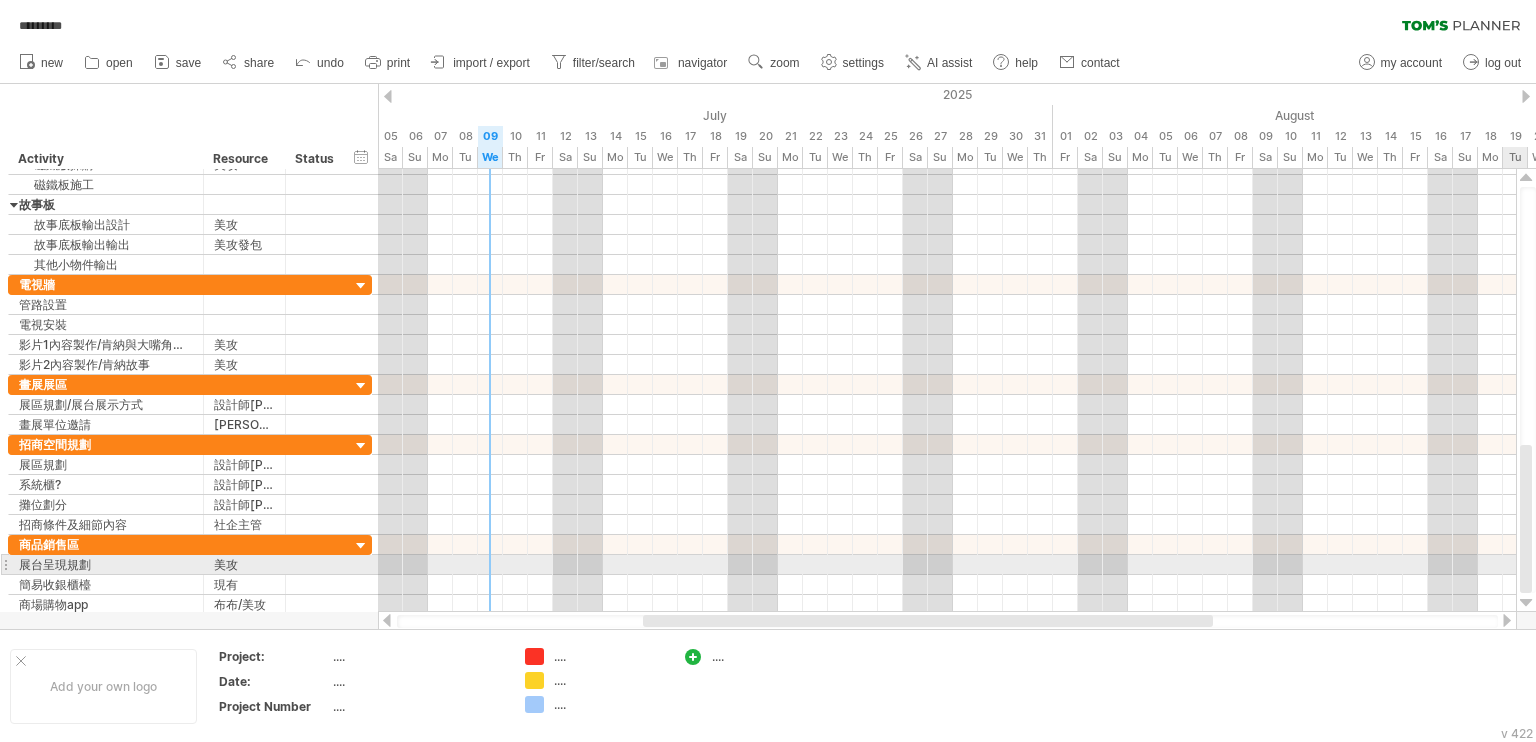 drag, startPoint x: 1528, startPoint y: 530, endPoint x: 1530, endPoint y: 556, distance: 26.076809 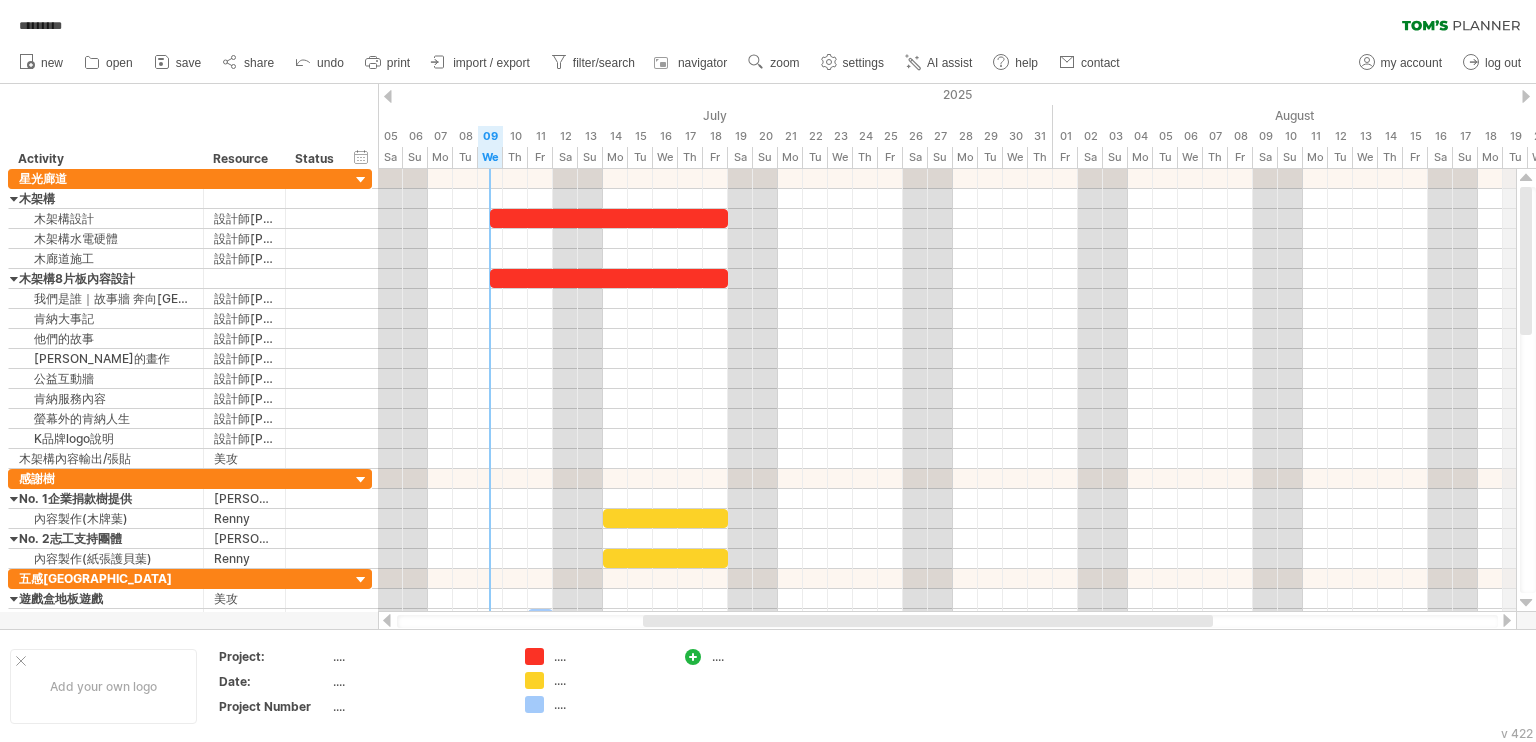 drag, startPoint x: 1528, startPoint y: 557, endPoint x: 1525, endPoint y: 161, distance: 396.01135 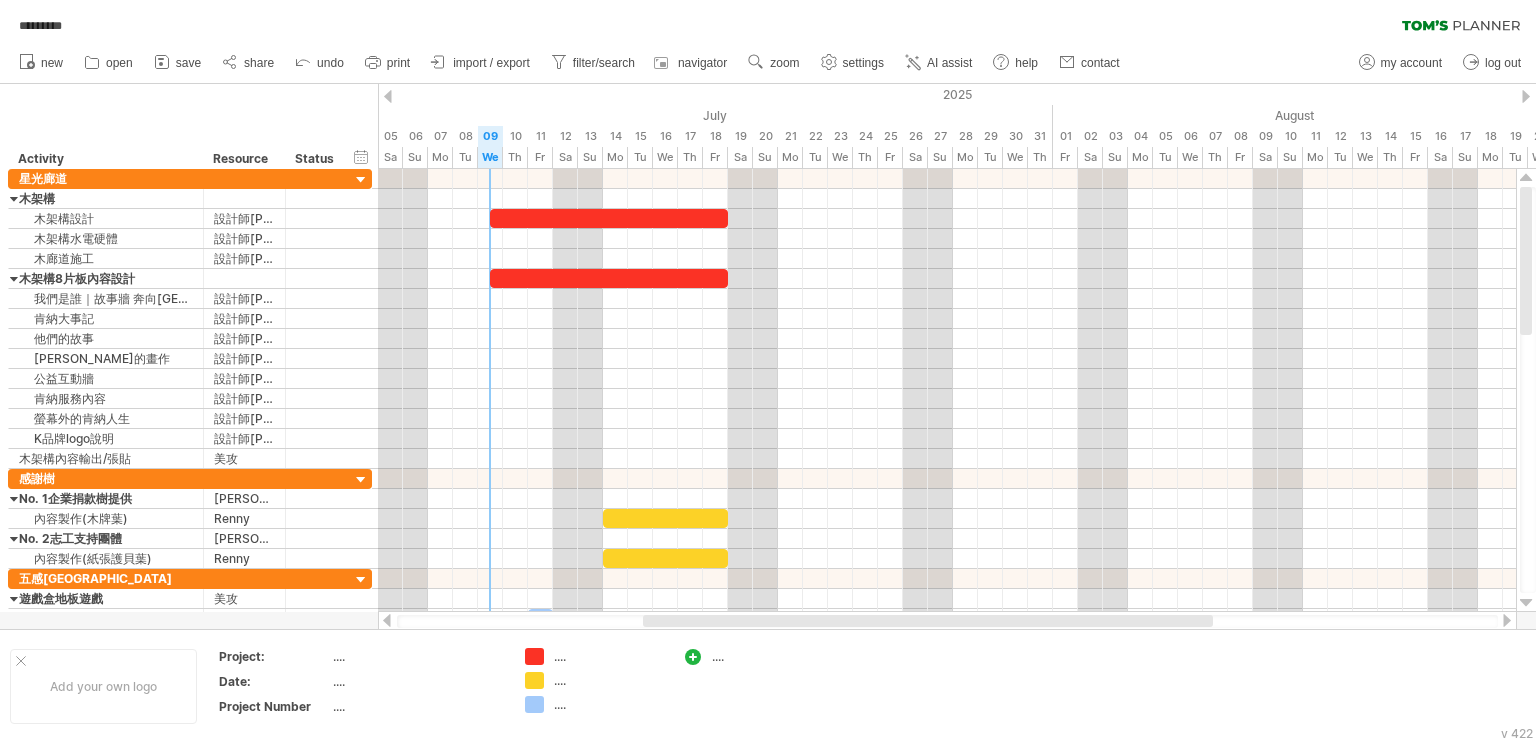 click at bounding box center (947, 621) 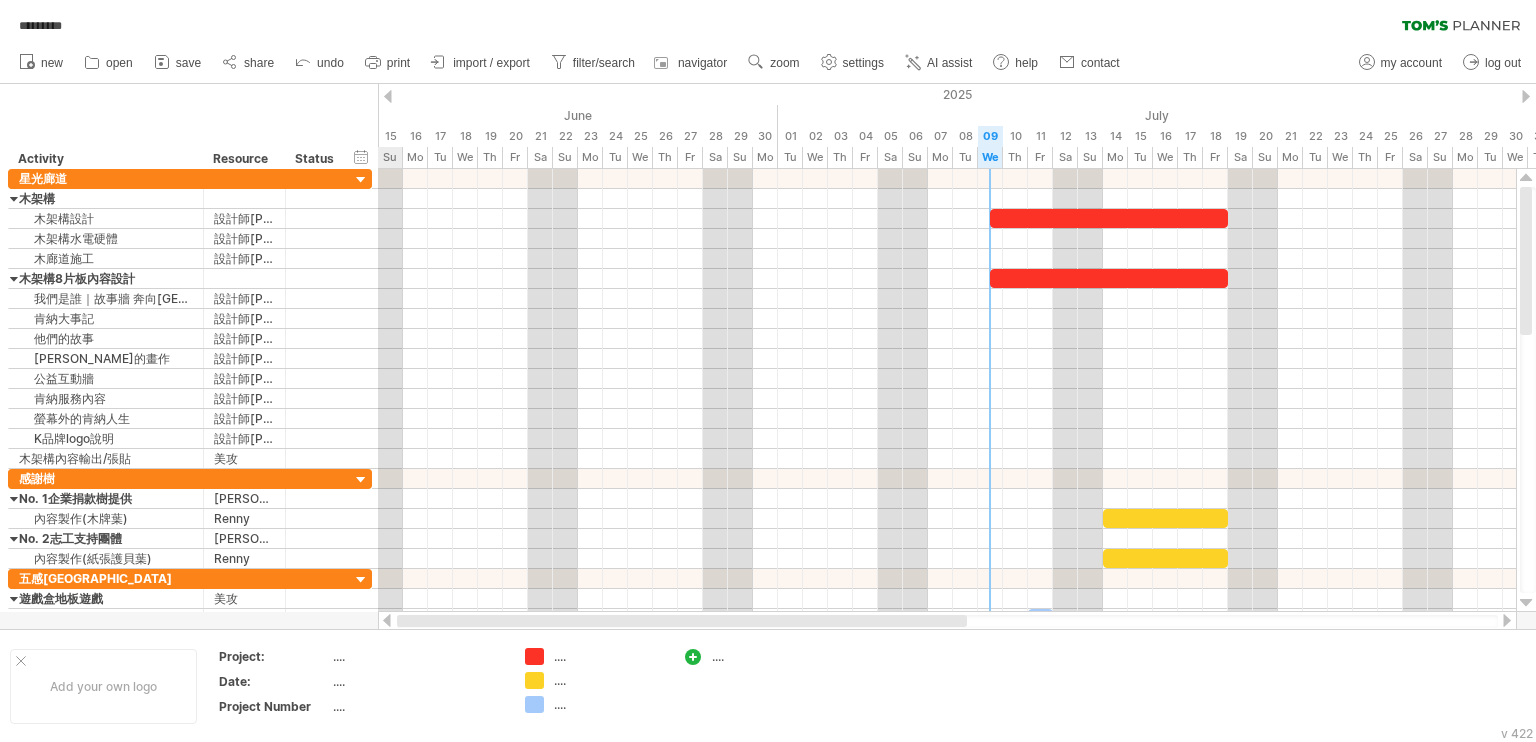 drag, startPoint x: 662, startPoint y: 621, endPoint x: 356, endPoint y: 616, distance: 306.04083 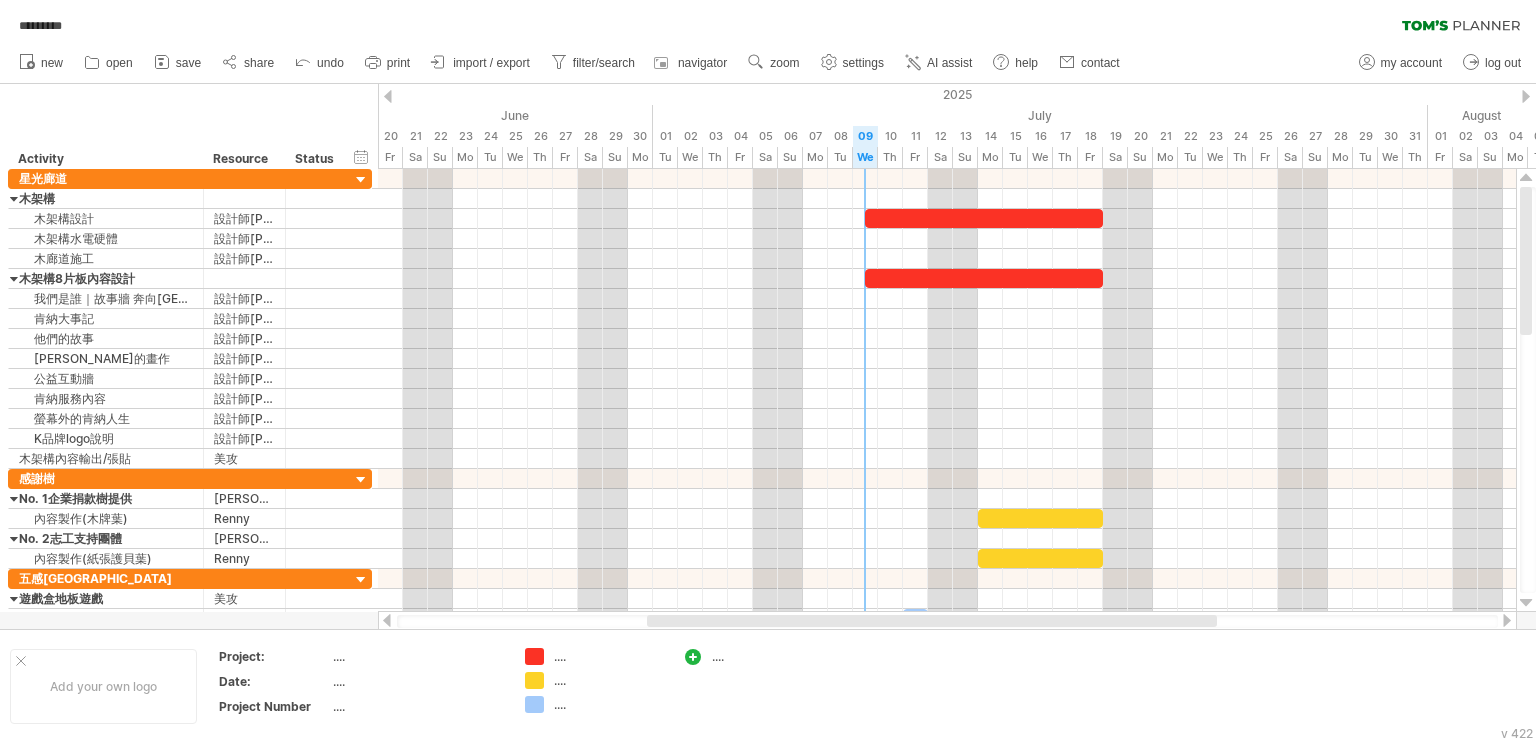 drag, startPoint x: 1072, startPoint y: 620, endPoint x: 1120, endPoint y: 619, distance: 48.010414 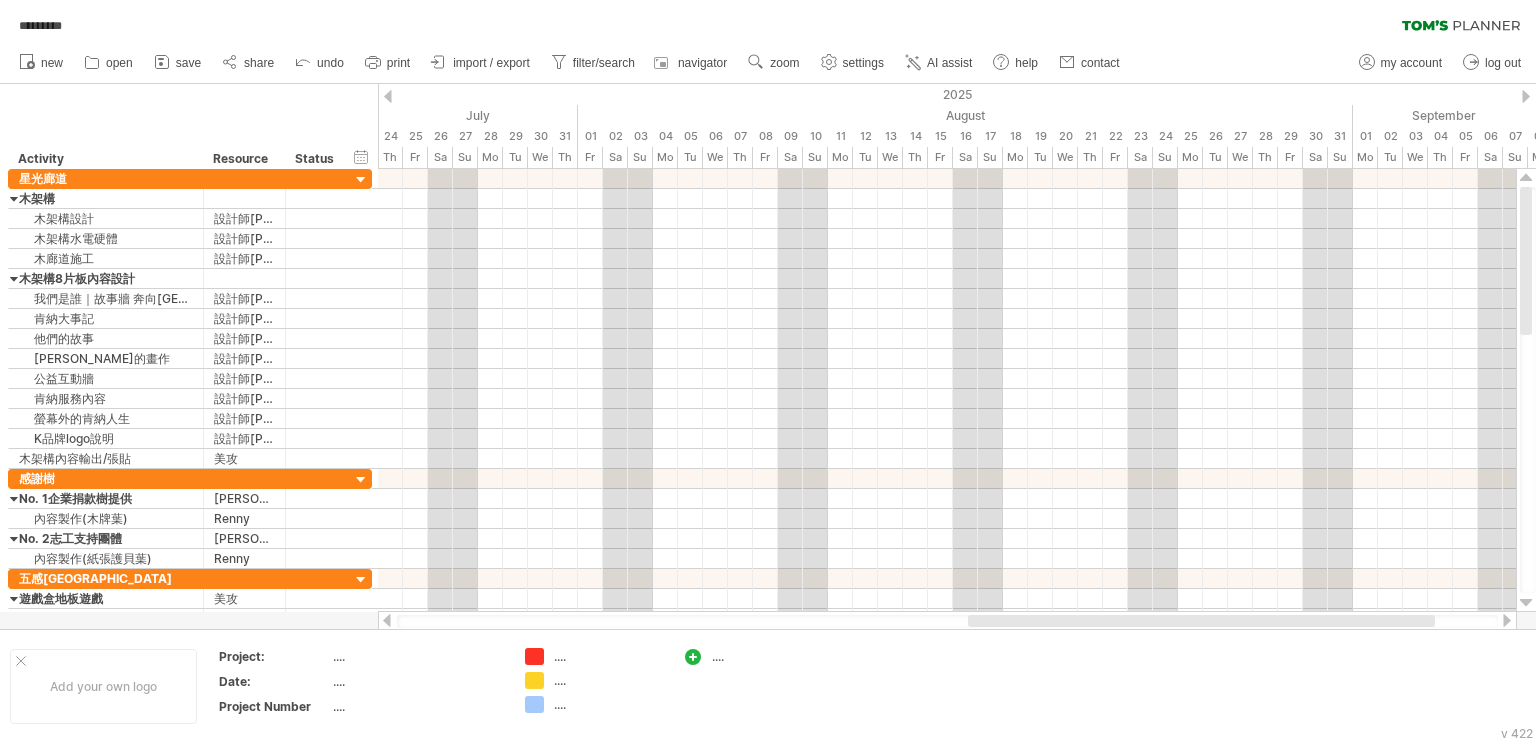 drag, startPoint x: 902, startPoint y: 620, endPoint x: 1260, endPoint y: 615, distance: 358.0349 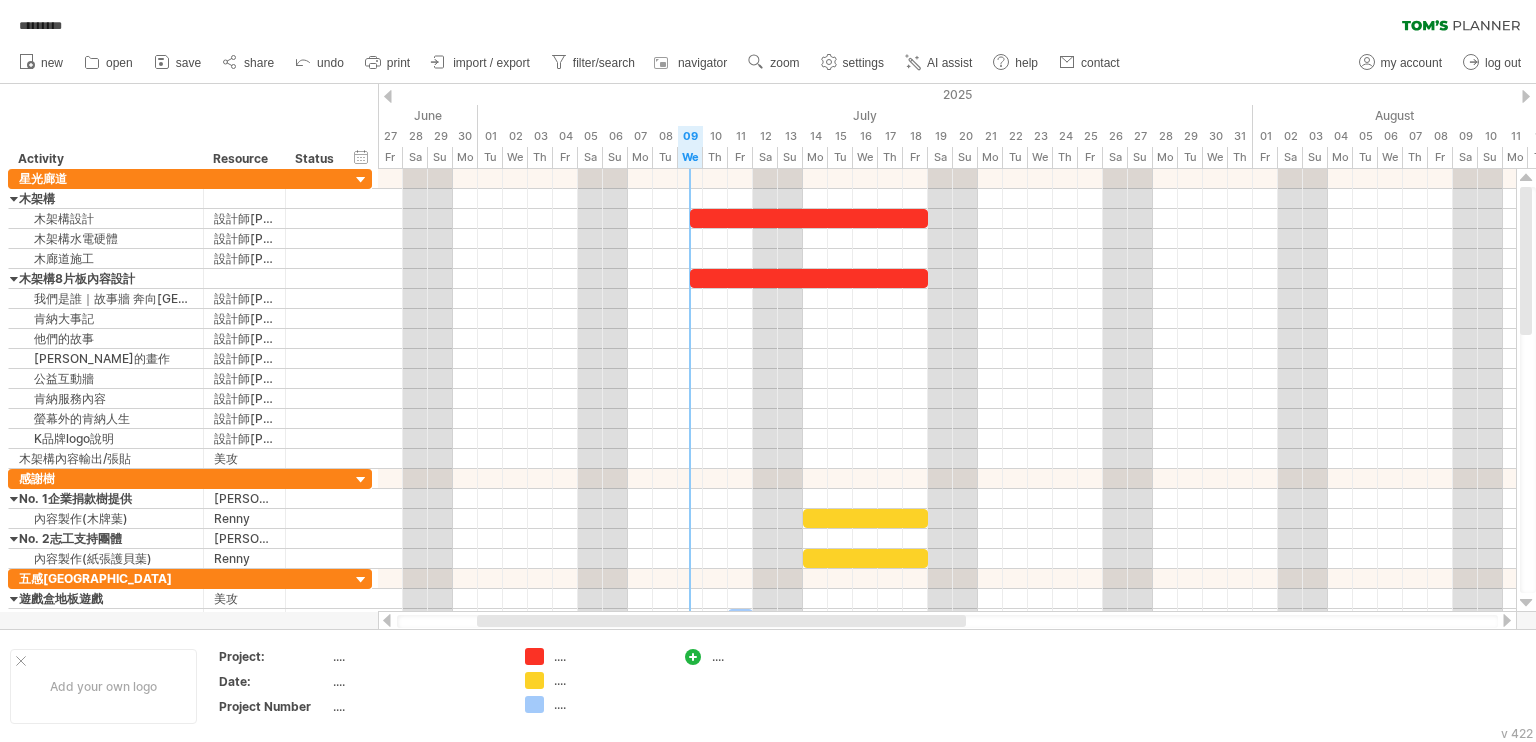 drag, startPoint x: 800, startPoint y: 620, endPoint x: 500, endPoint y: 621, distance: 300.00168 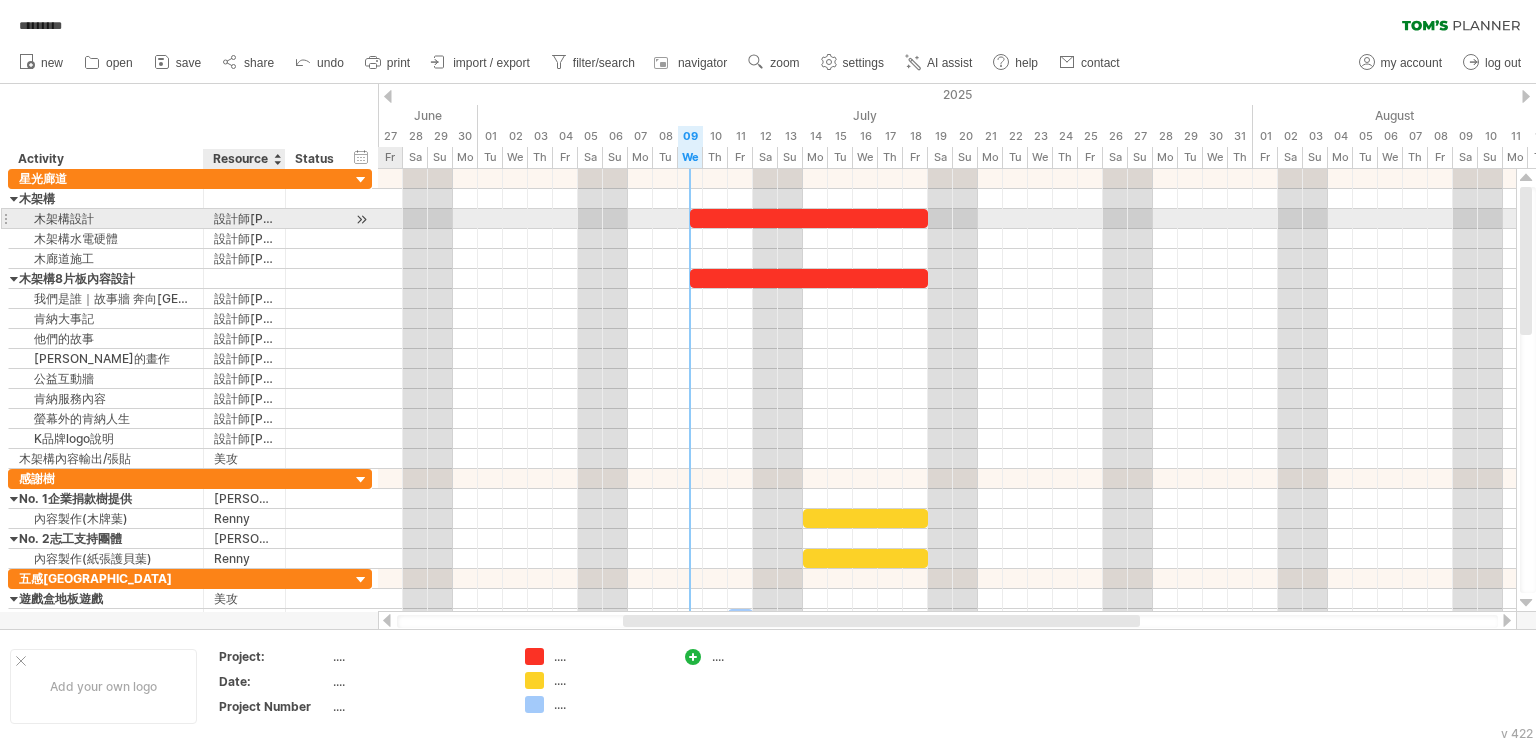 click on "設計師[PERSON_NAME]" at bounding box center [244, 218] 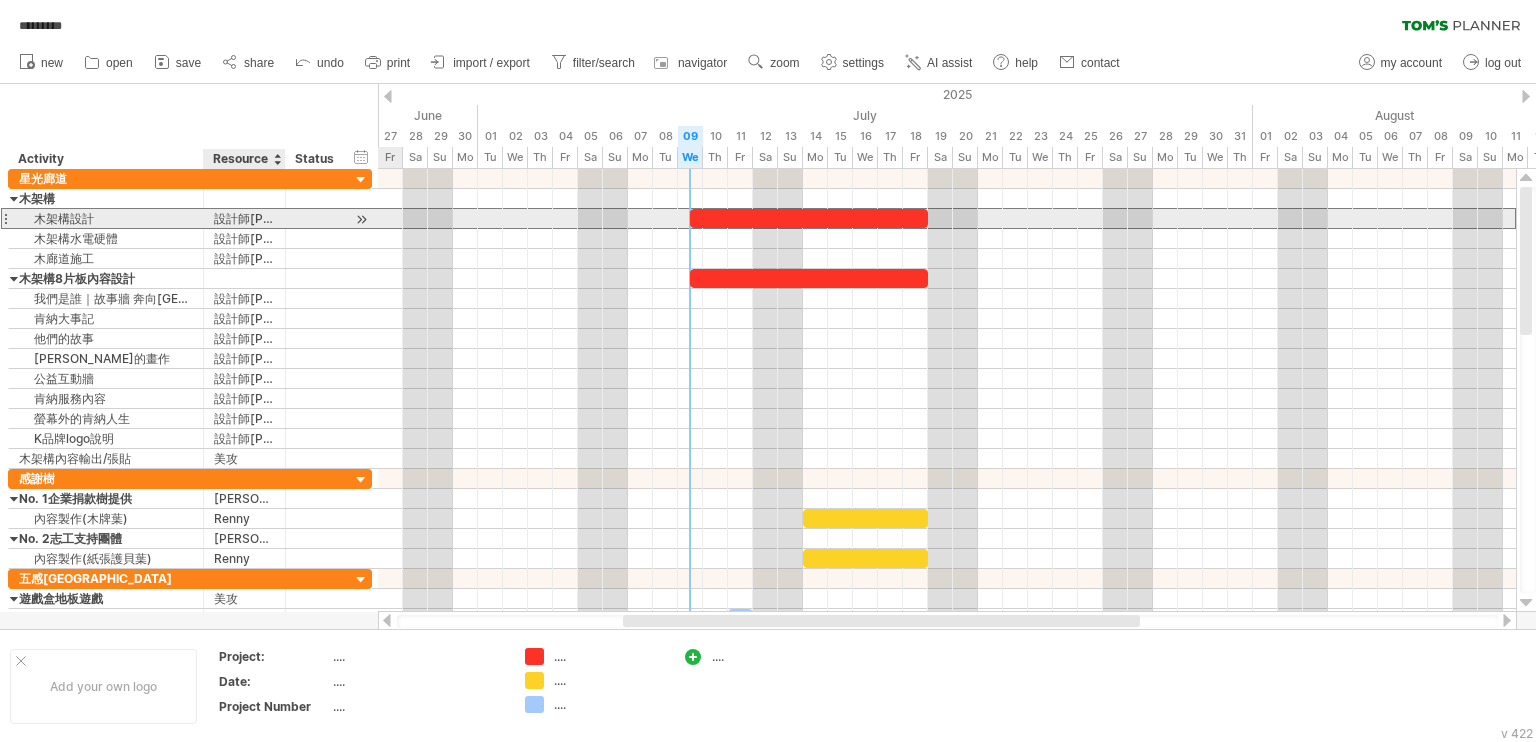 drag, startPoint x: 212, startPoint y: 219, endPoint x: 268, endPoint y: 219, distance: 56 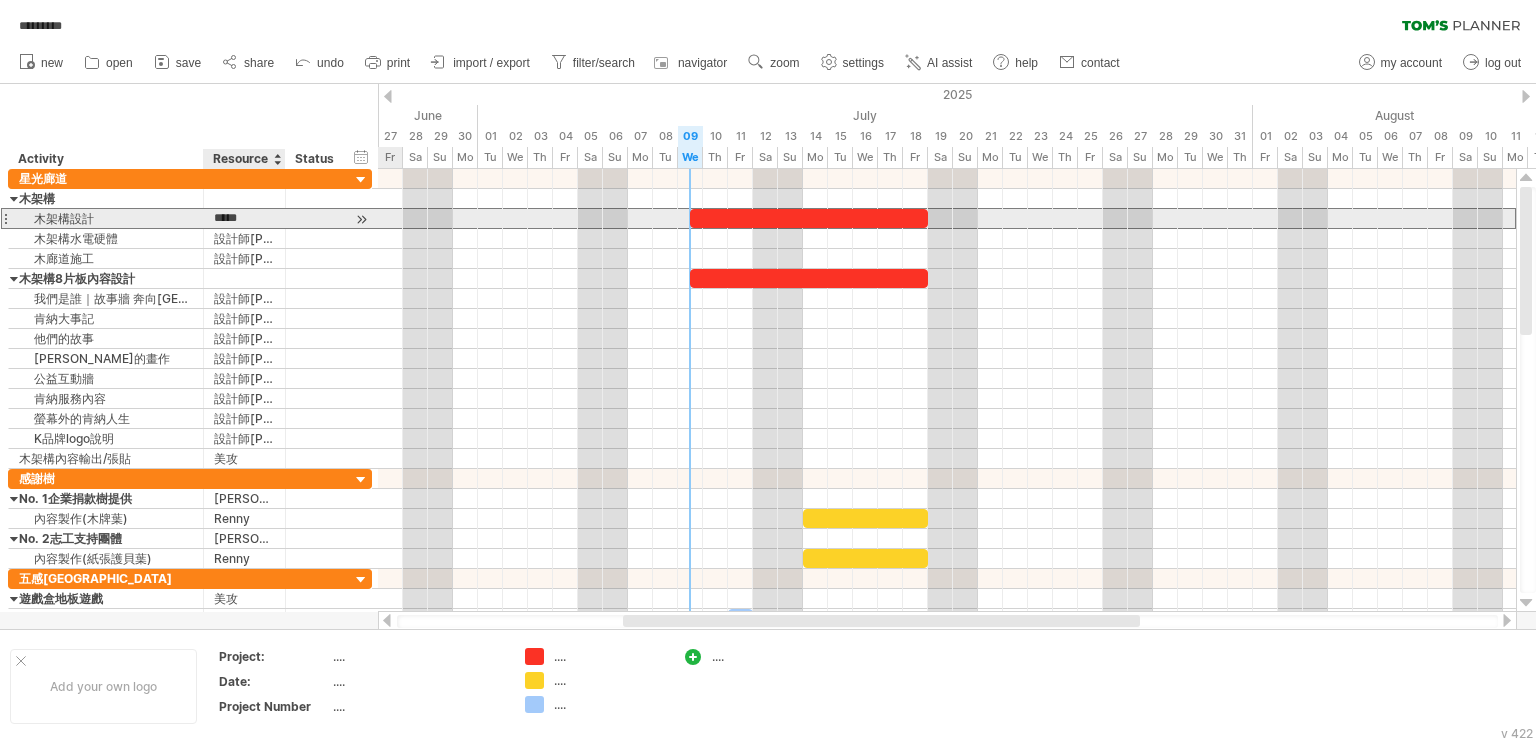 drag, startPoint x: 270, startPoint y: 219, endPoint x: 195, endPoint y: 217, distance: 75.026665 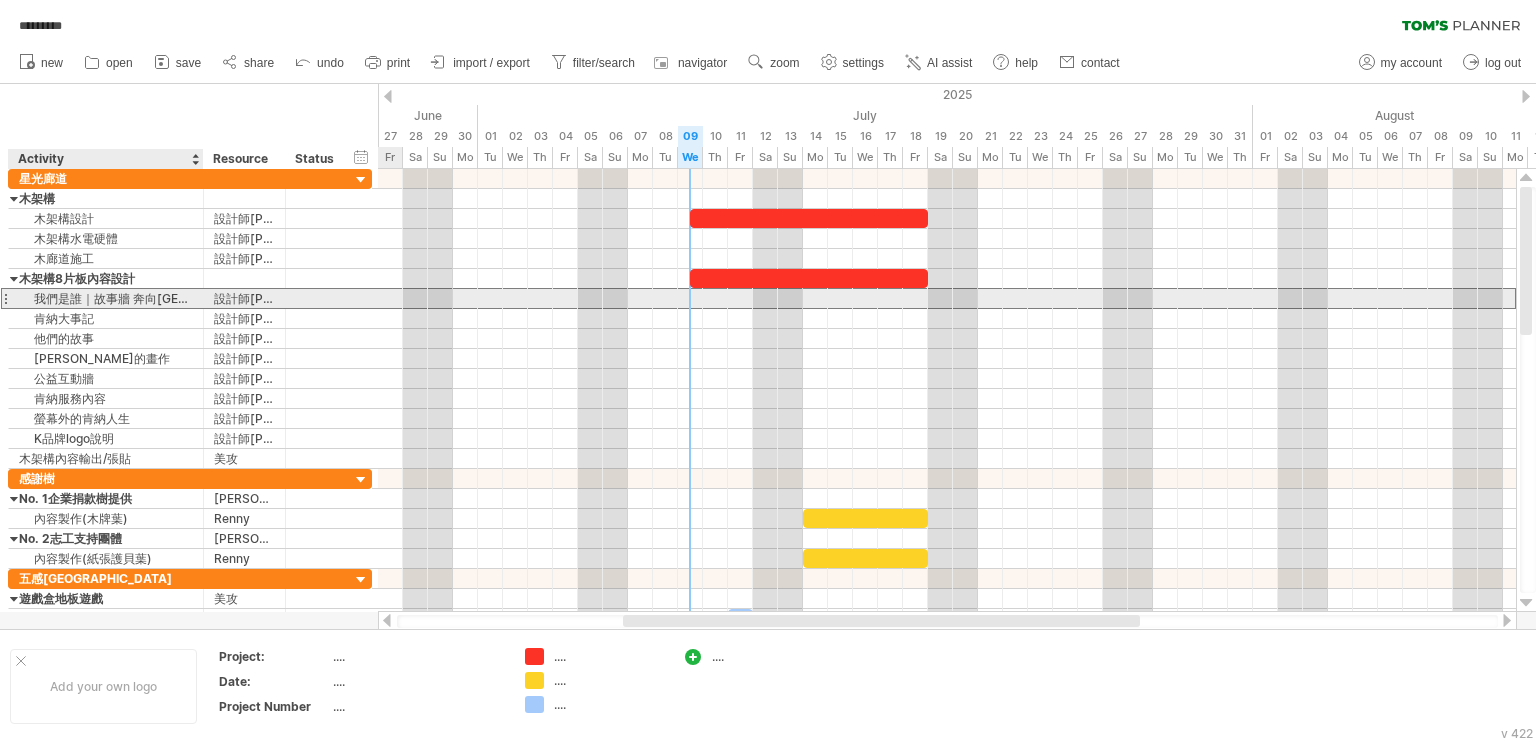 click on "我們是誰｜故事牆 奔向[GEOGRAPHIC_DATA]" at bounding box center (106, 298) 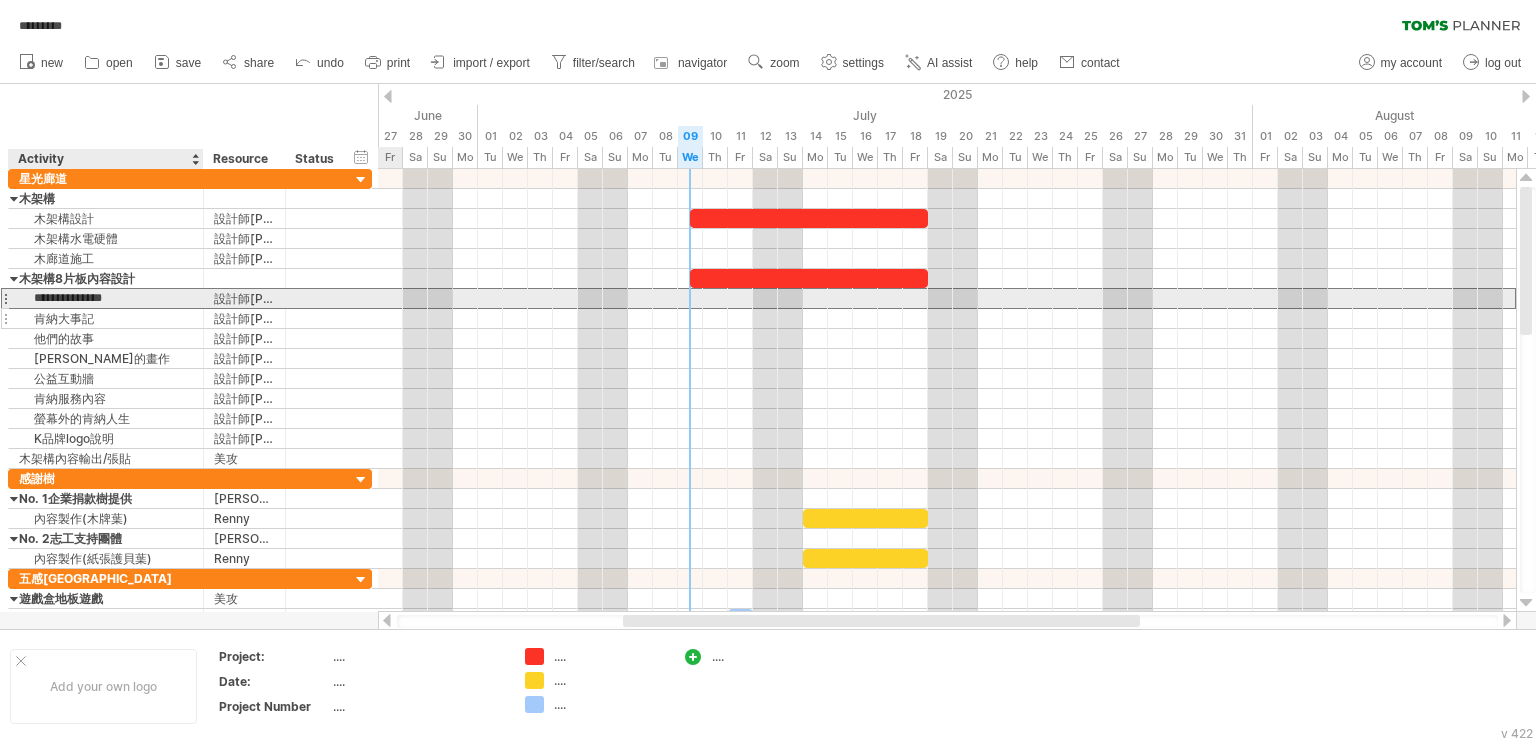 drag, startPoint x: 33, startPoint y: 295, endPoint x: 194, endPoint y: 307, distance: 161.44658 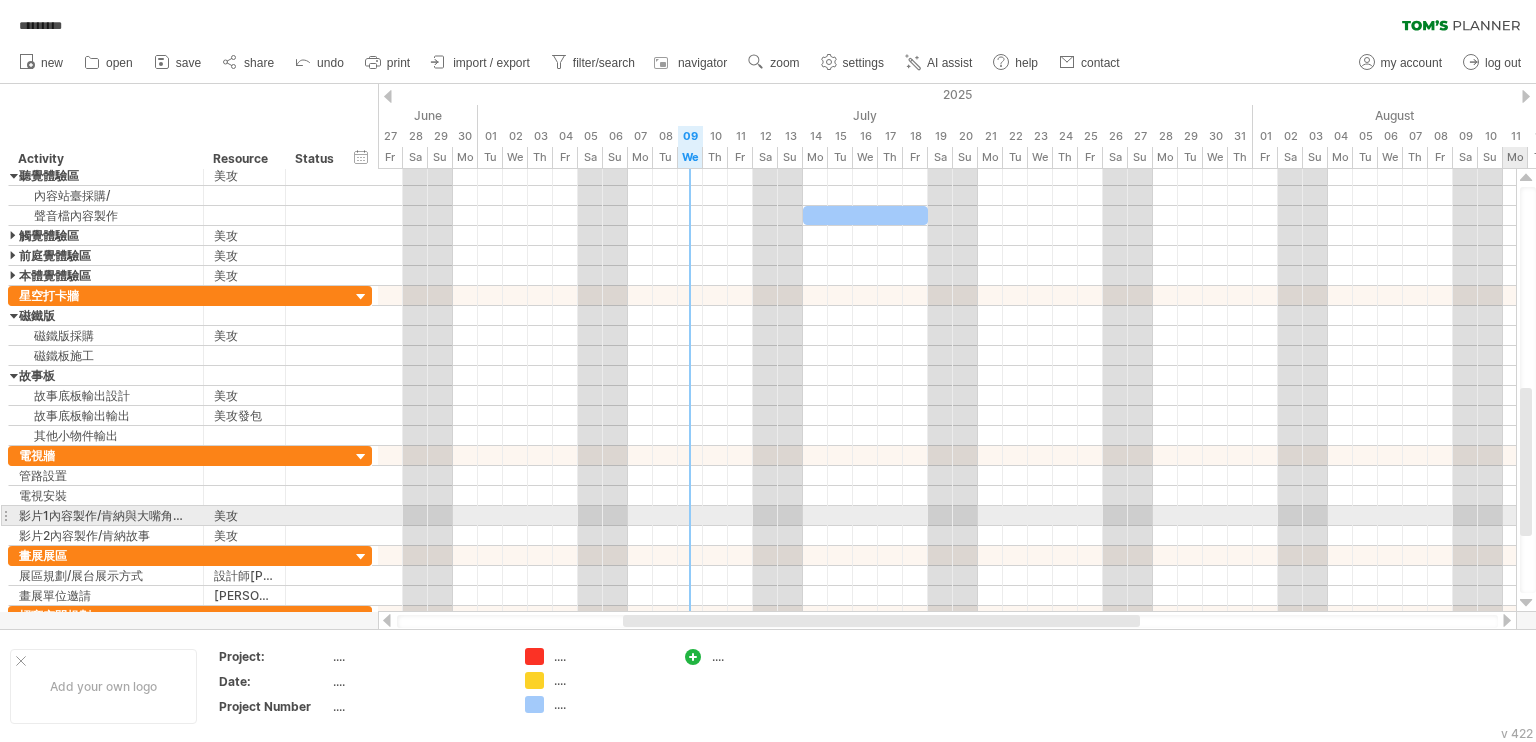 drag, startPoint x: 1524, startPoint y: 322, endPoint x: 1535, endPoint y: 523, distance: 201.30077 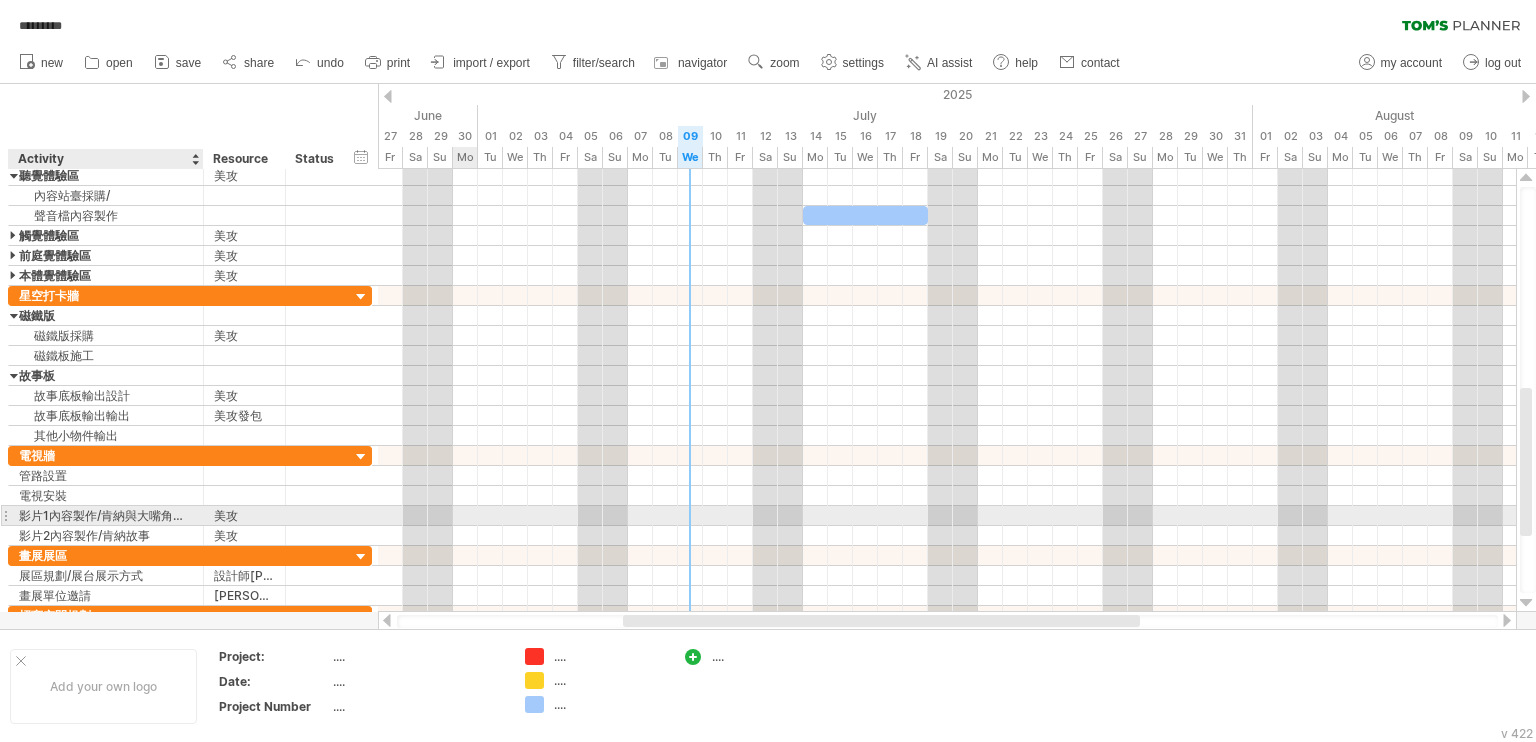 click on "影片1內容製作/肯納與大嘴角的故事" at bounding box center (106, 515) 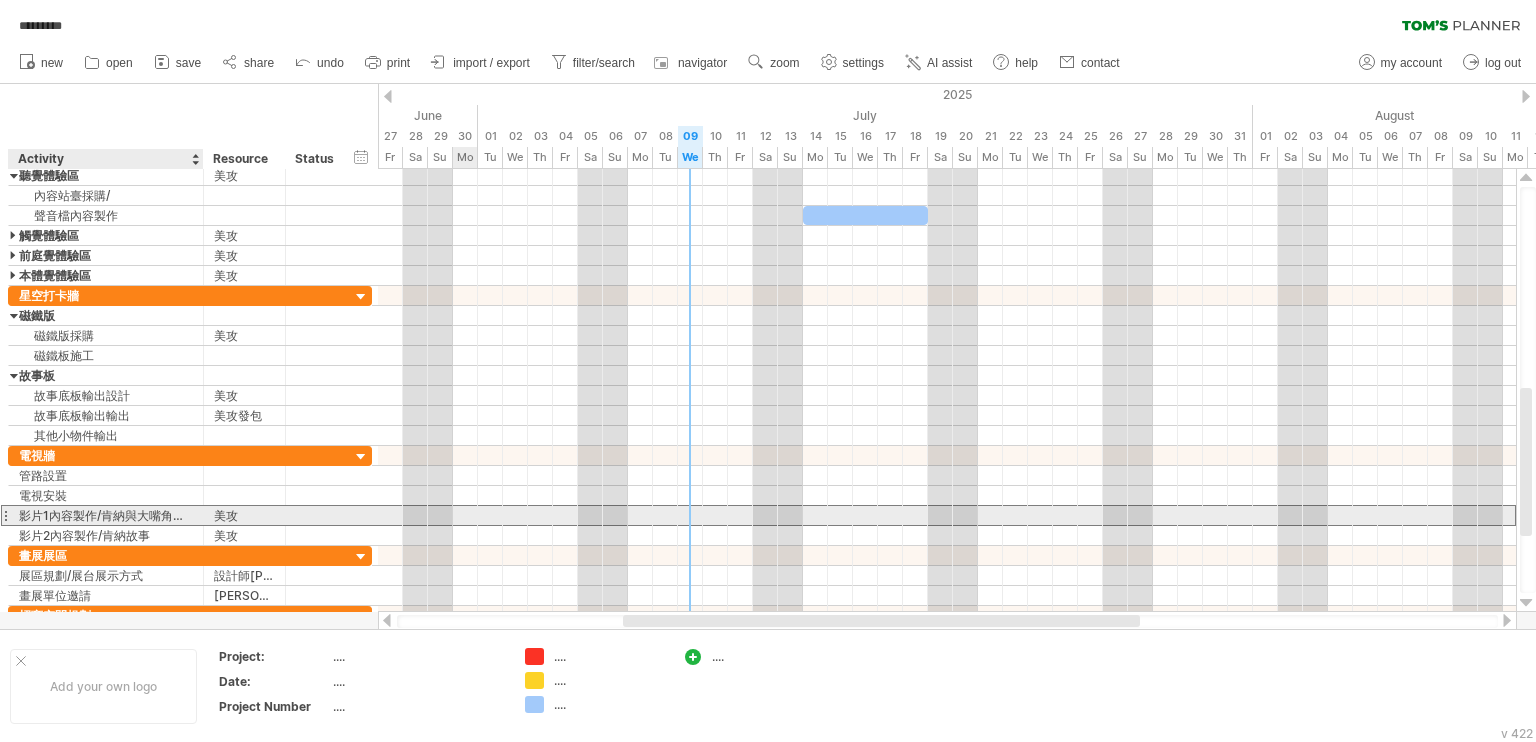 drag, startPoint x: 17, startPoint y: 515, endPoint x: 133, endPoint y: 521, distance: 116.15507 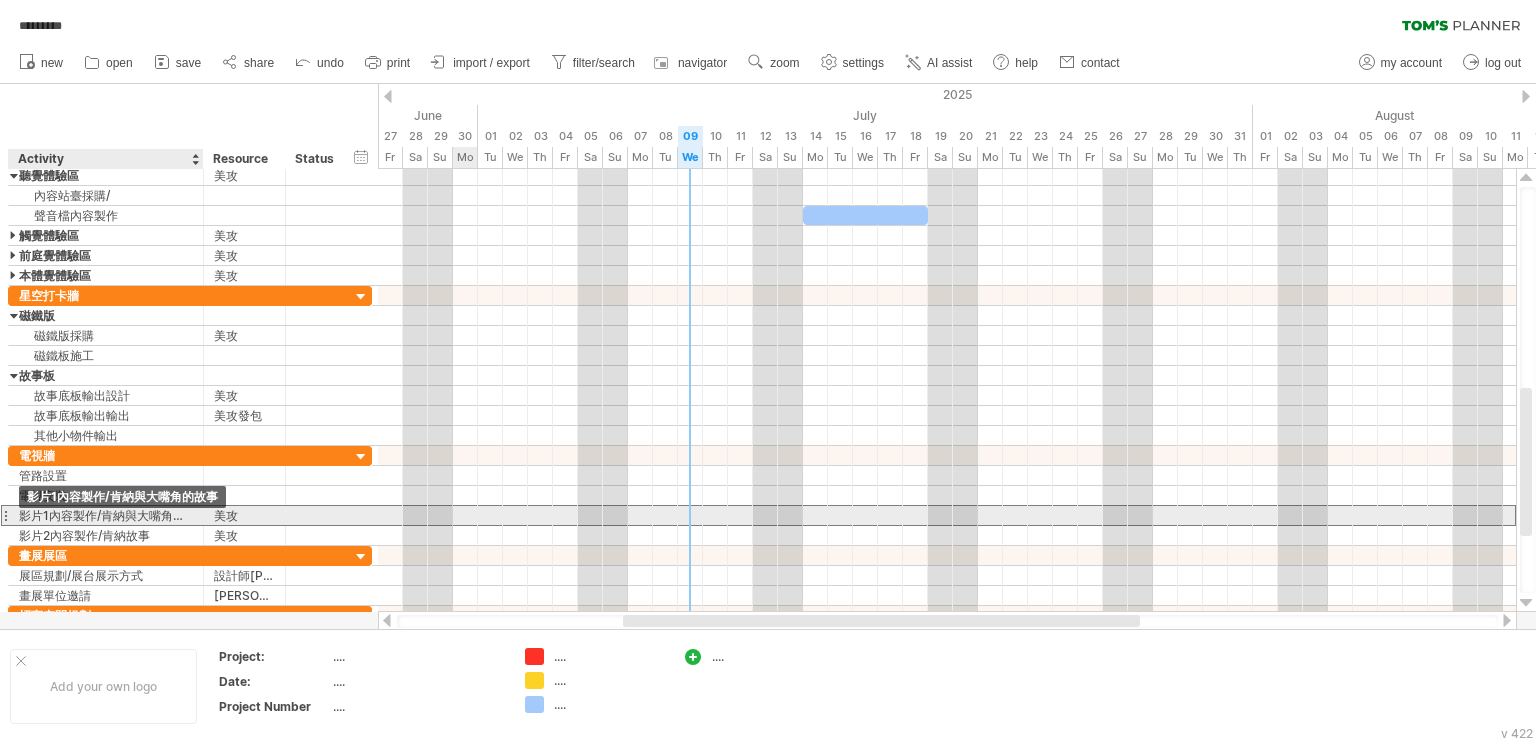 click on "影片1內容製作/肯納與大嘴角的故事" at bounding box center (106, 515) 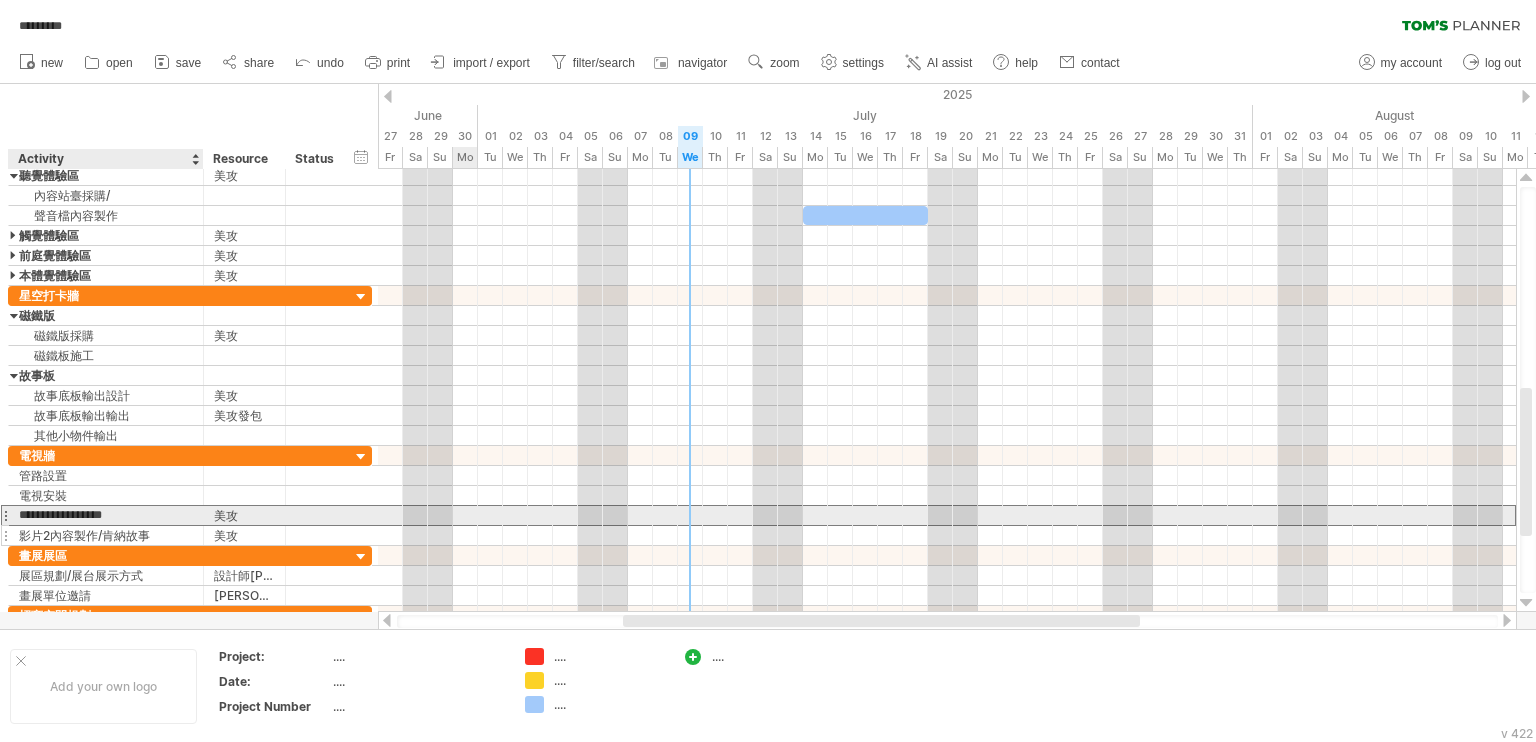 scroll, scrollTop: 0, scrollLeft: 16, axis: horizontal 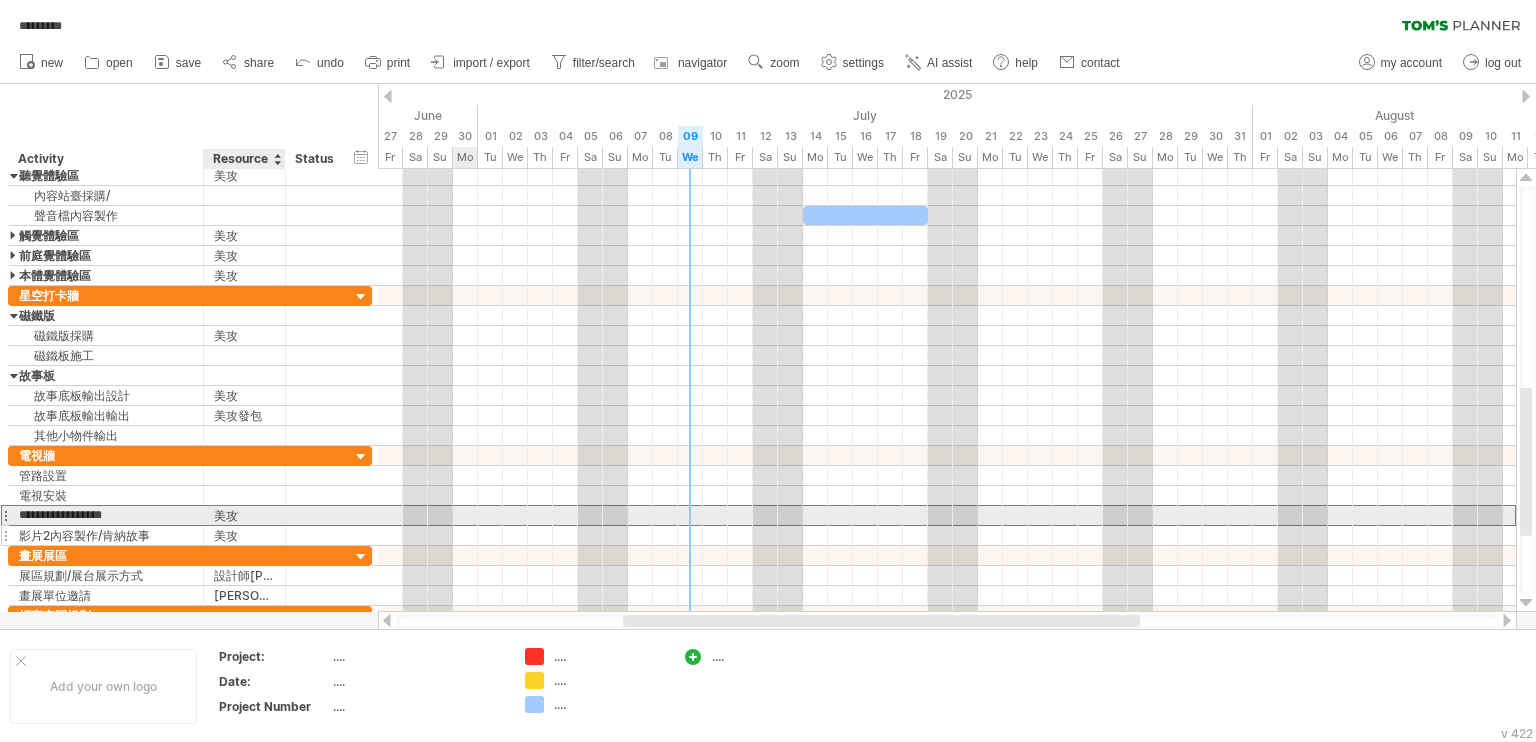 drag, startPoint x: 22, startPoint y: 515, endPoint x: 240, endPoint y: 527, distance: 218.33003 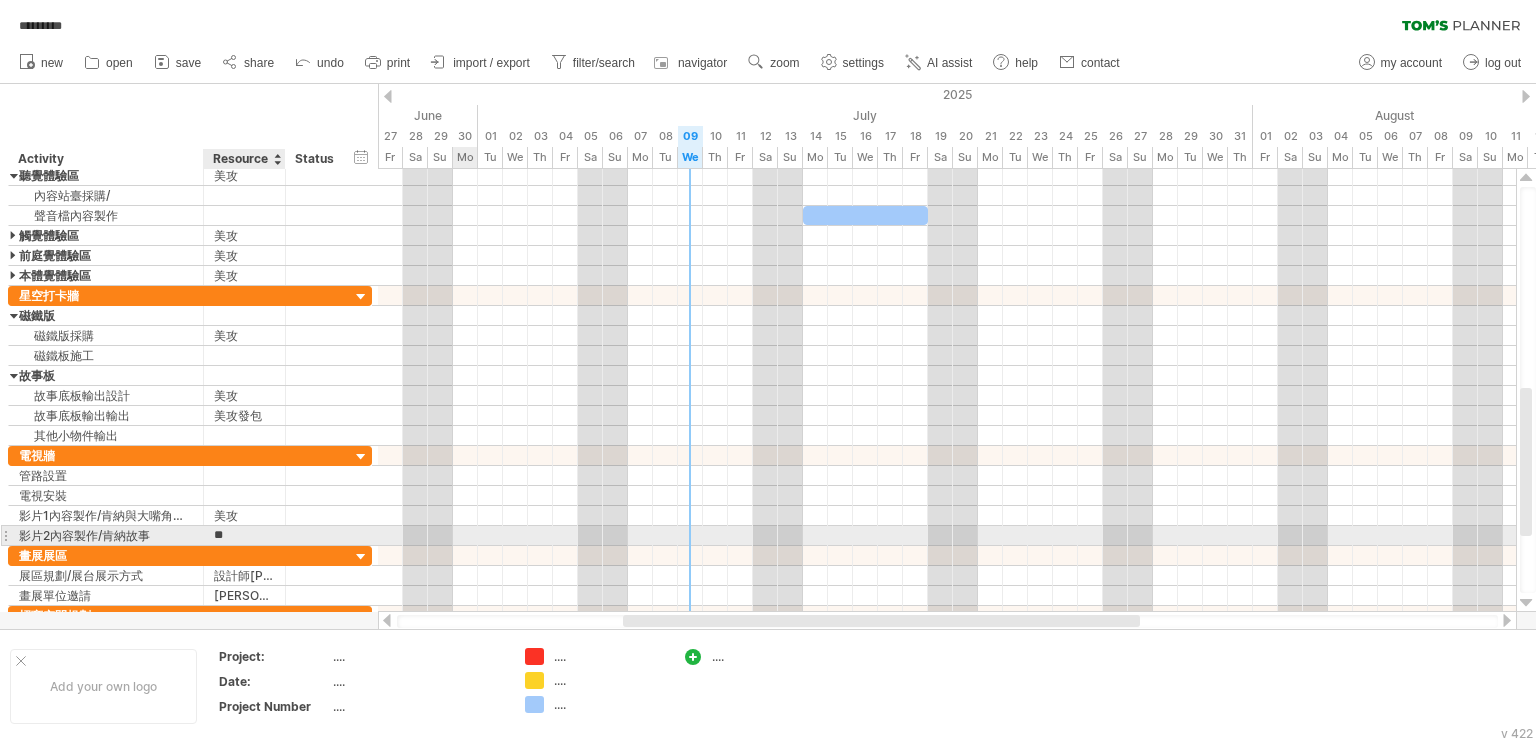 scroll, scrollTop: 0, scrollLeft: 0, axis: both 